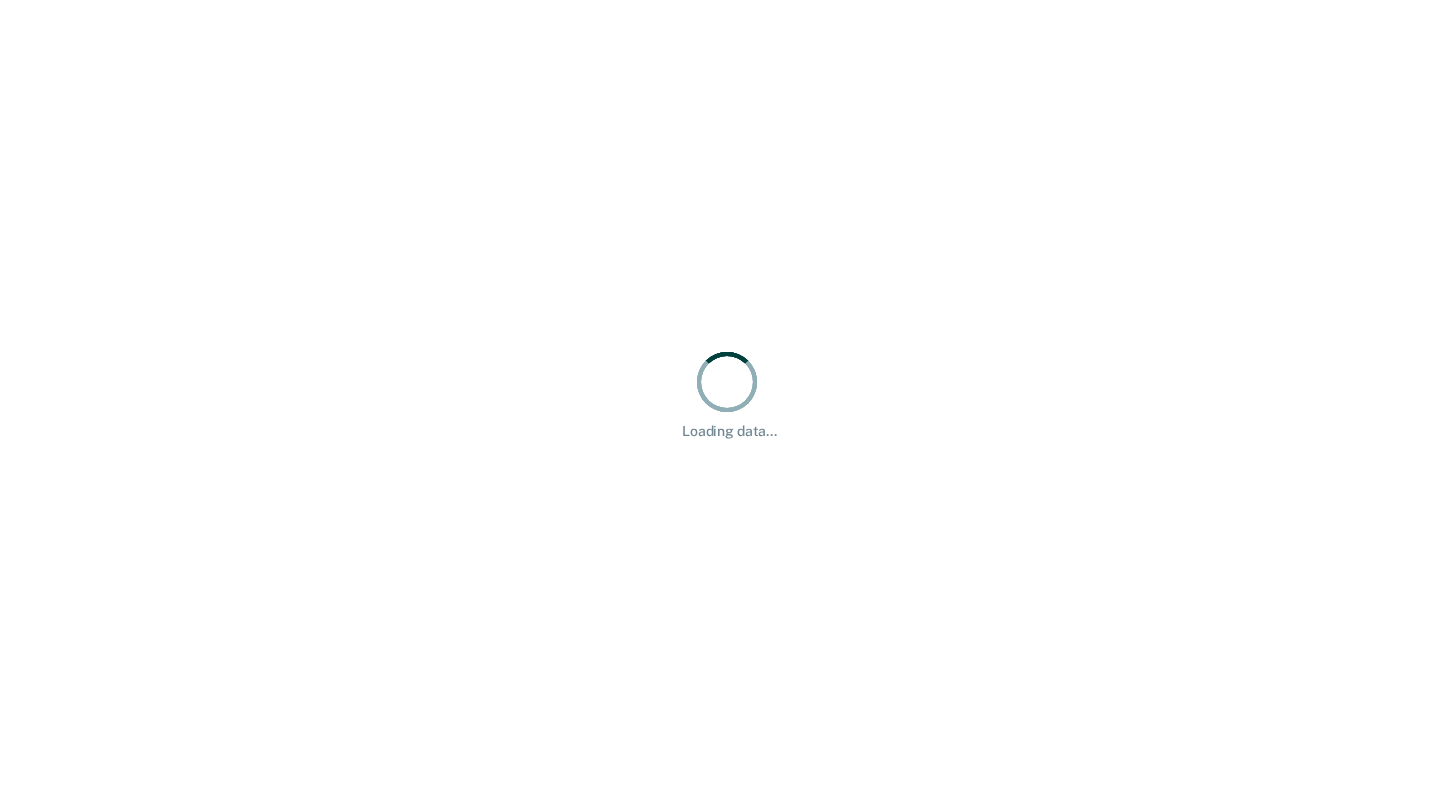 scroll, scrollTop: 0, scrollLeft: 0, axis: both 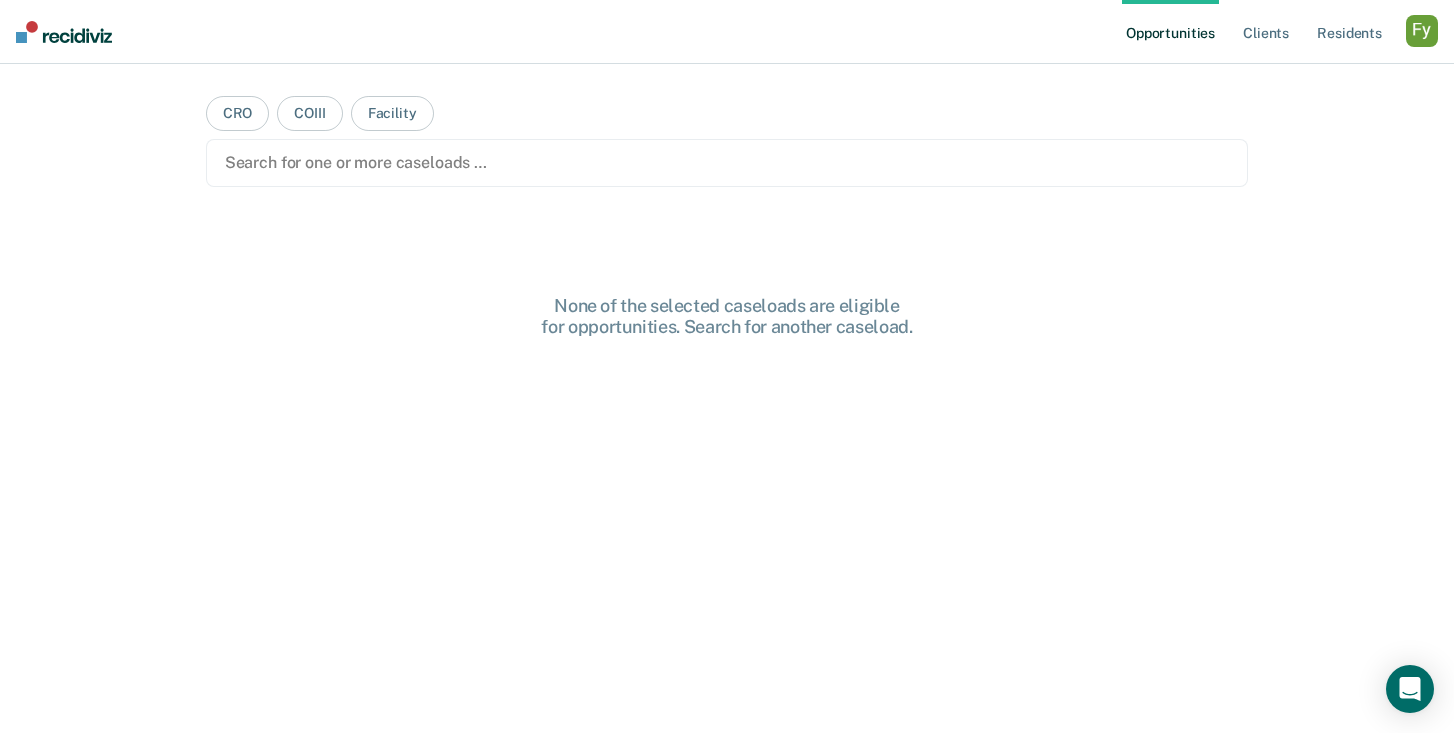 click at bounding box center (727, 162) 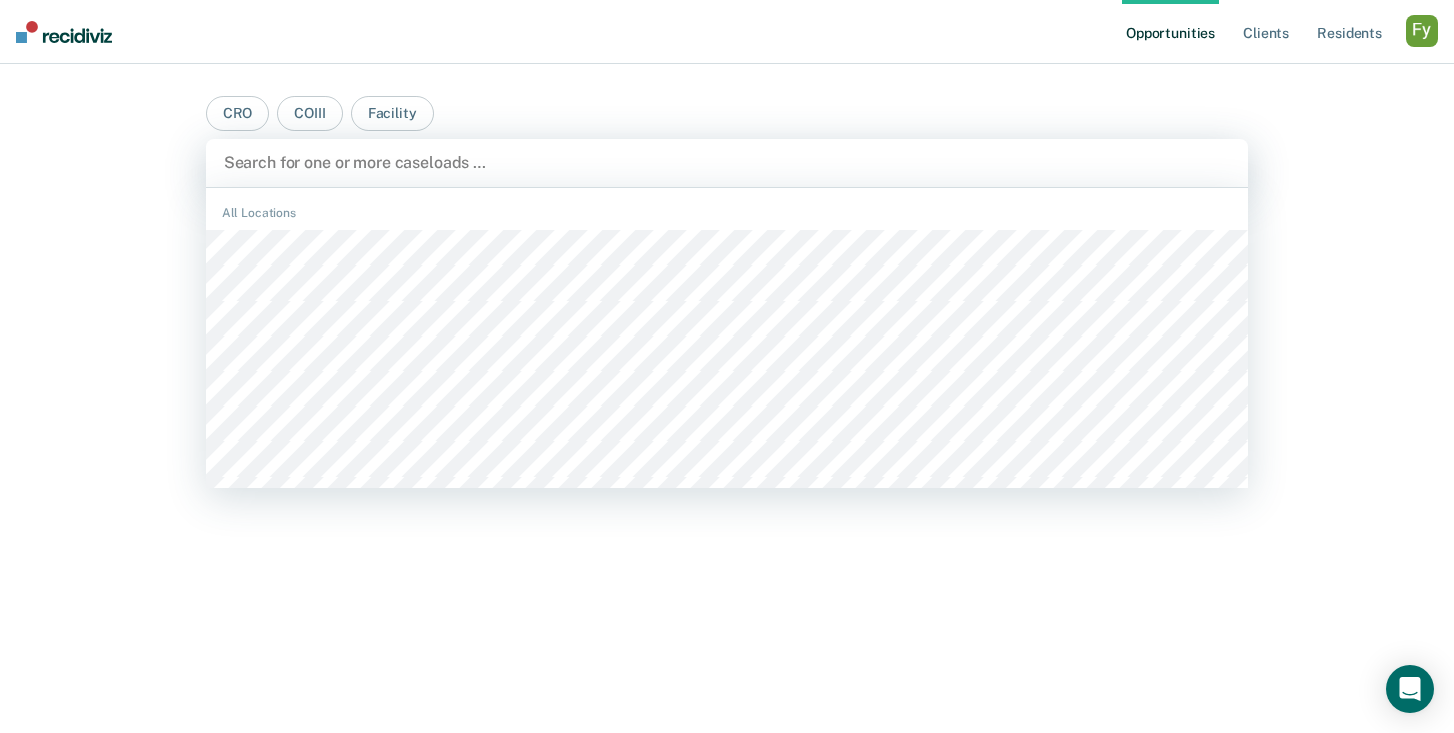 click on "CRO COIII Facility CACF, 1 of 494. 494 results available. Use Up and Down to choose options, press Enter to select the currently focused option, press Escape to exit the menu, press Tab to select the option and exit the menu. Search for one or more caseloads … All Locations All Officers None of the selected caseloads are eligible for opportunities. Search for another caseload." at bounding box center [727, 374] 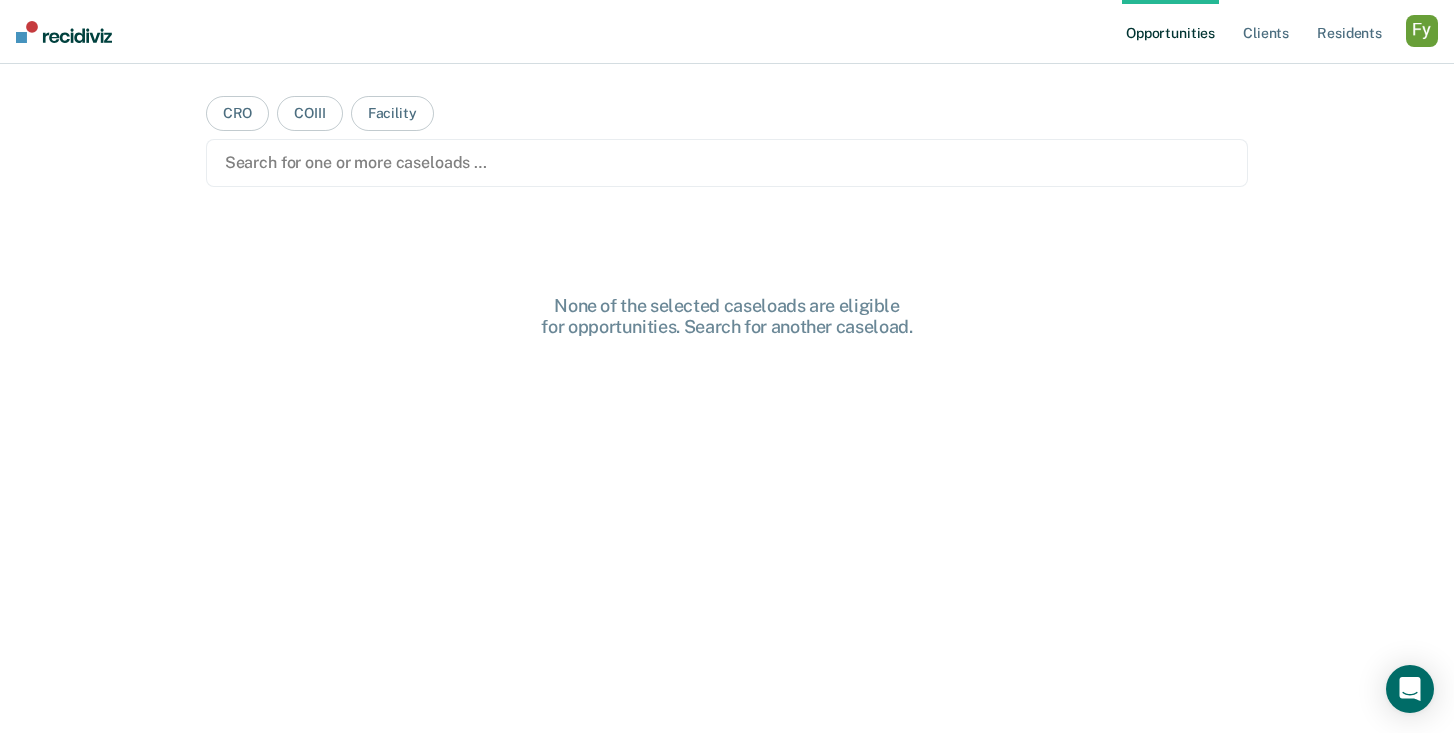 click at bounding box center (1422, 31) 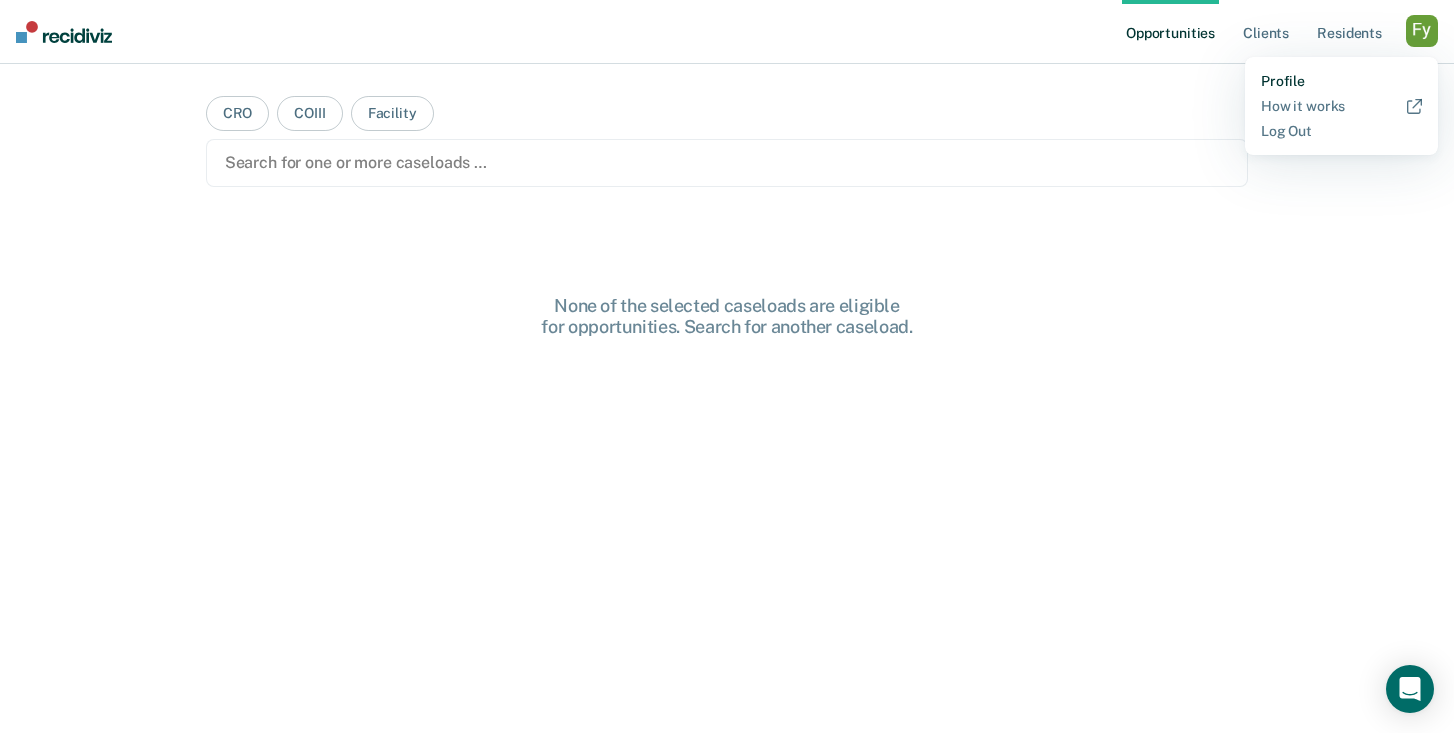 click on "Profile" at bounding box center (1341, 81) 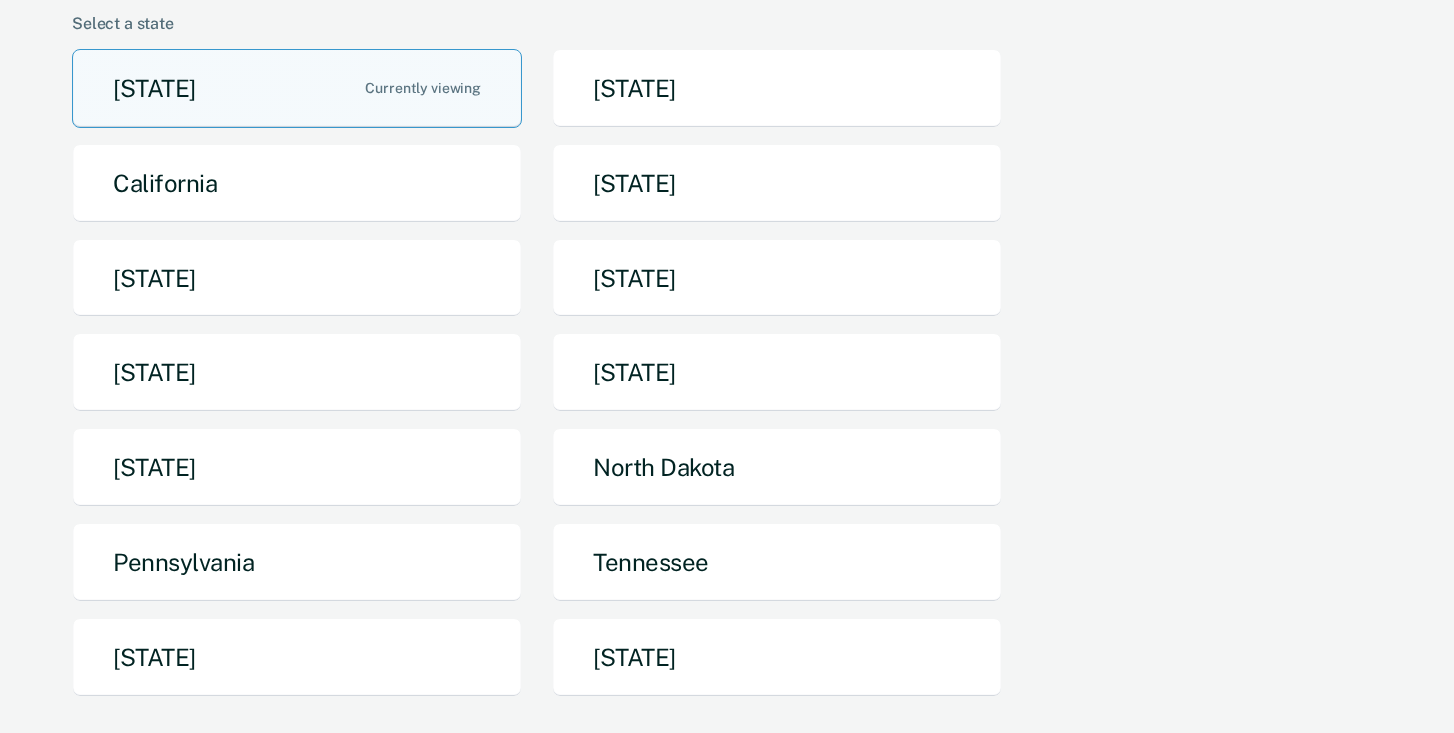 scroll, scrollTop: 167, scrollLeft: 0, axis: vertical 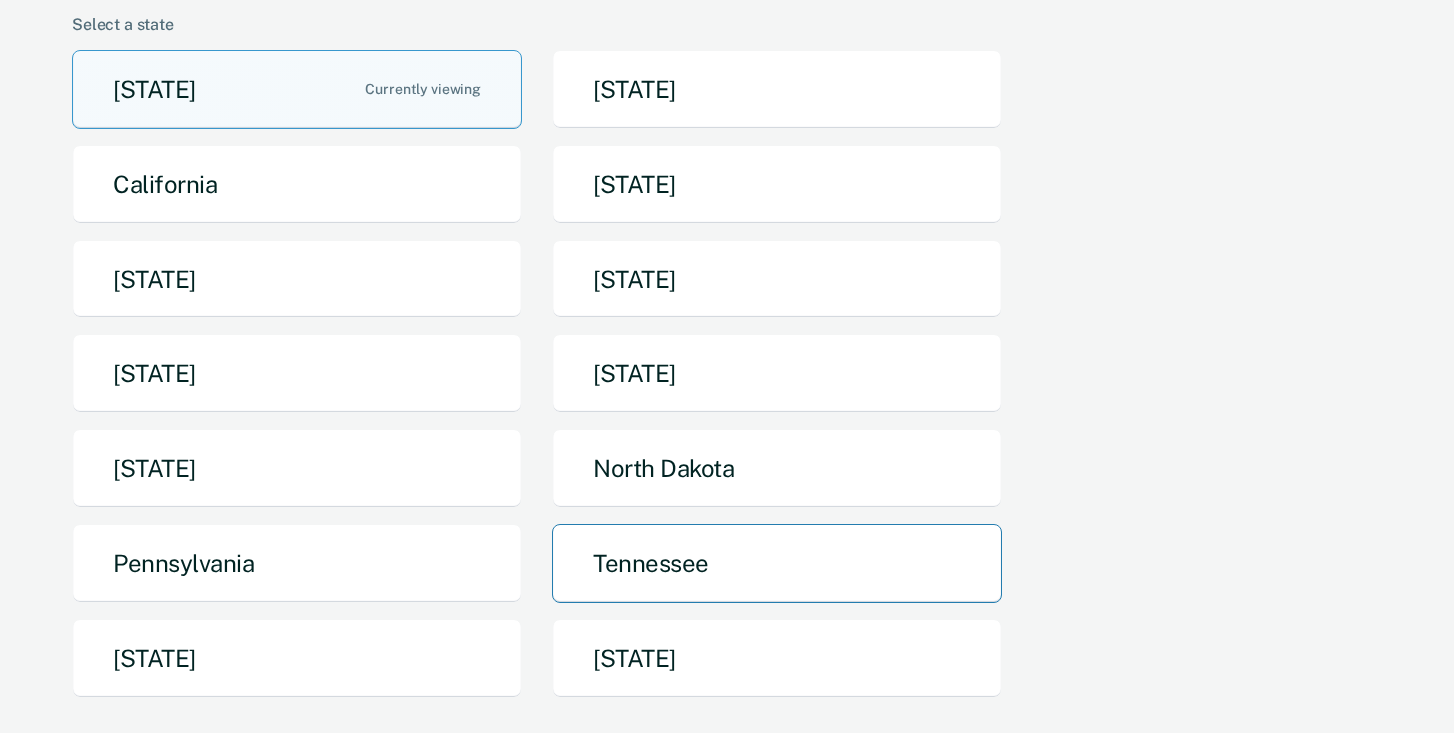 click on "[STATE]" at bounding box center [777, 563] 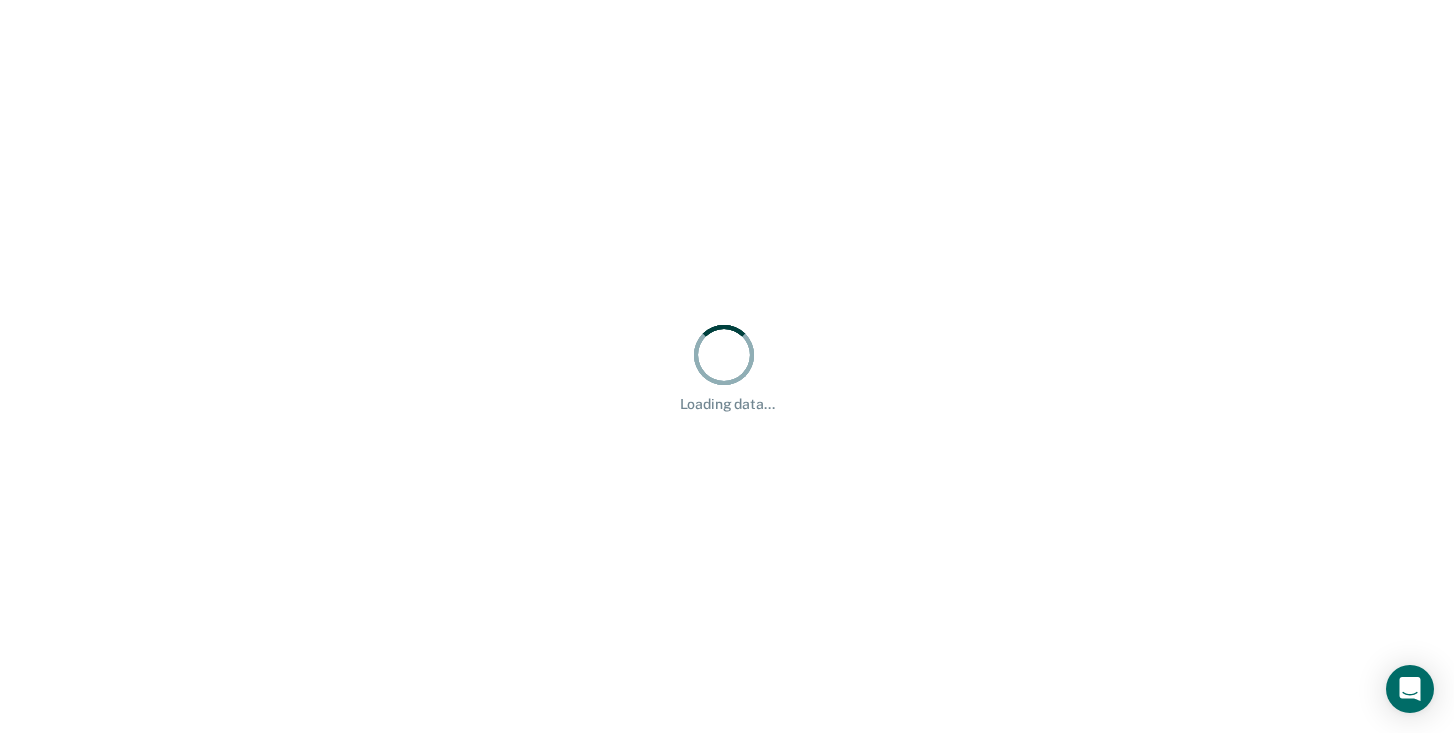 scroll, scrollTop: 0, scrollLeft: 0, axis: both 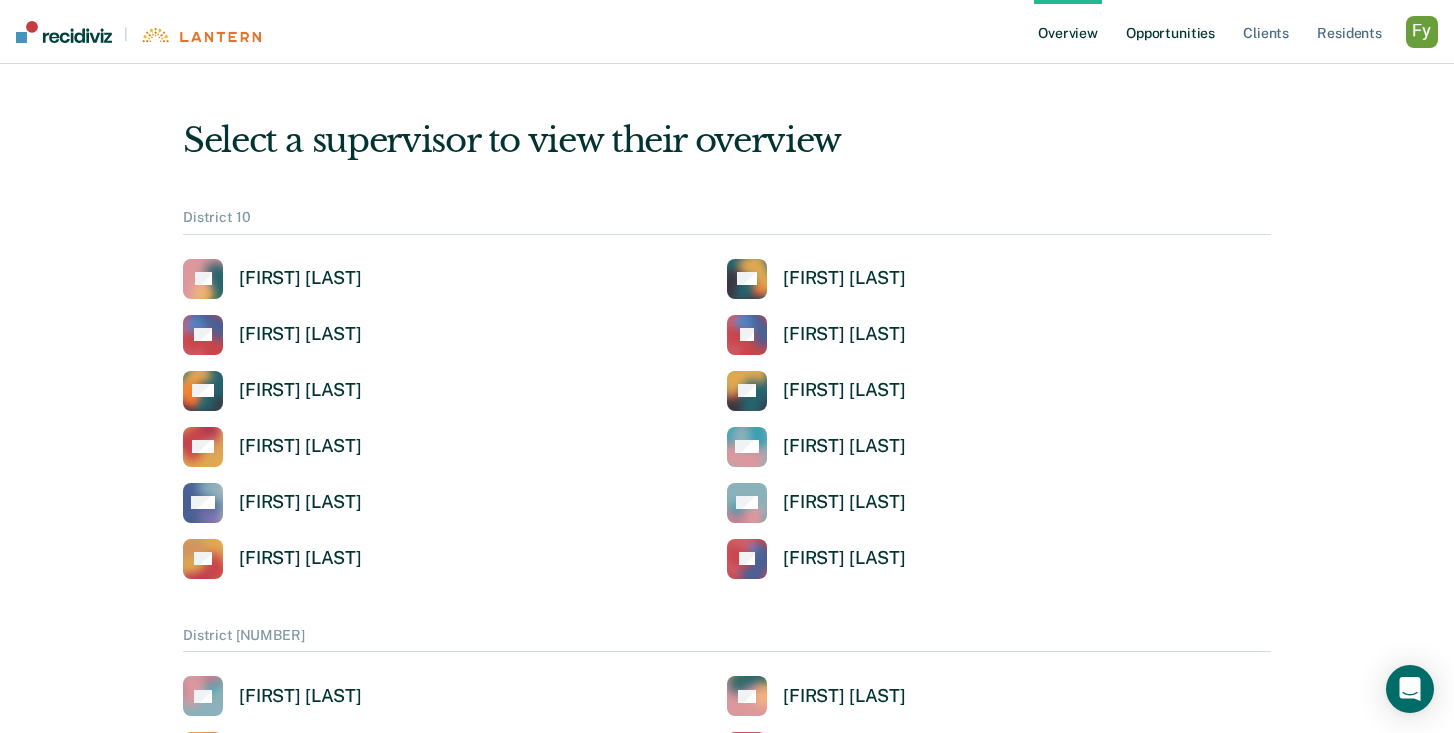 click on "Opportunities" at bounding box center (1170, 32) 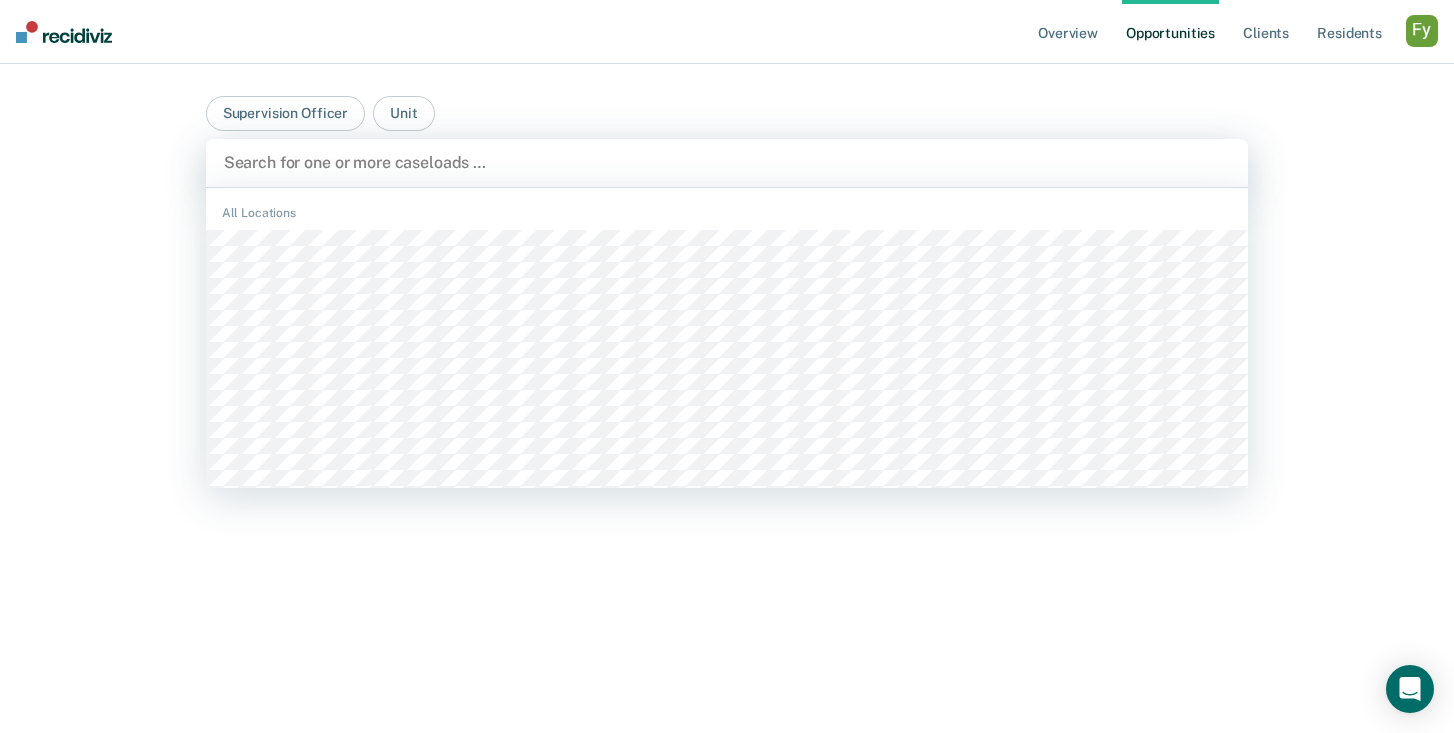 click at bounding box center (727, 162) 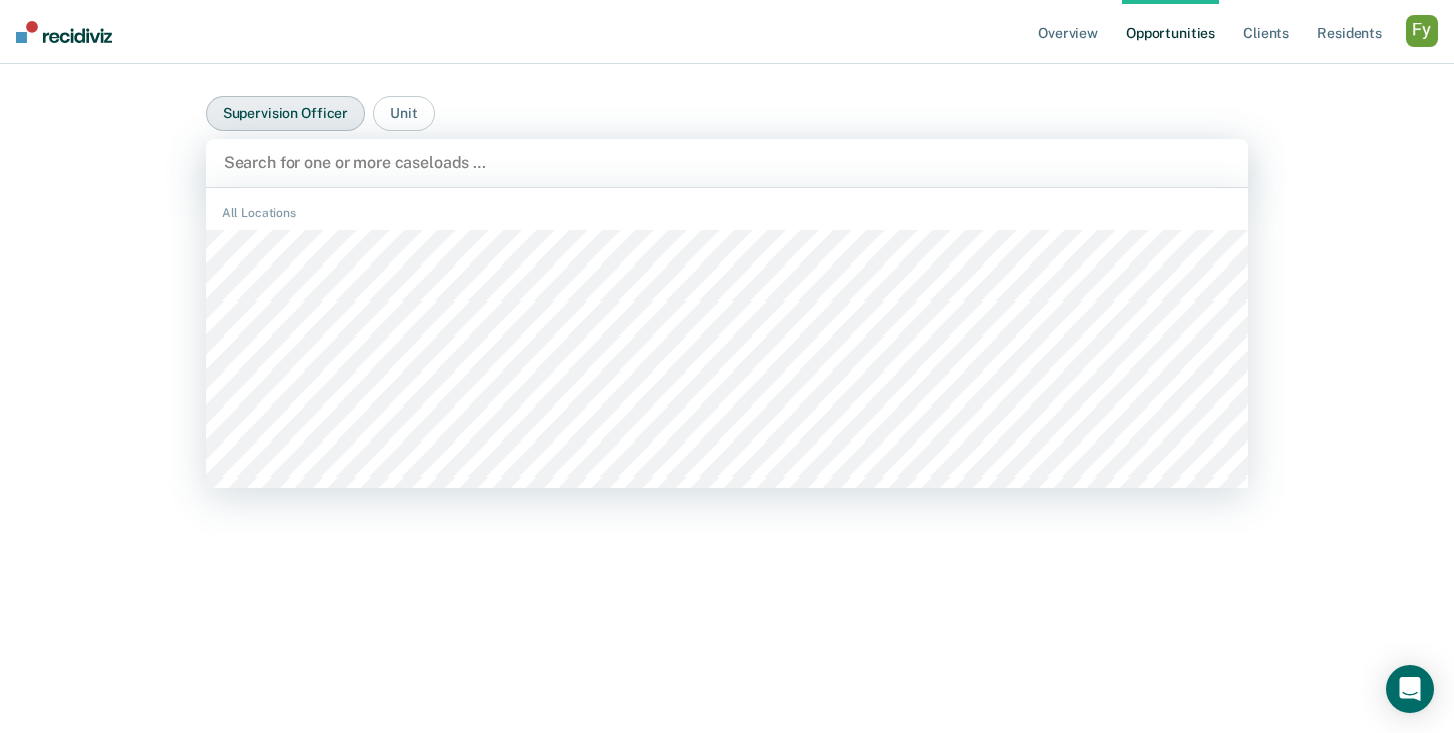 click on "Supervision Officer" at bounding box center (285, 113) 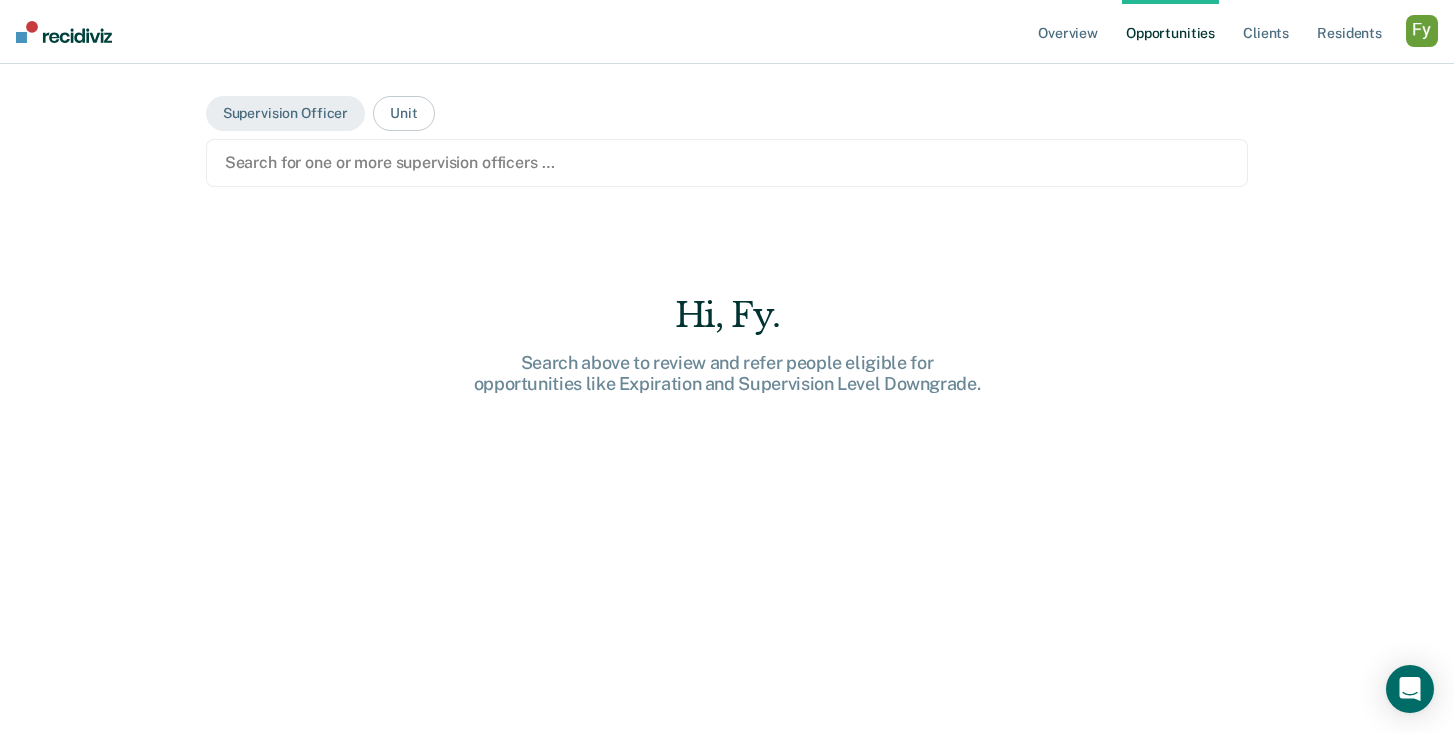 click at bounding box center (727, 162) 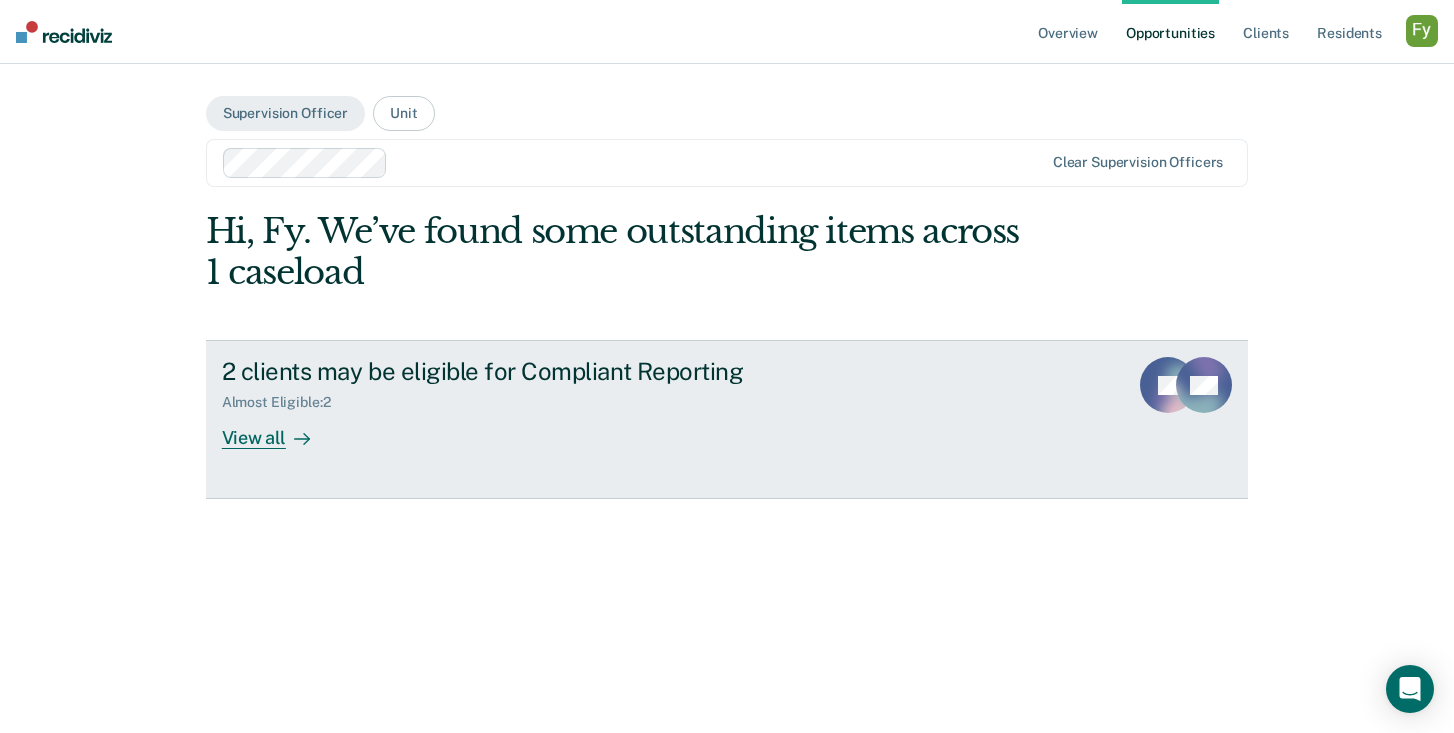 click on "2 clients may be eligible for Compliant Reporting Almost Eligible :  2 View all   CJ ML" at bounding box center [727, 419] 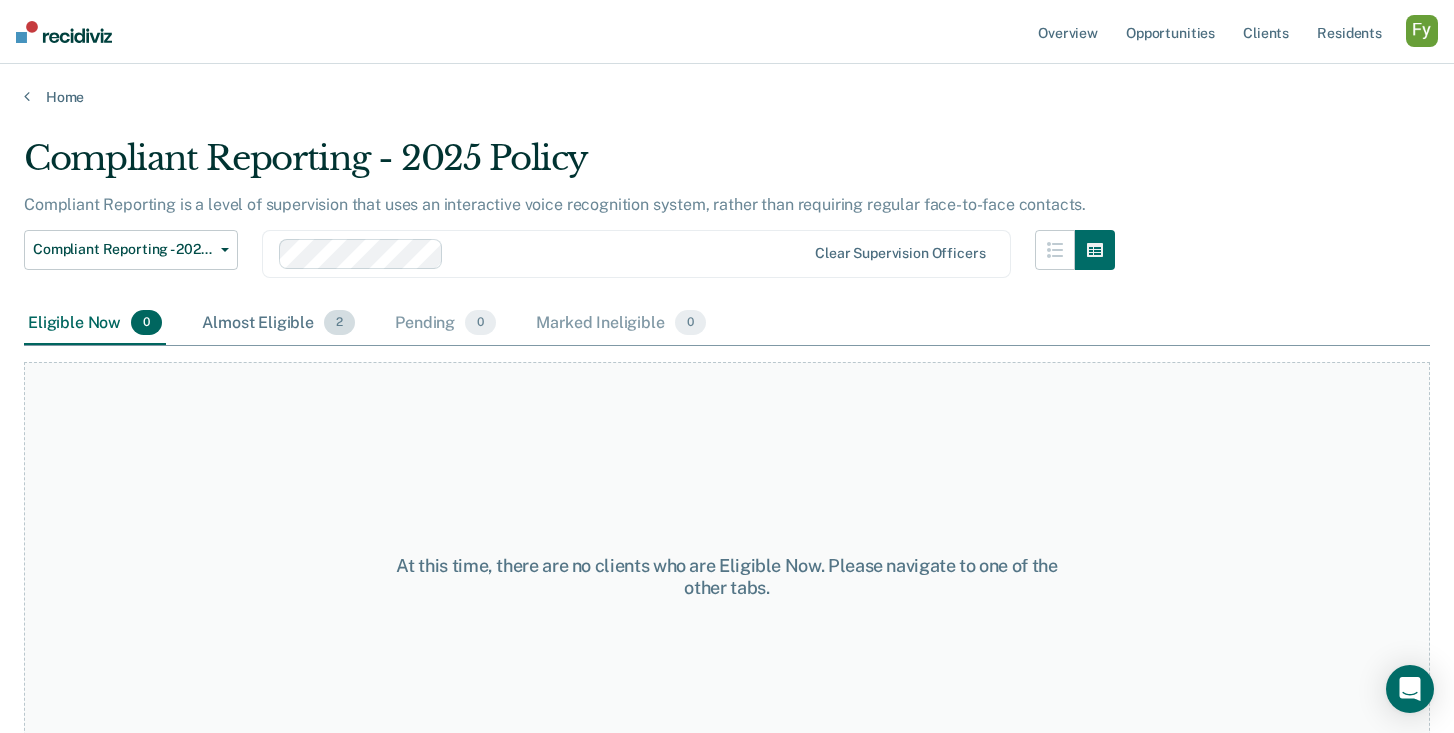 click on "Almost Eligible 2" at bounding box center [278, 324] 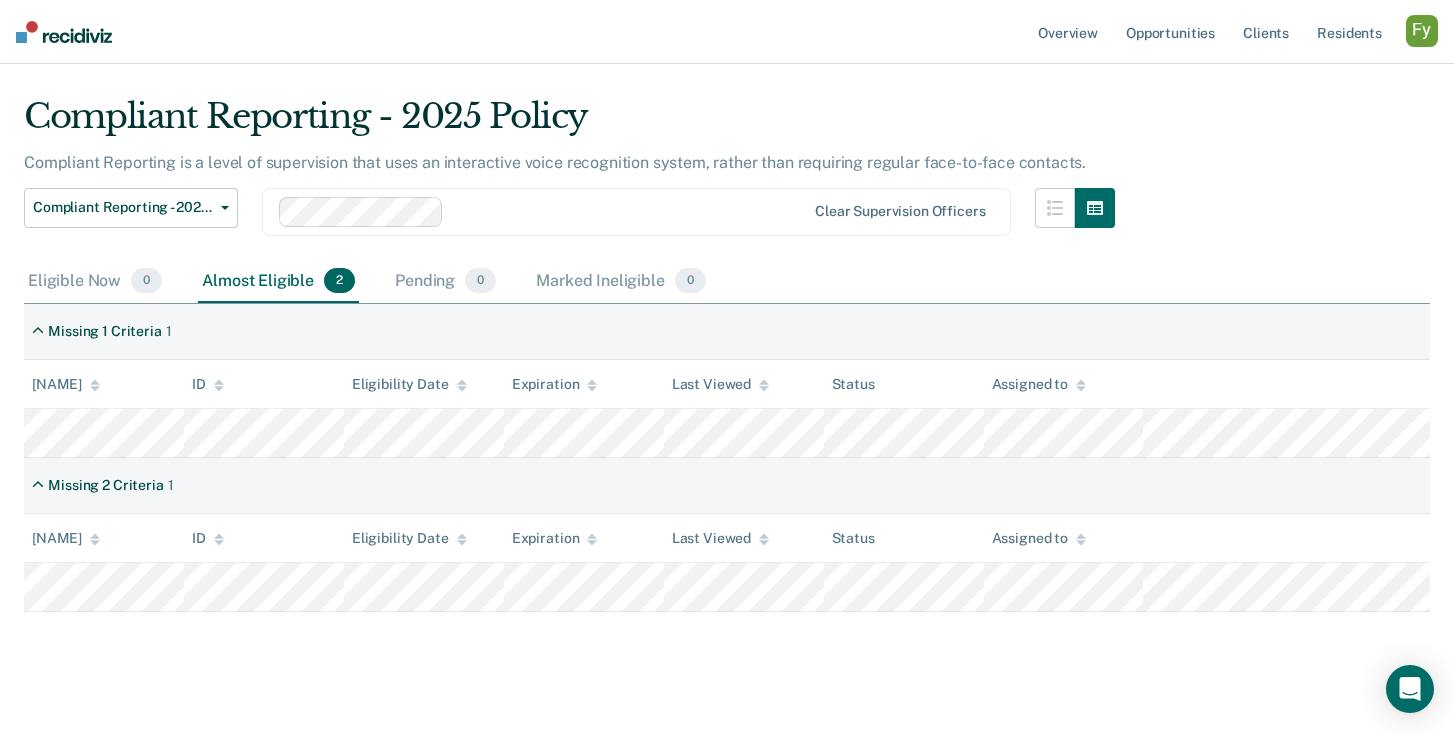 scroll, scrollTop: 64, scrollLeft: 0, axis: vertical 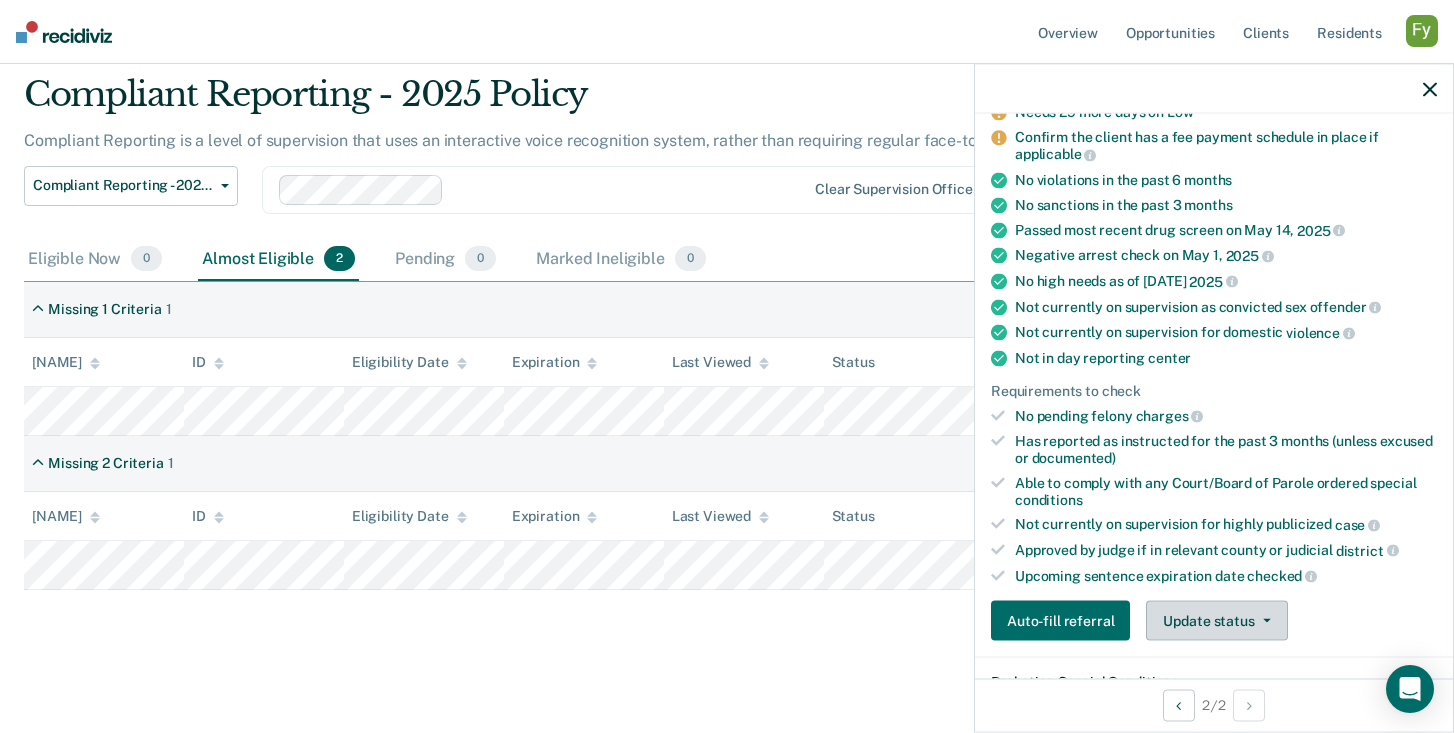 click on "Update status" at bounding box center (1216, 621) 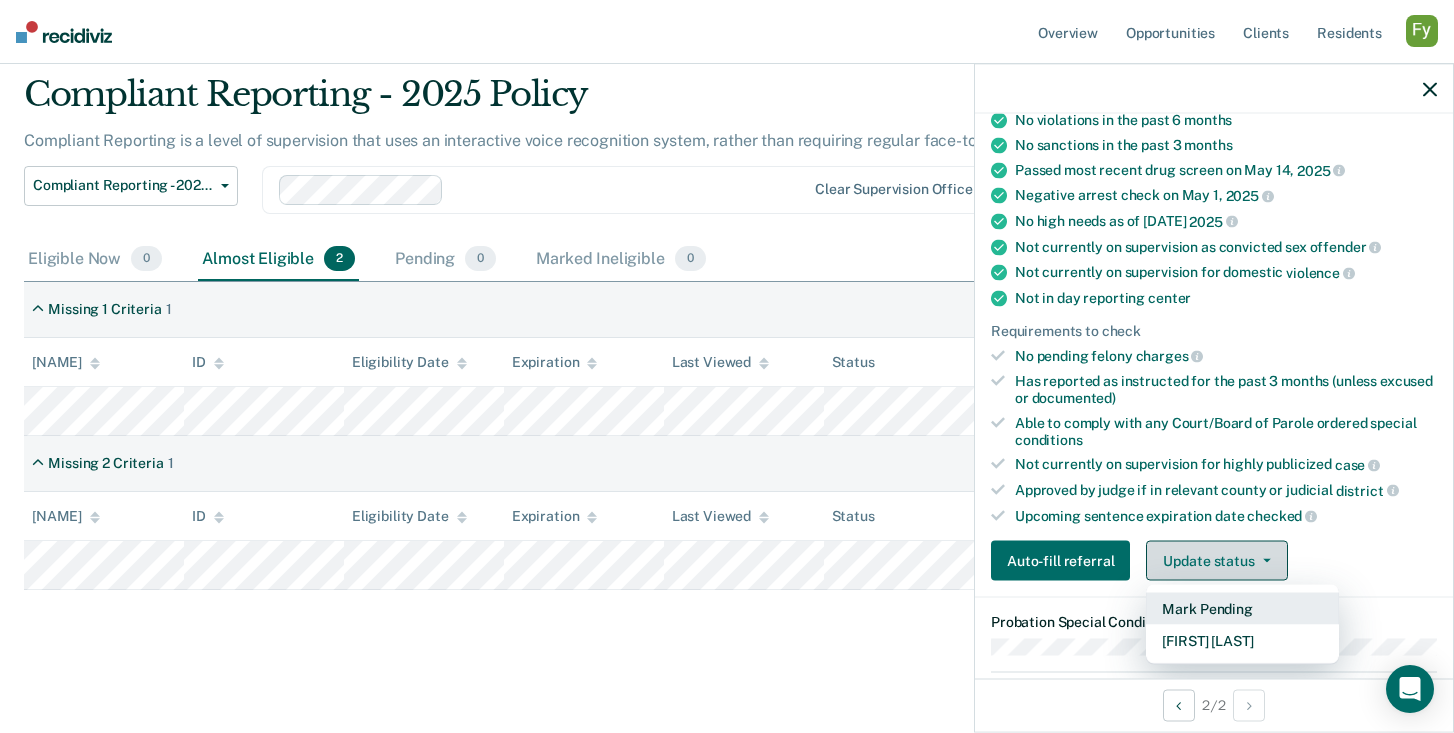 scroll, scrollTop: 252, scrollLeft: 0, axis: vertical 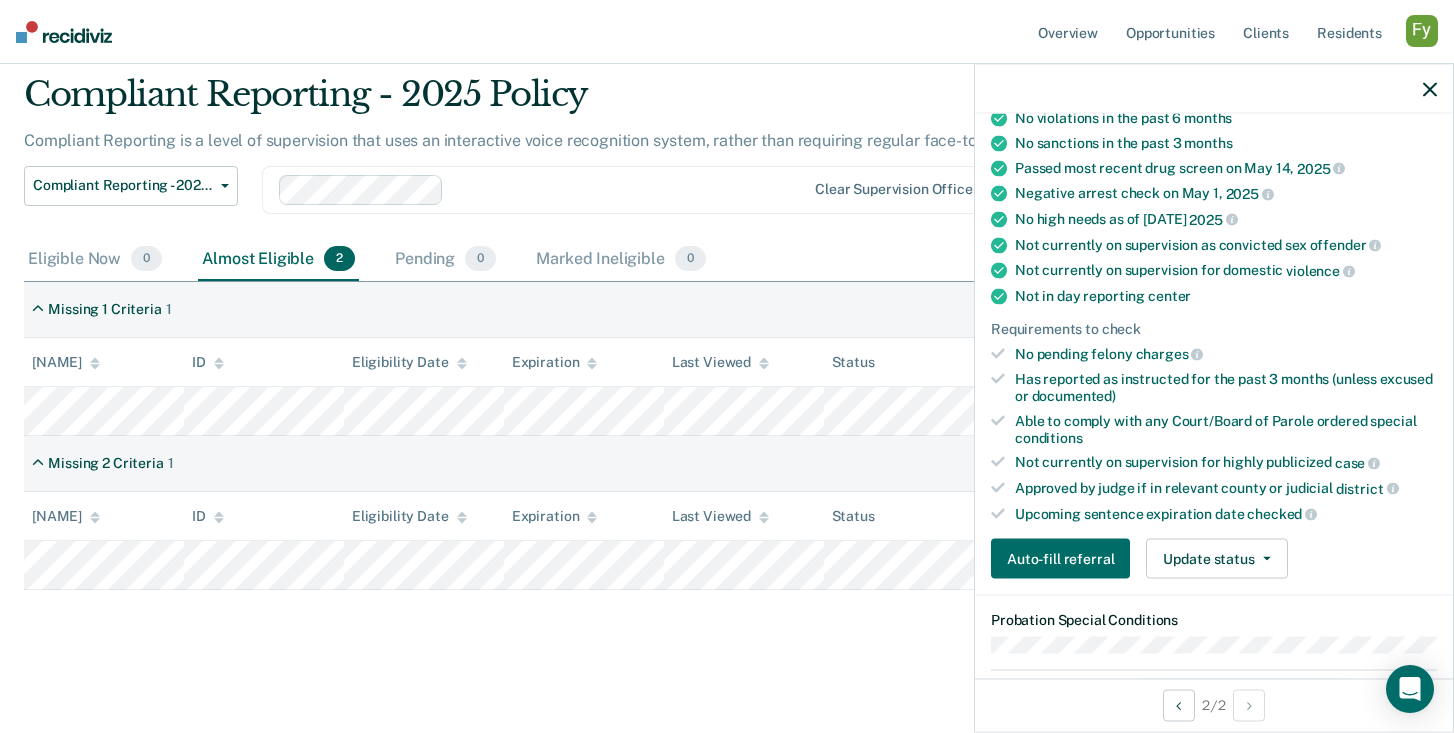 click on "ML   Compliant Reporting - 2025 Policy Almost eligible Validated by data from TOMIS Needs 29 more days on Low Confirm the client has a fee payment schedule in place if applicable   No violations in the past 6   months No sanctions in the past 3   months Passed most recent drug screen on May 14,   2025
Negative arrest check on May 1,   2025   No high needs as of Feb 26,   2025   Not currently on supervision as convicted sex   offender   Not currently on supervision for domestic   violence   Not in day reporting   center Requirements to check No pending felony   charges   Has reported as instructed for the past 3 months (unless excused or   documented) Able to comply with any Court/Board of Parole ordered special   conditions Not currently on supervision for highly publicized   case   Approved by judge if in relevant county or judicial   district   Upcoming sentence expiration date   checked   Auto-fill referral Update status Mark Pending Mark Ineligible Probation Special Conditions Supervision Contact" at bounding box center [1214, 601] 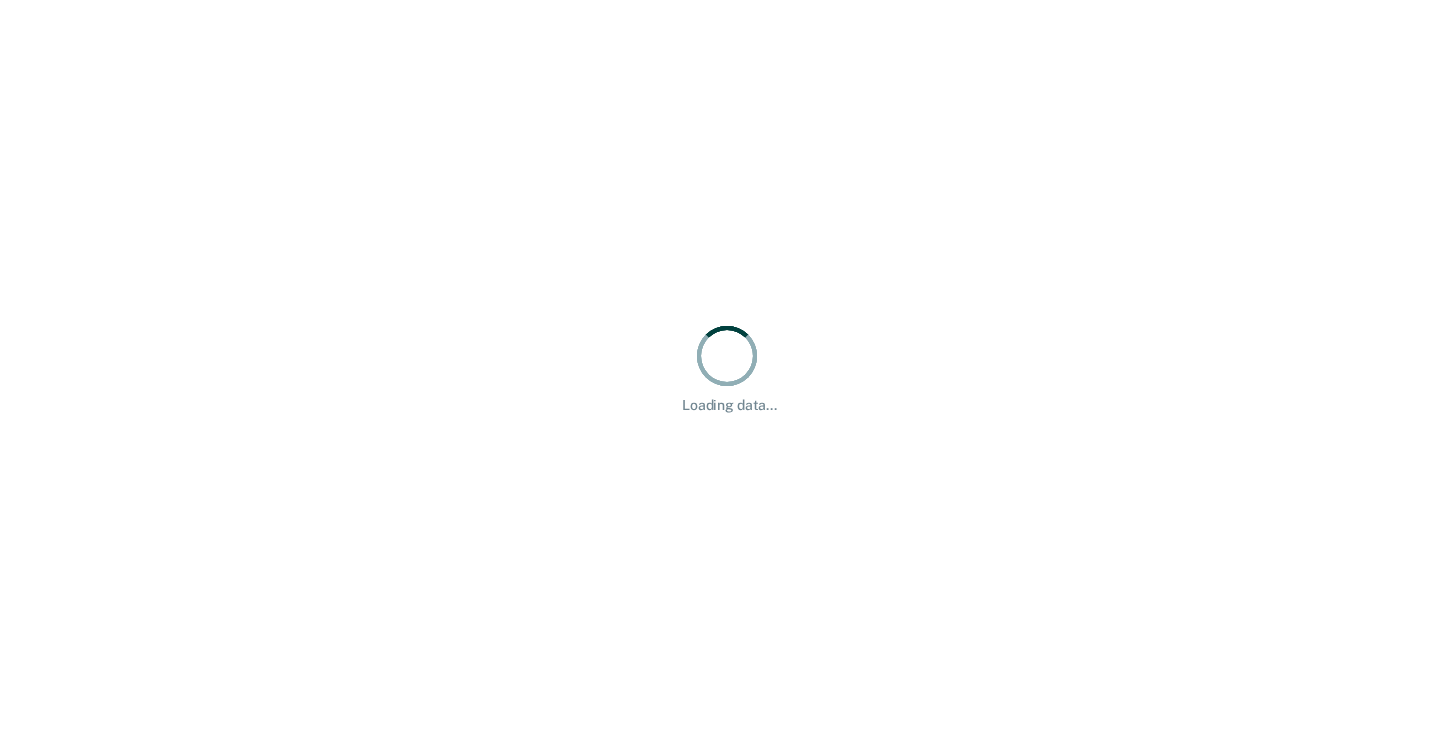 scroll, scrollTop: 0, scrollLeft: 0, axis: both 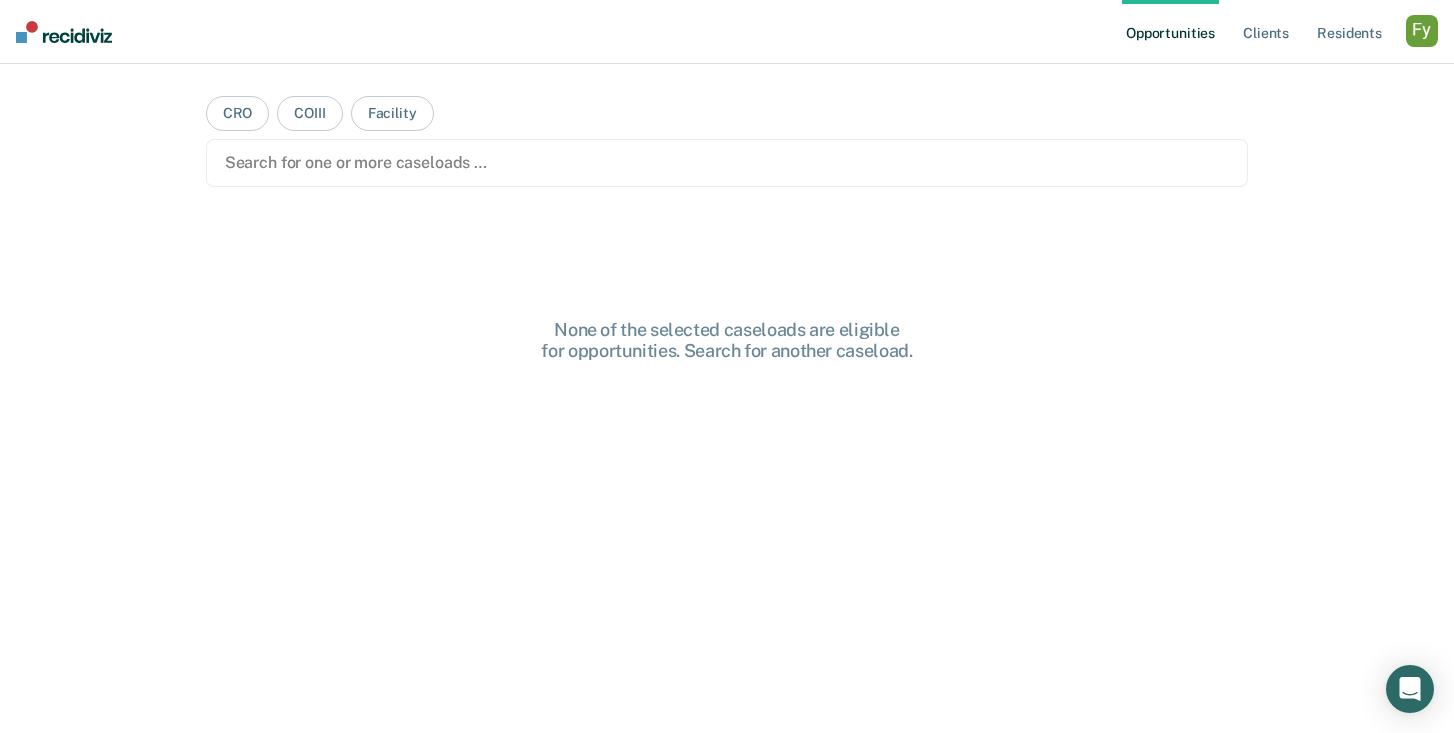 click at bounding box center (1422, 31) 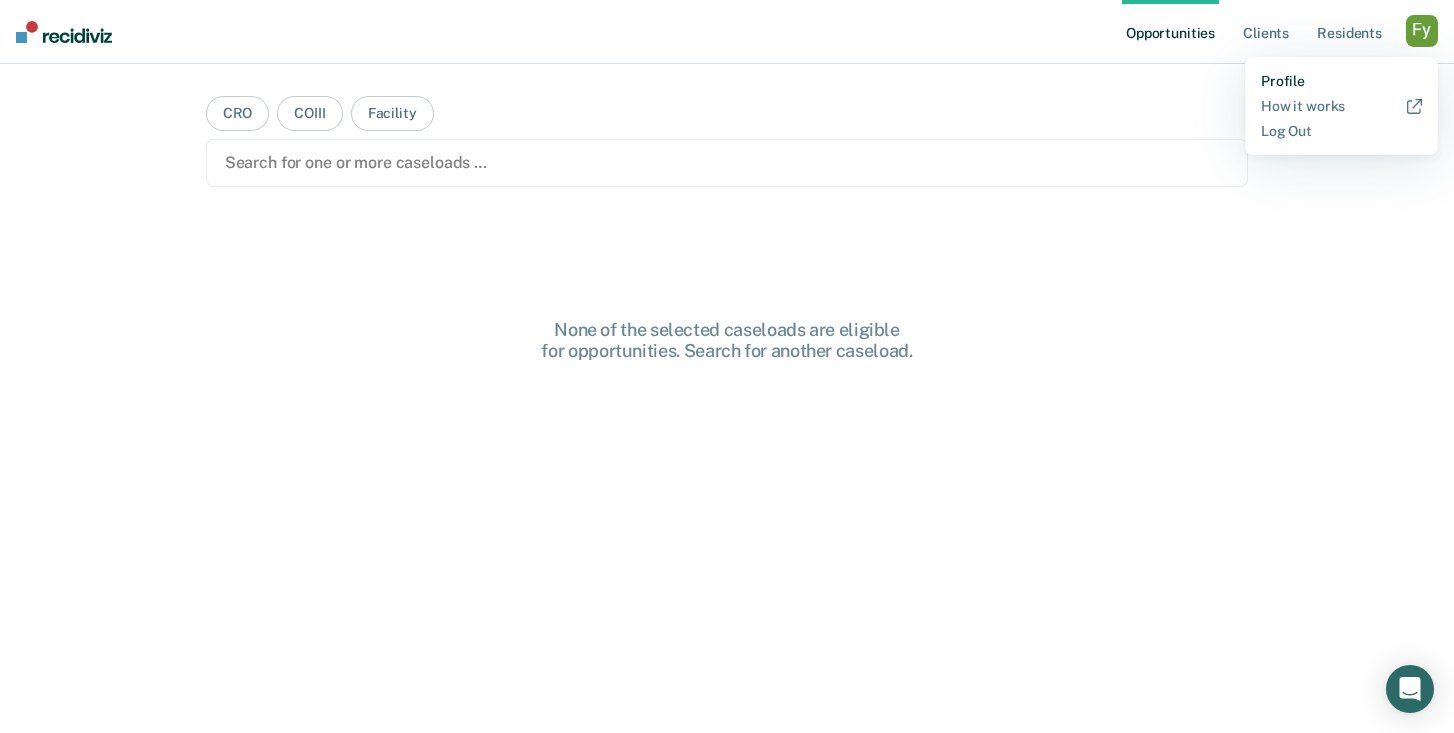 click on "Profile" at bounding box center (1341, 81) 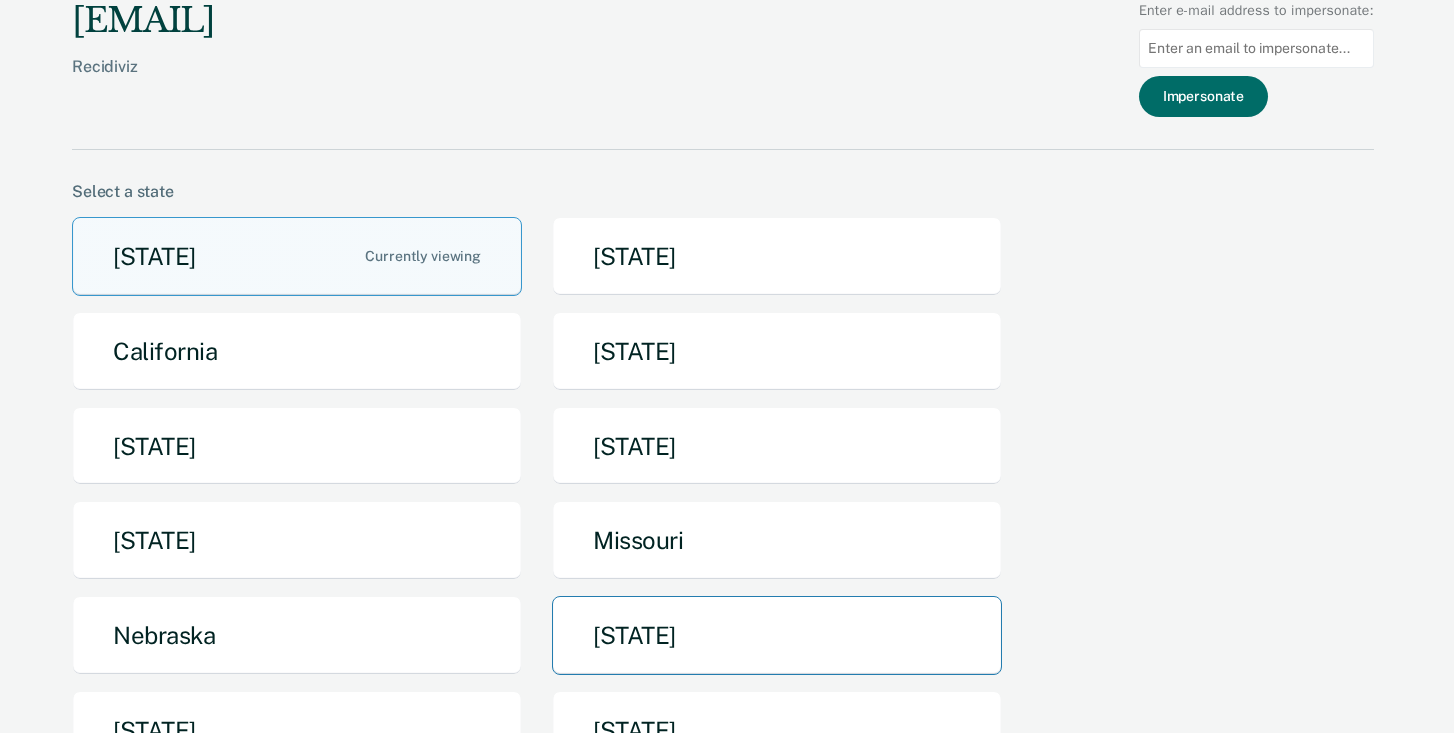 scroll, scrollTop: 73, scrollLeft: 0, axis: vertical 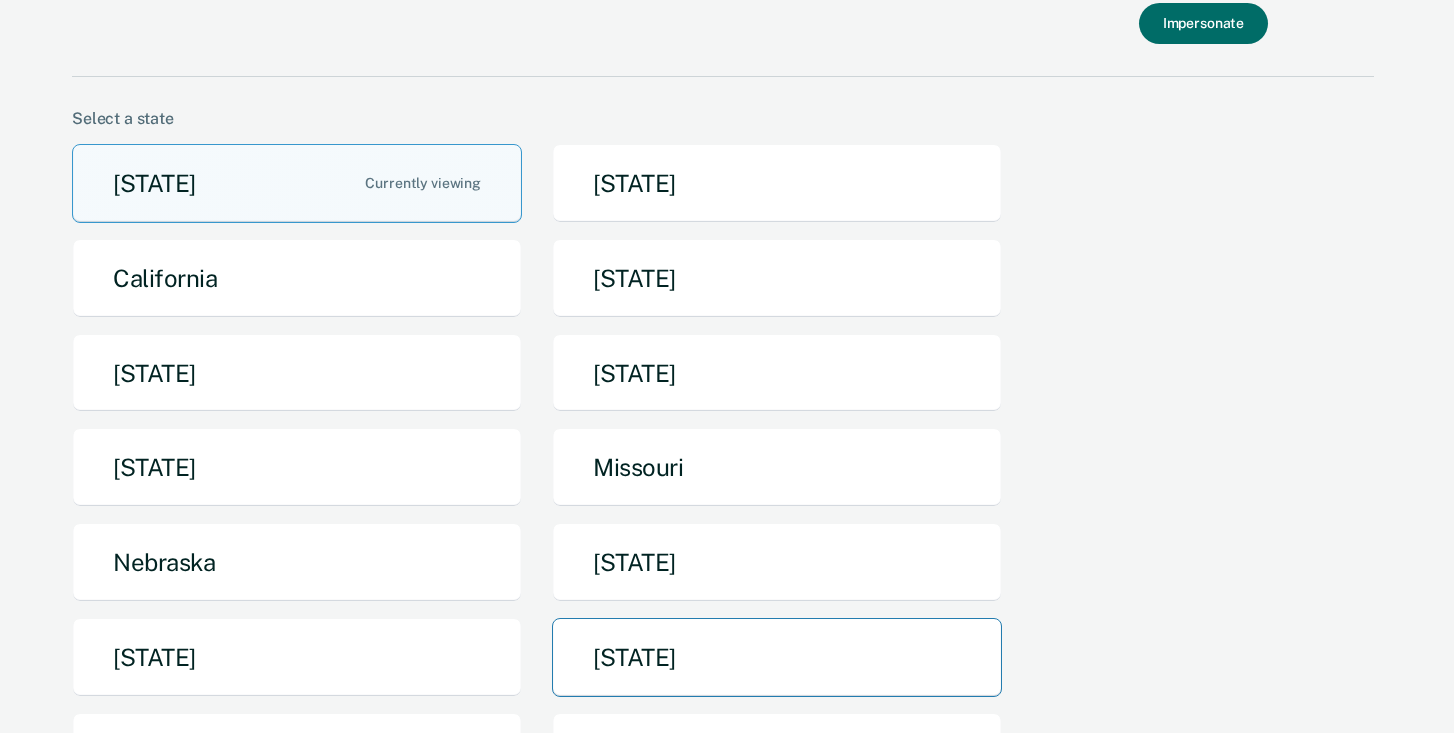 click on "[STATE]" at bounding box center (777, 657) 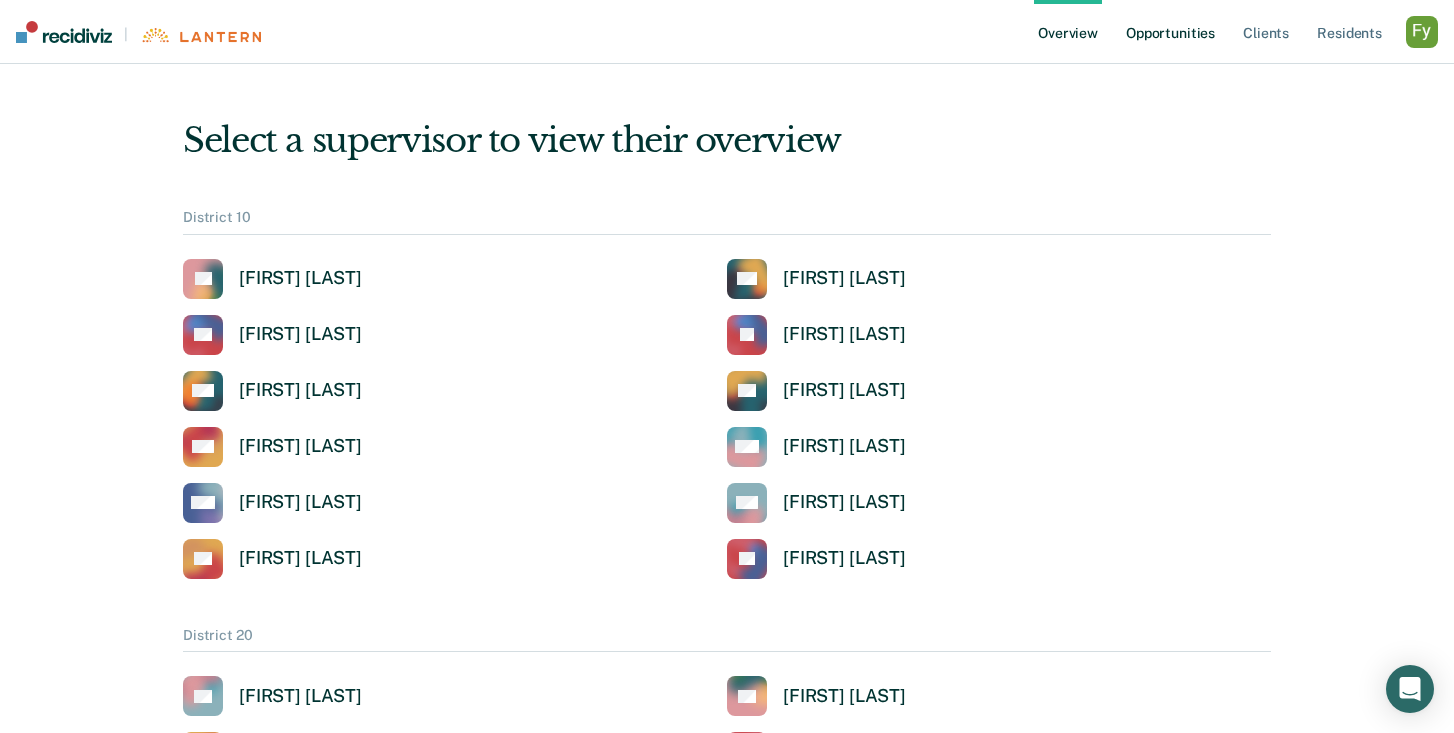 click on "Opportunities" at bounding box center (1170, 32) 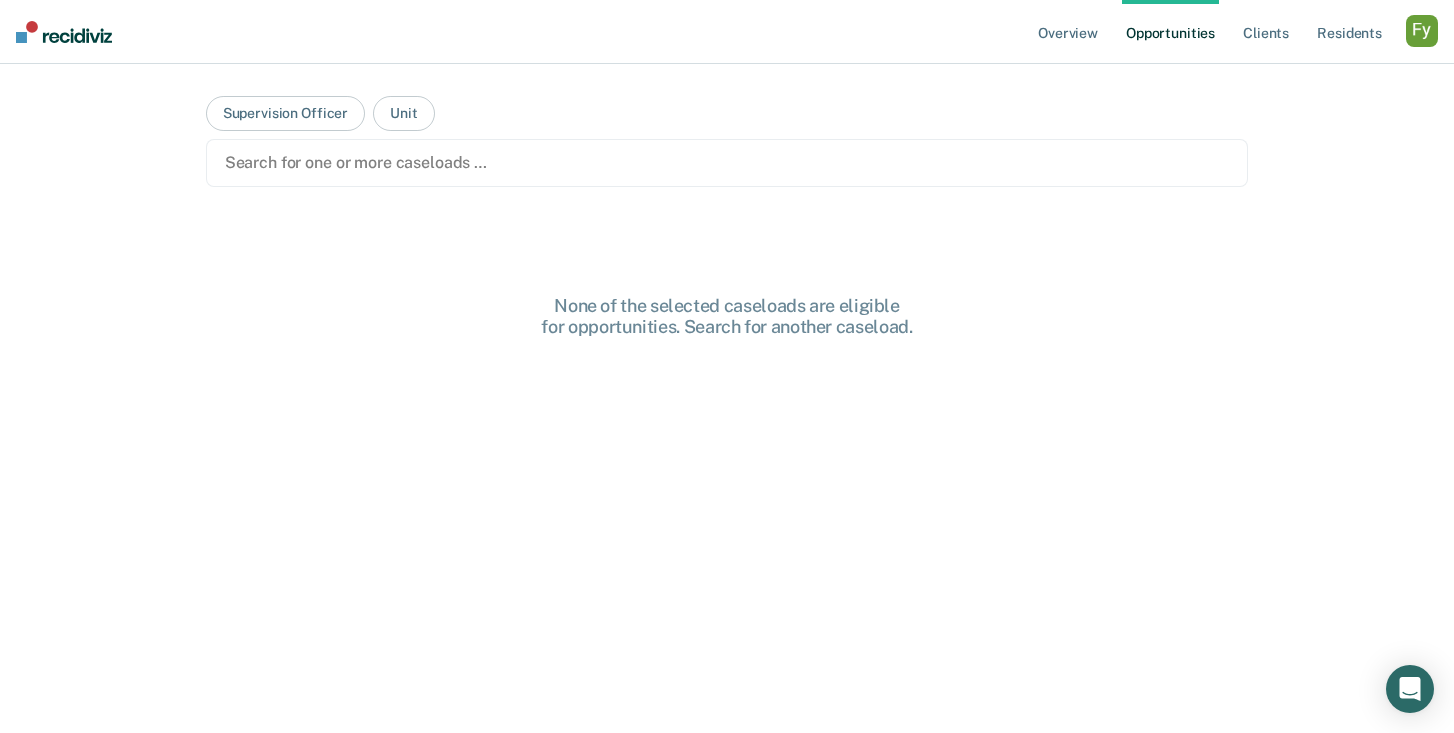 click at bounding box center (727, 162) 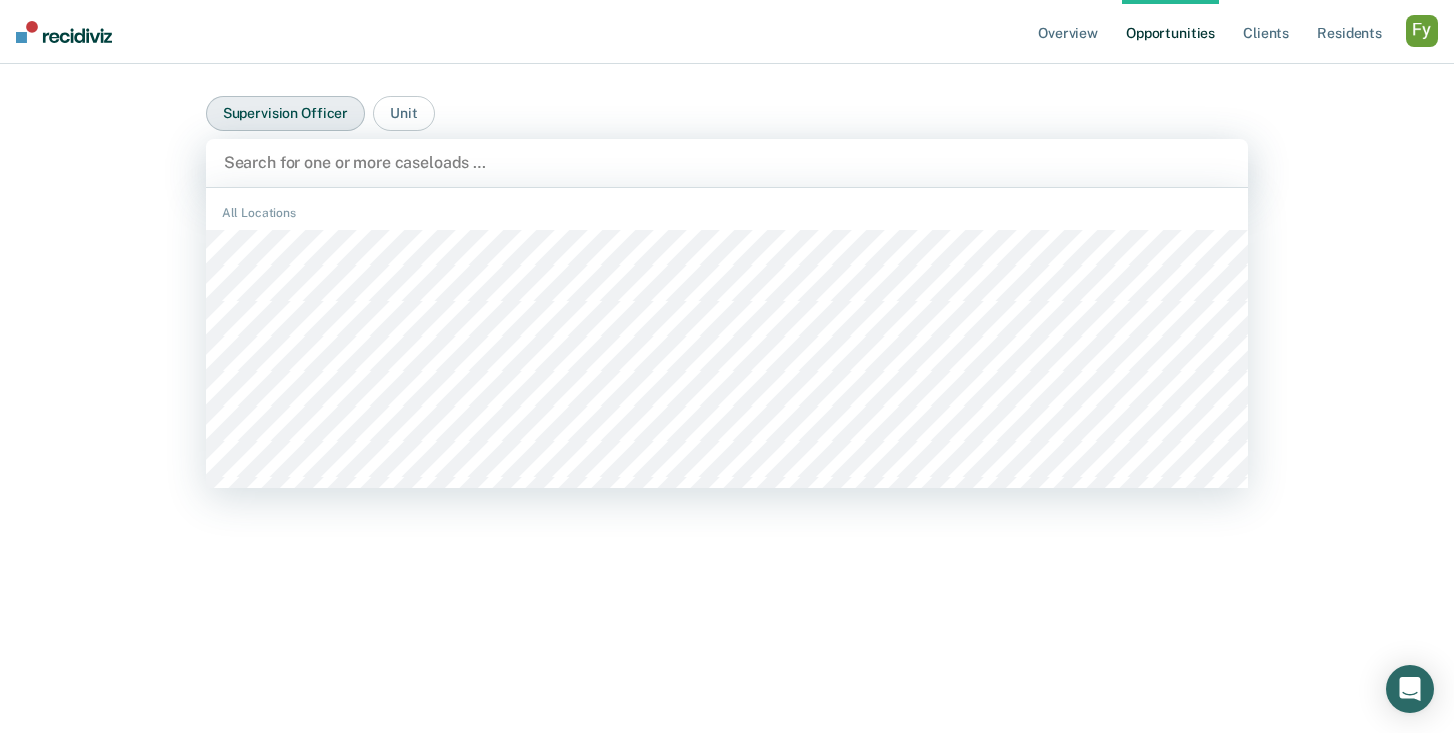 click on "Supervision Officer" at bounding box center [285, 113] 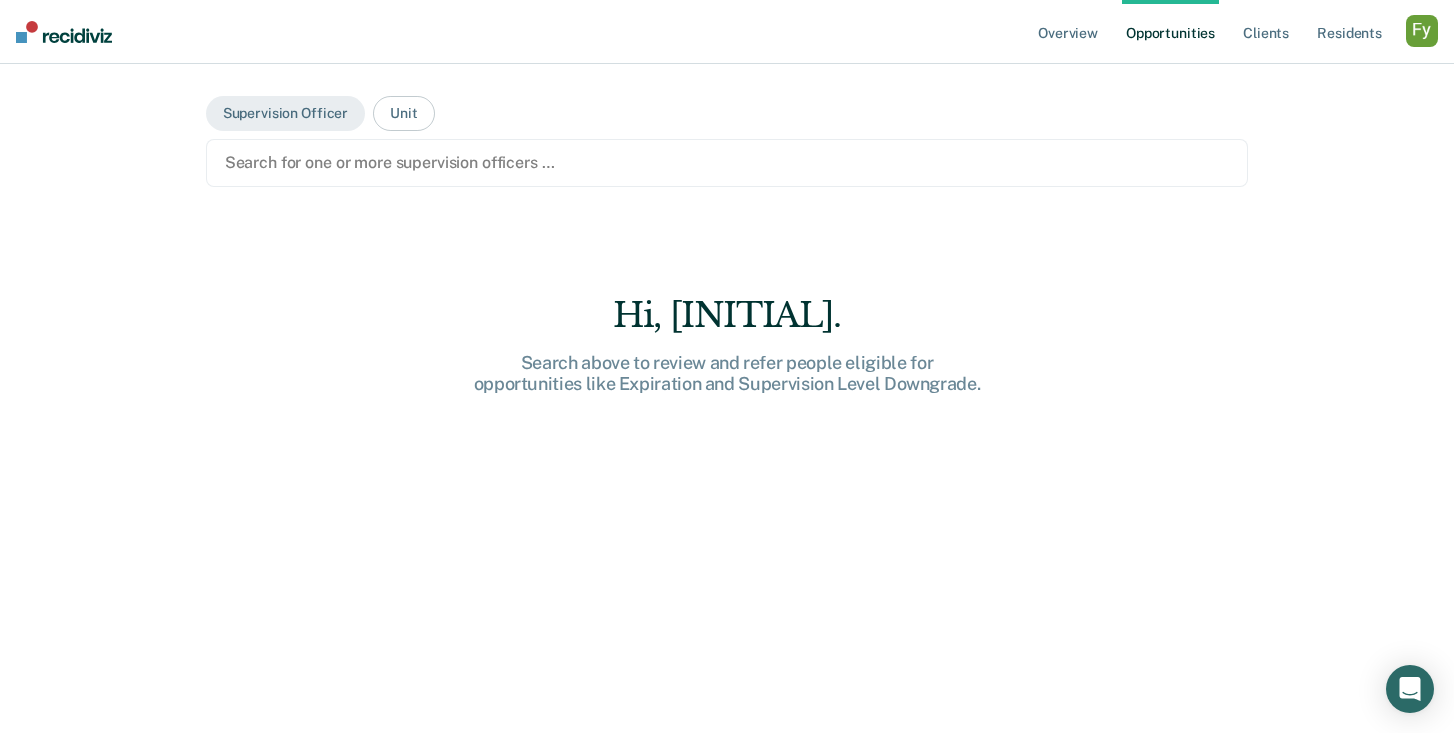 click at bounding box center (727, 162) 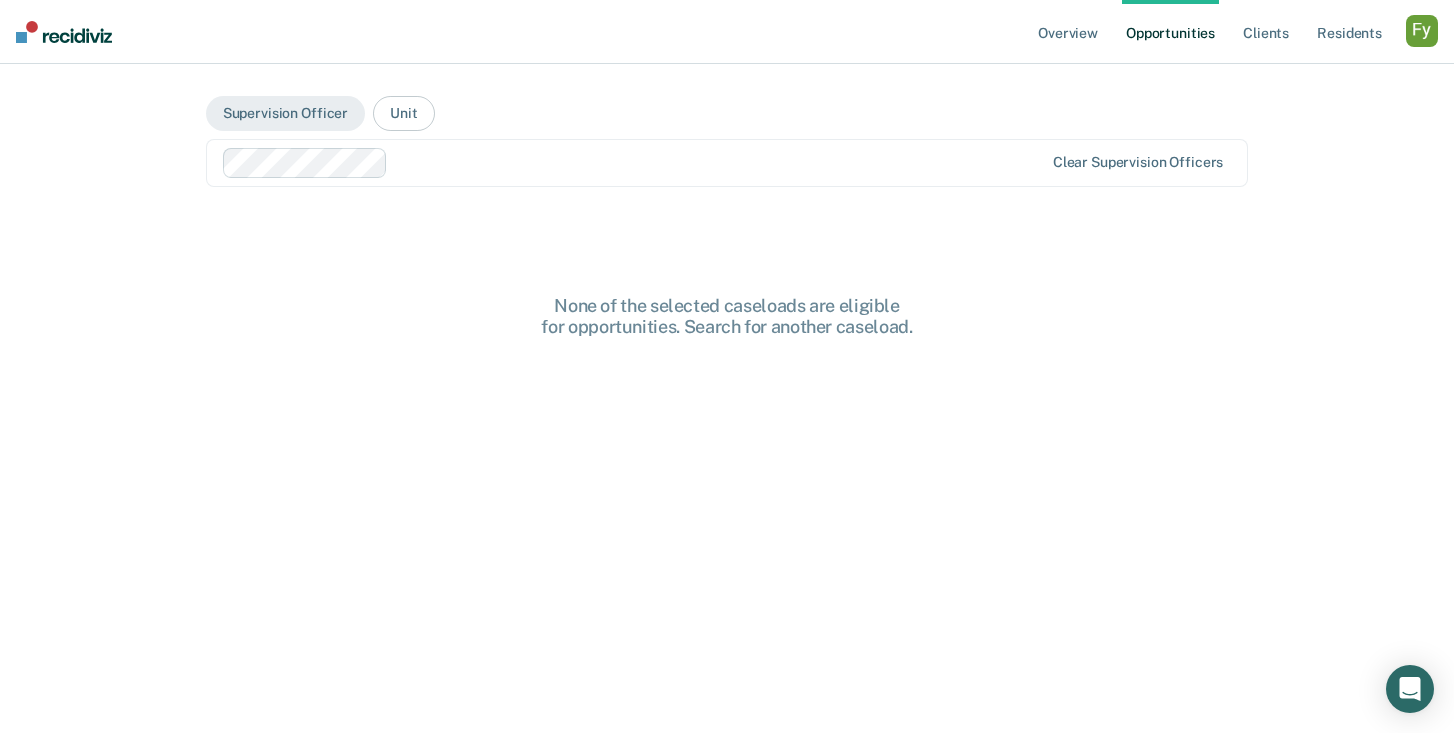 click at bounding box center (719, 162) 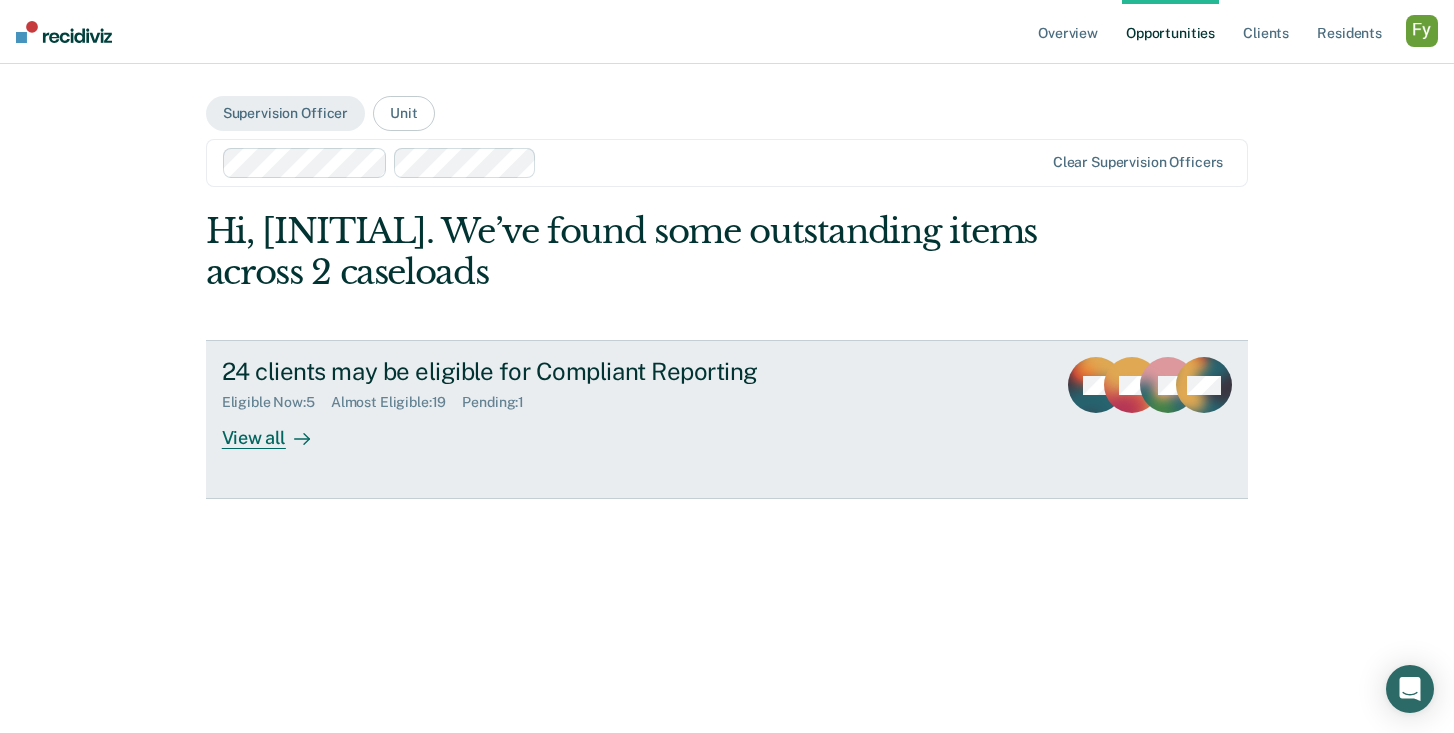 click on "View all" at bounding box center [278, 430] 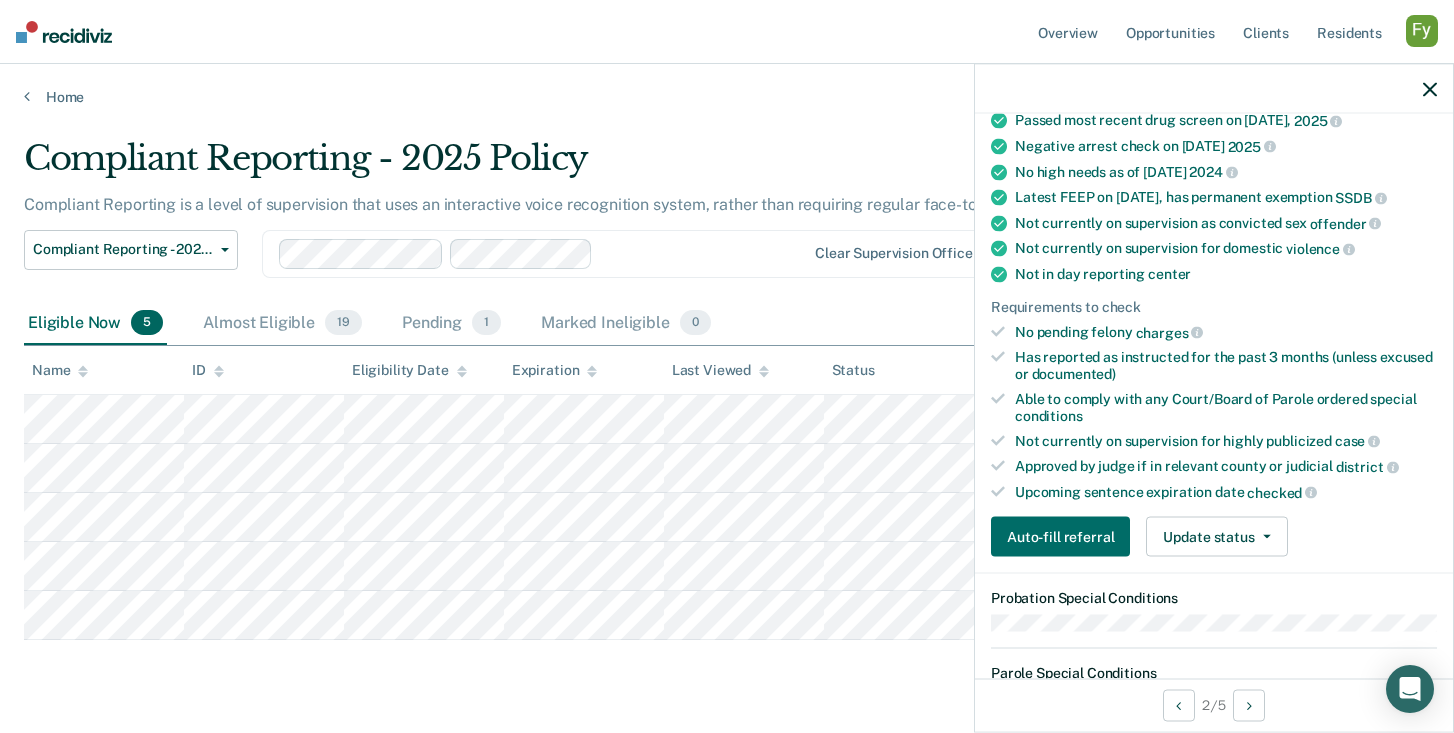 scroll, scrollTop: 282, scrollLeft: 0, axis: vertical 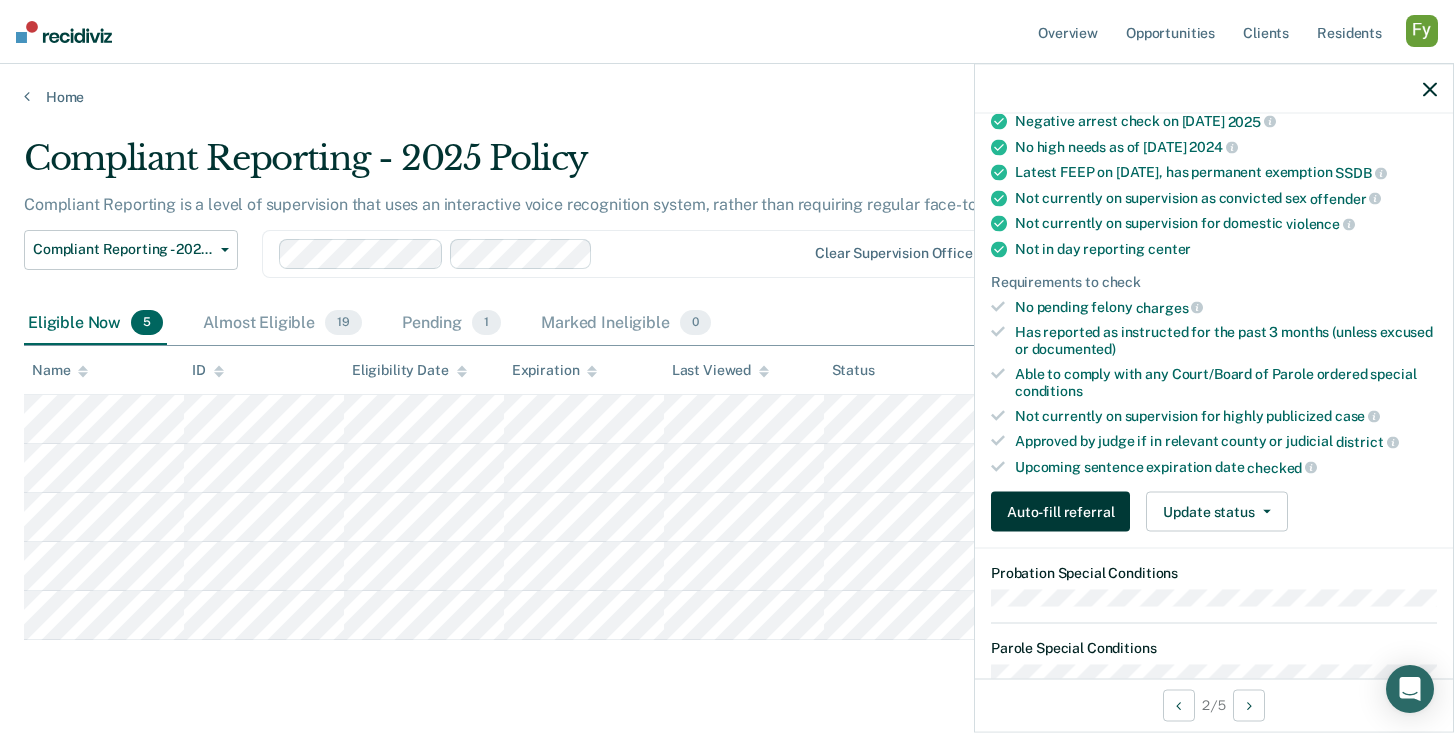 click on "Auto-fill referral" at bounding box center [1060, 512] 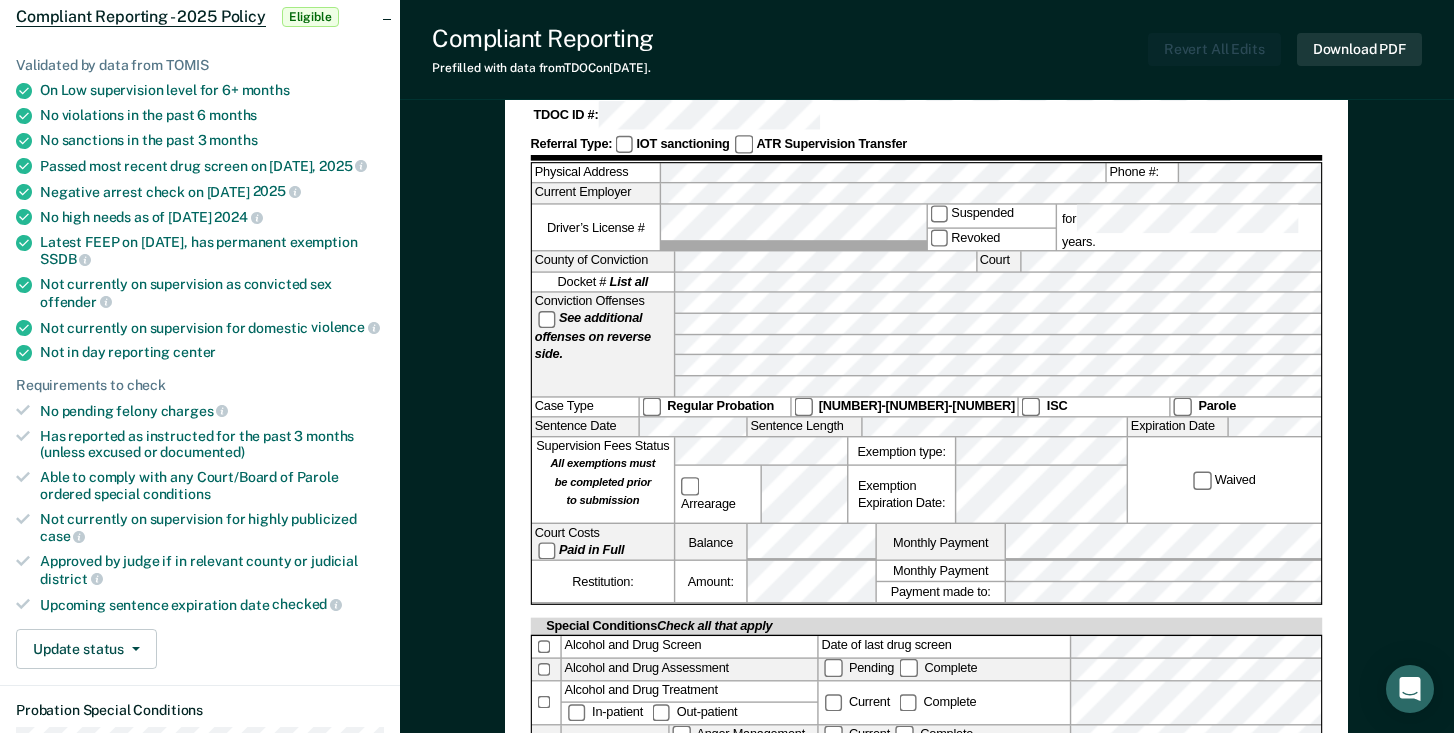 scroll, scrollTop: 146, scrollLeft: 0, axis: vertical 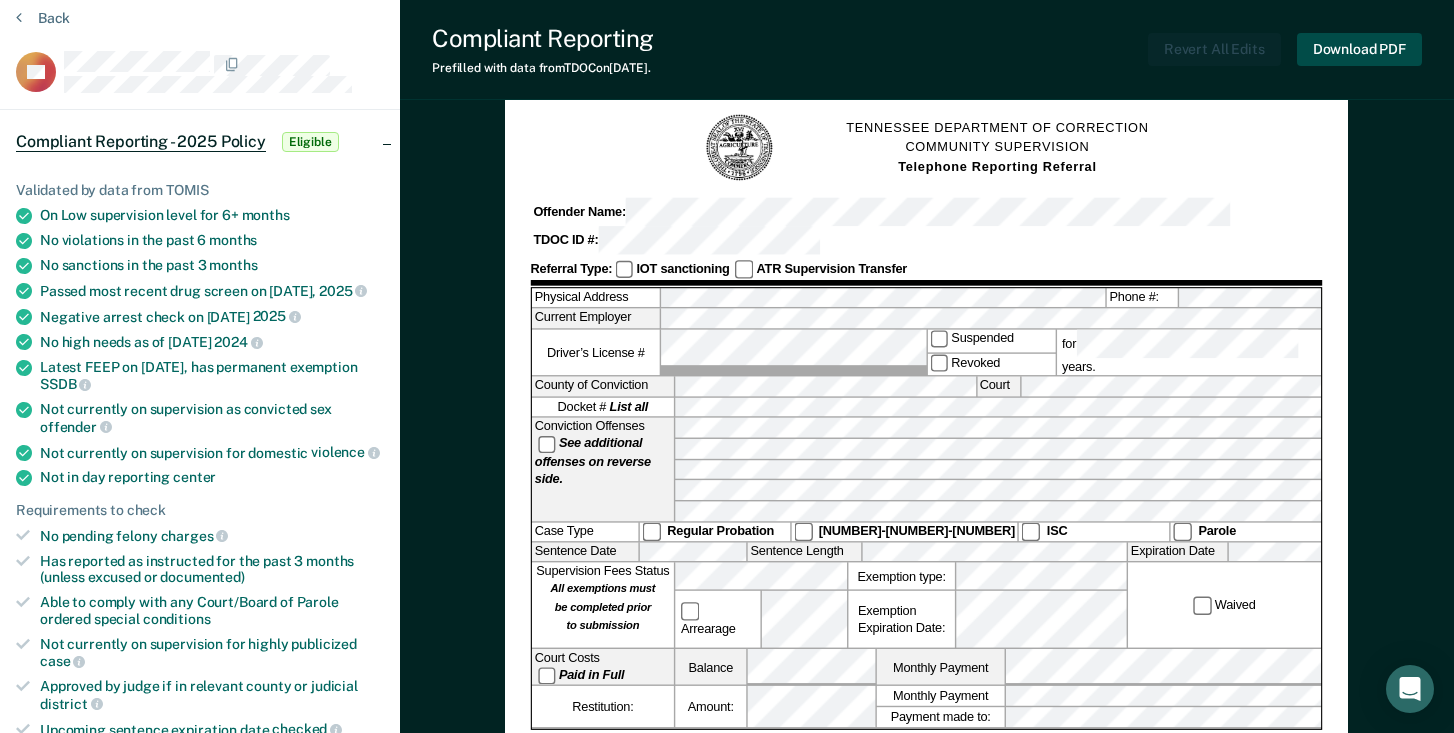 click on "Download PDF" at bounding box center [1359, 49] 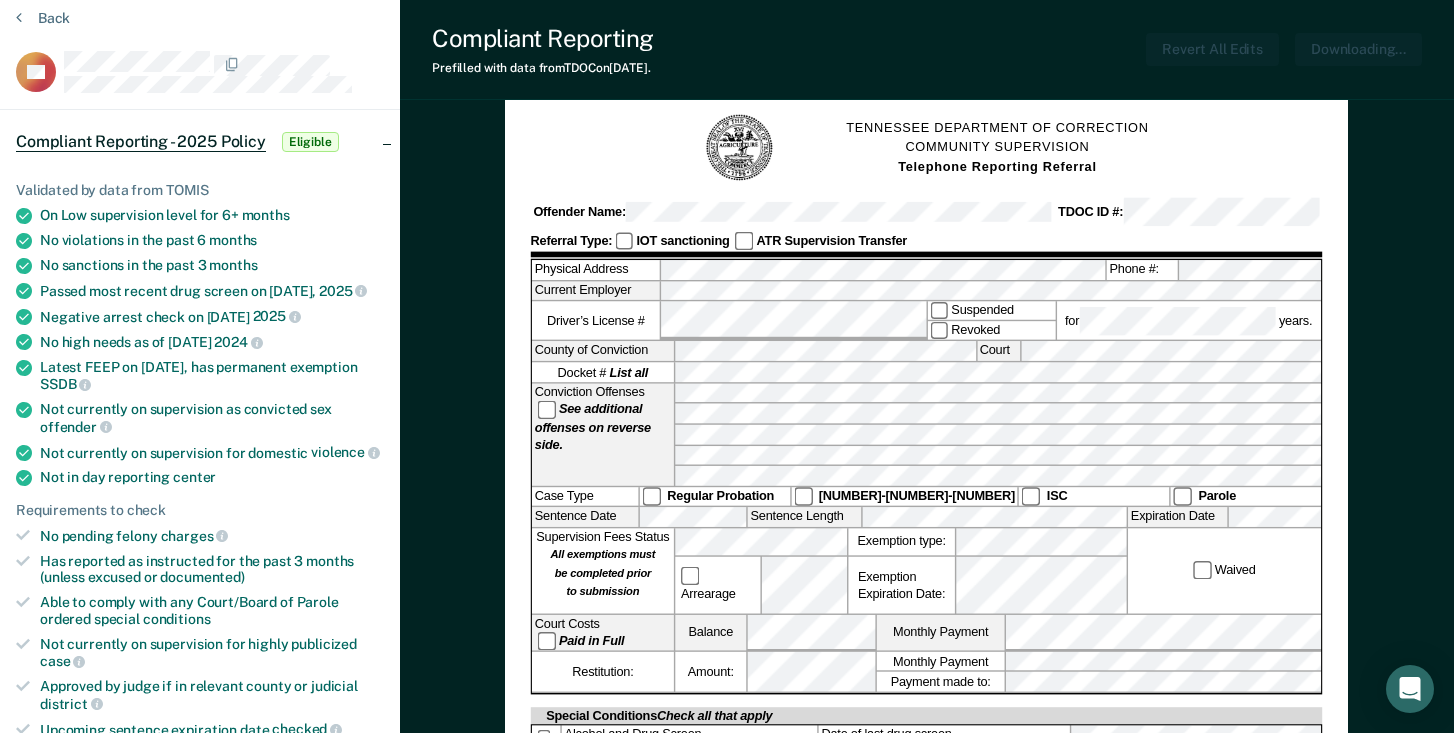 scroll, scrollTop: 0, scrollLeft: 0, axis: both 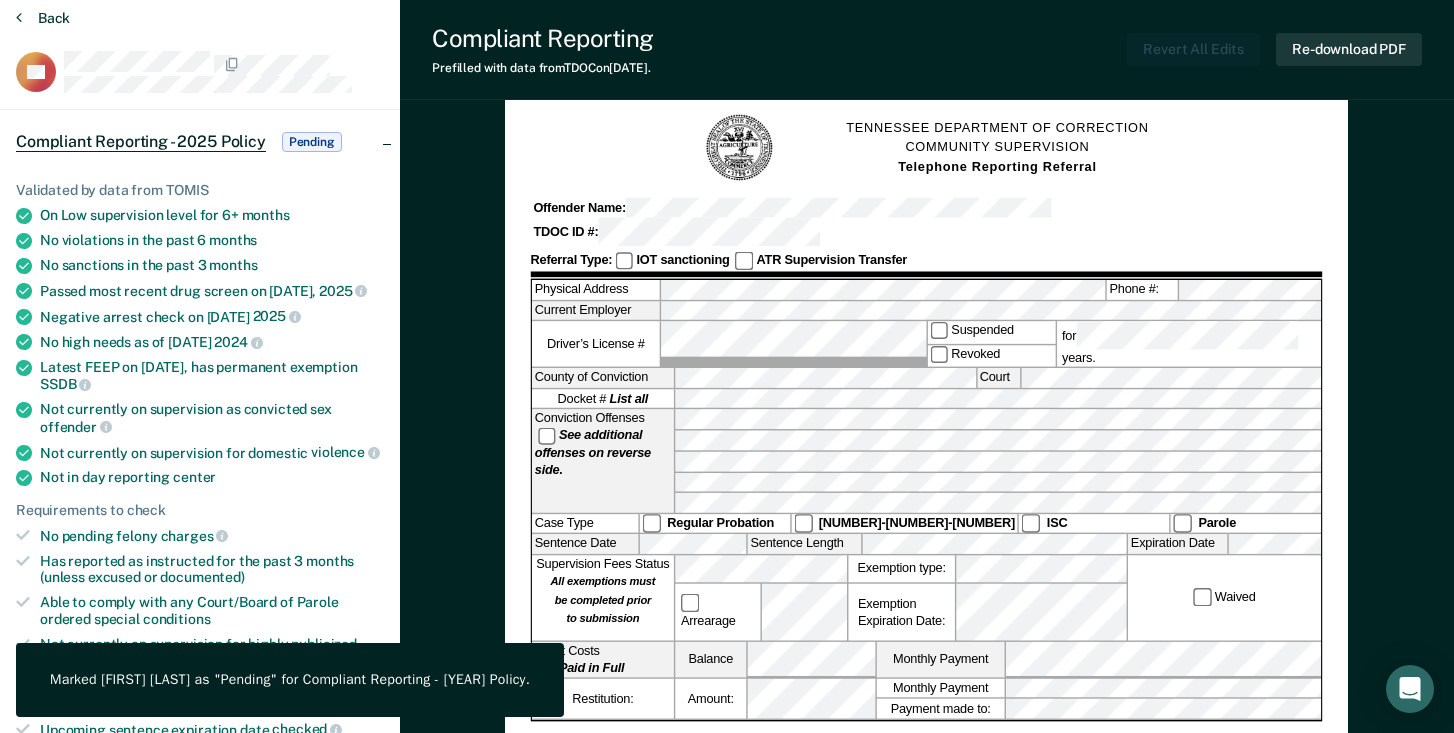 click on "Back" at bounding box center [43, 18] 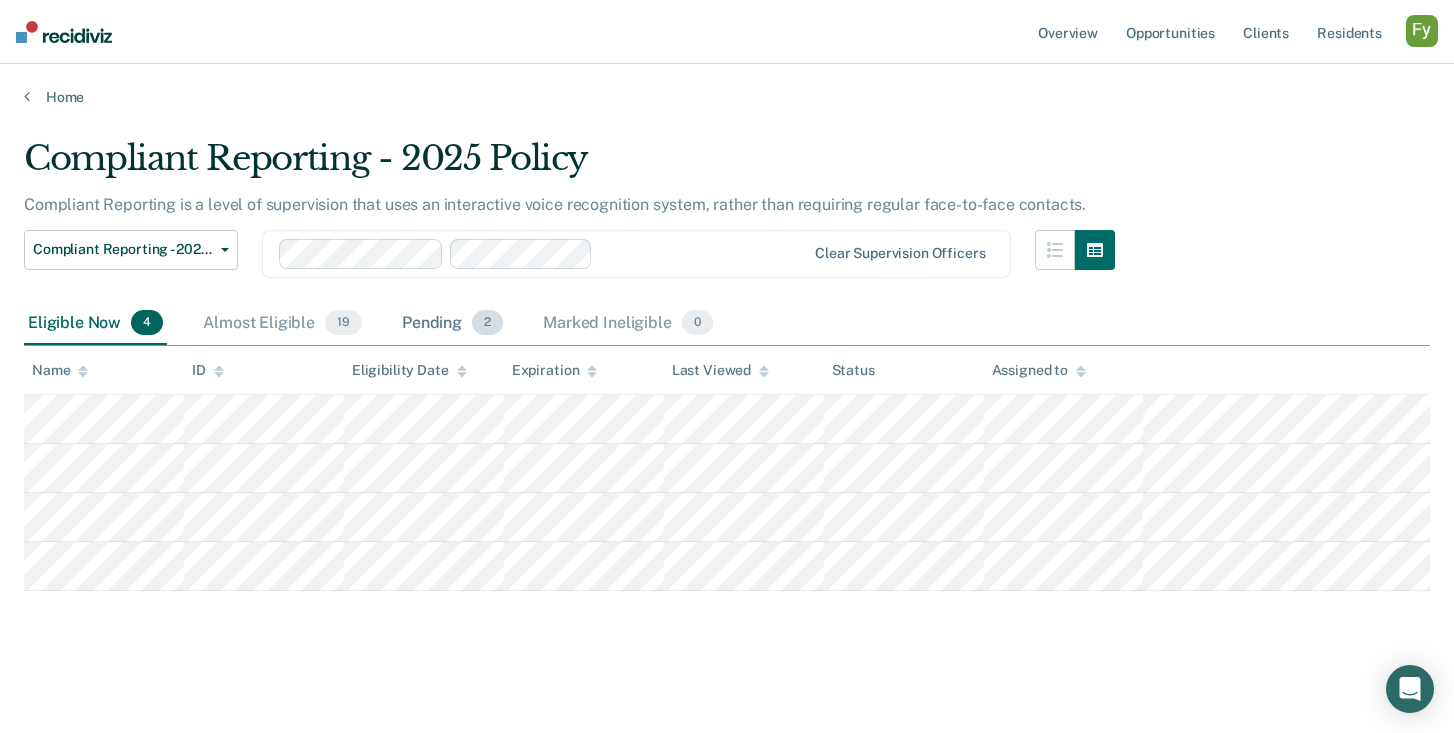 click on "Pending 2" at bounding box center (452, 324) 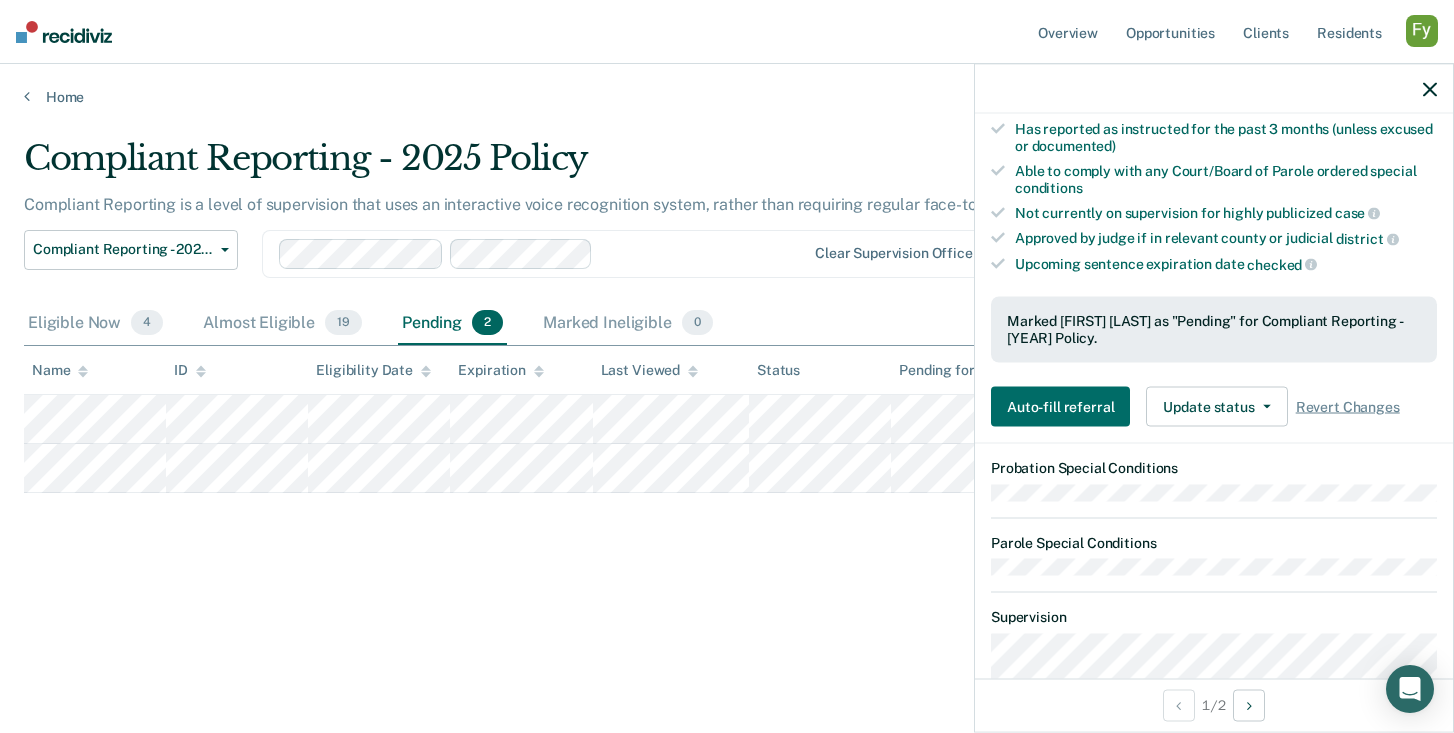 scroll, scrollTop: 572, scrollLeft: 0, axis: vertical 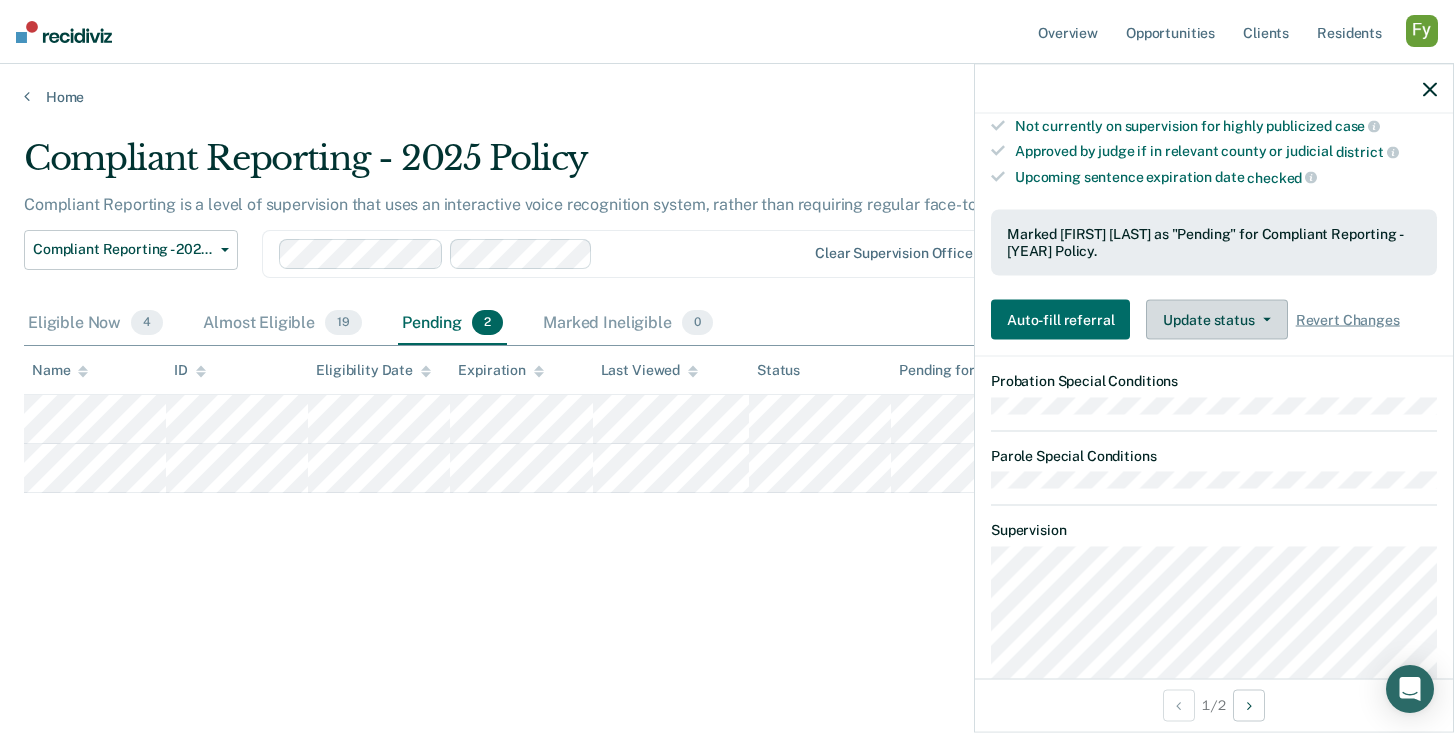 click on "Update status" at bounding box center (1216, 320) 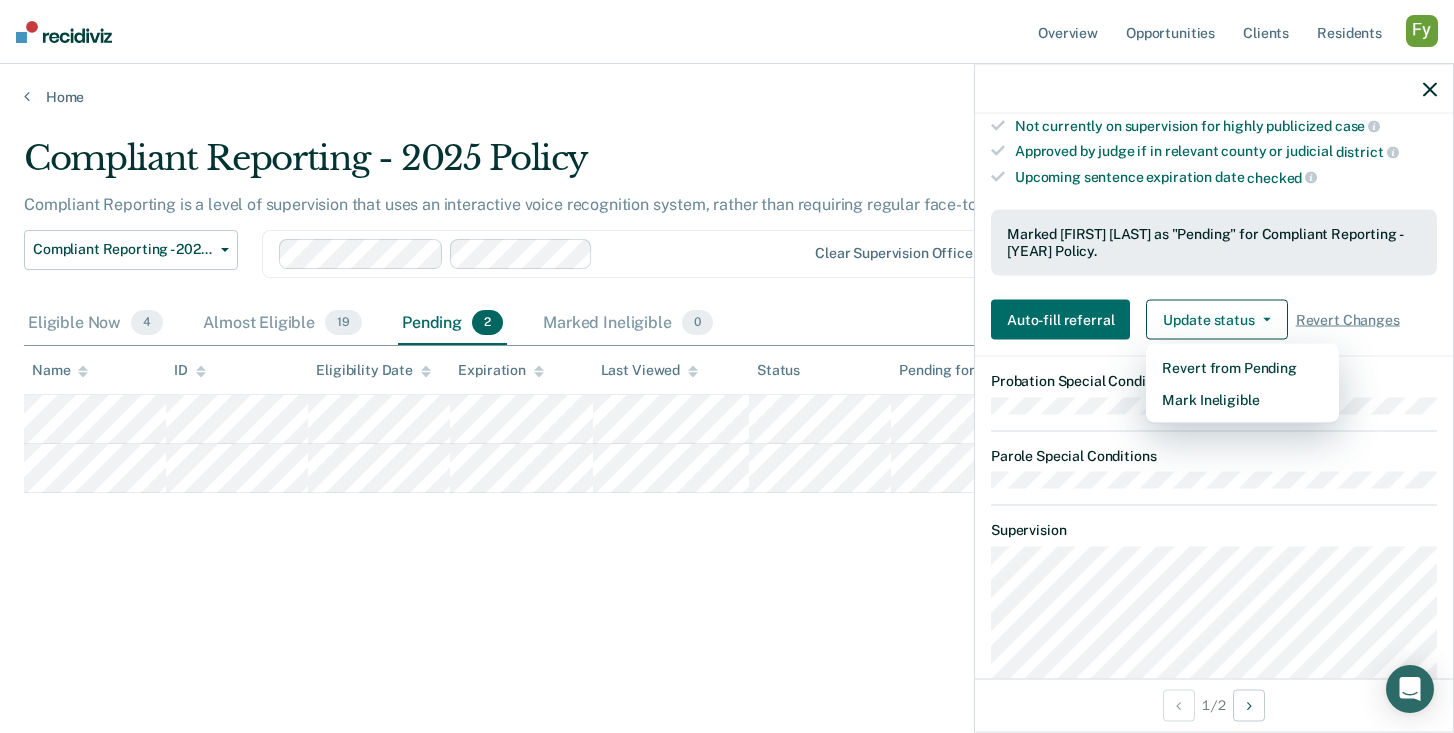 click on "Clear supervision officers" at bounding box center [636, 254] 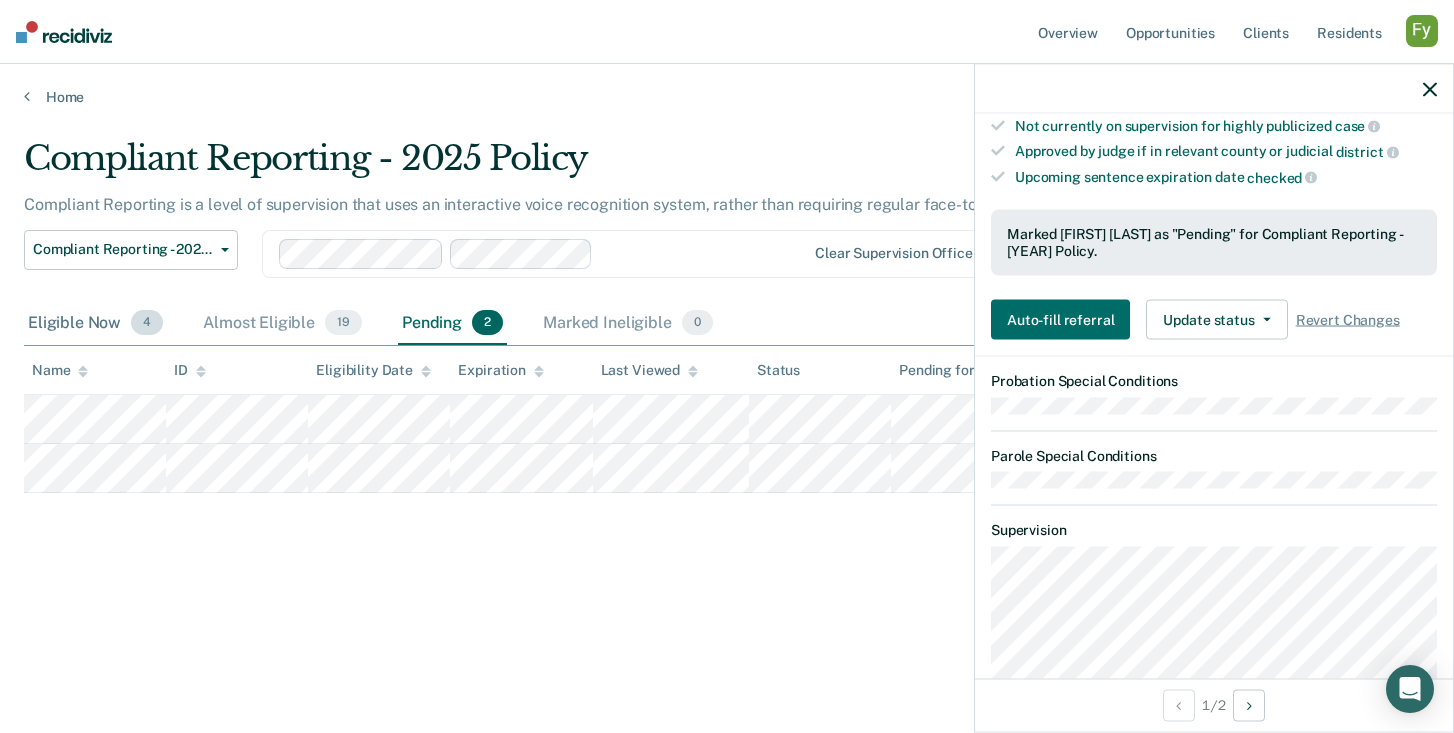 click on "Eligible Now 4" at bounding box center [95, 324] 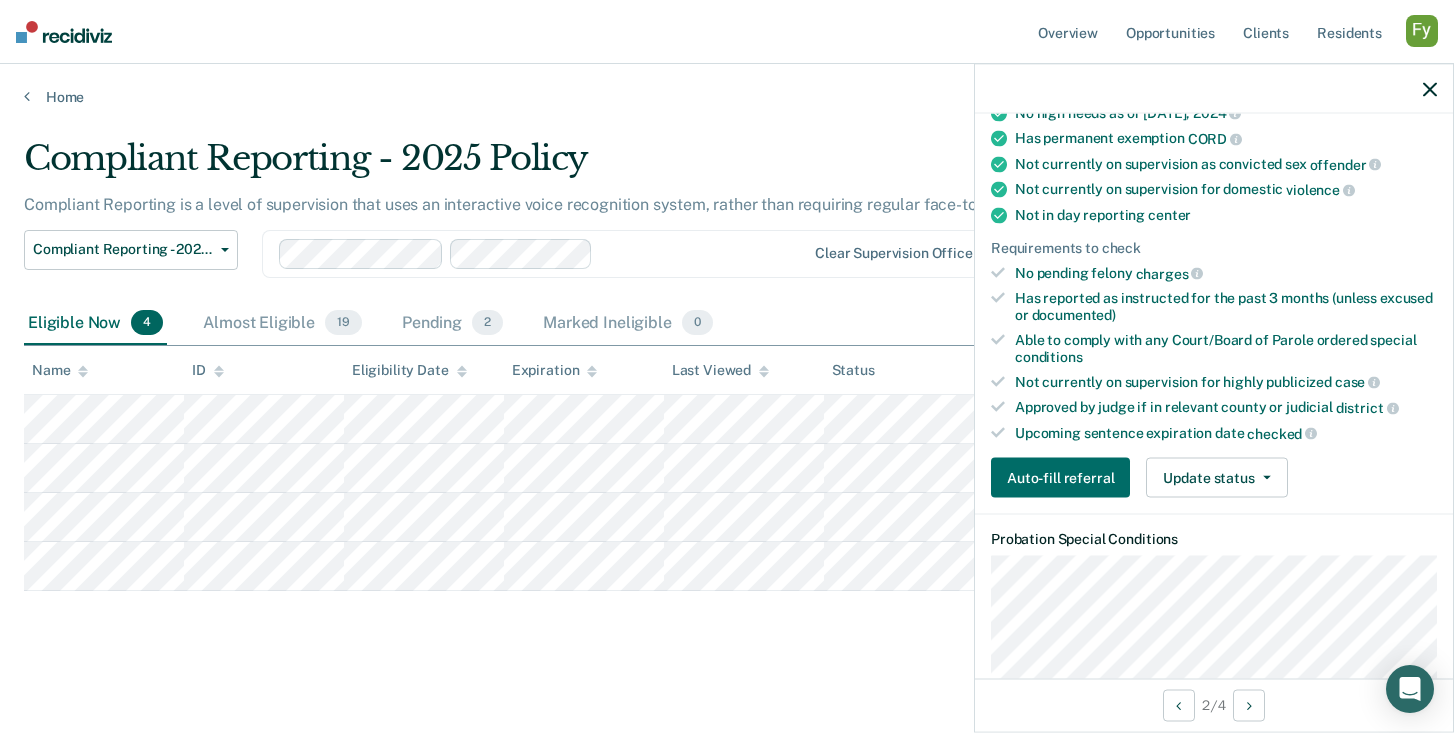 scroll, scrollTop: 319, scrollLeft: 0, axis: vertical 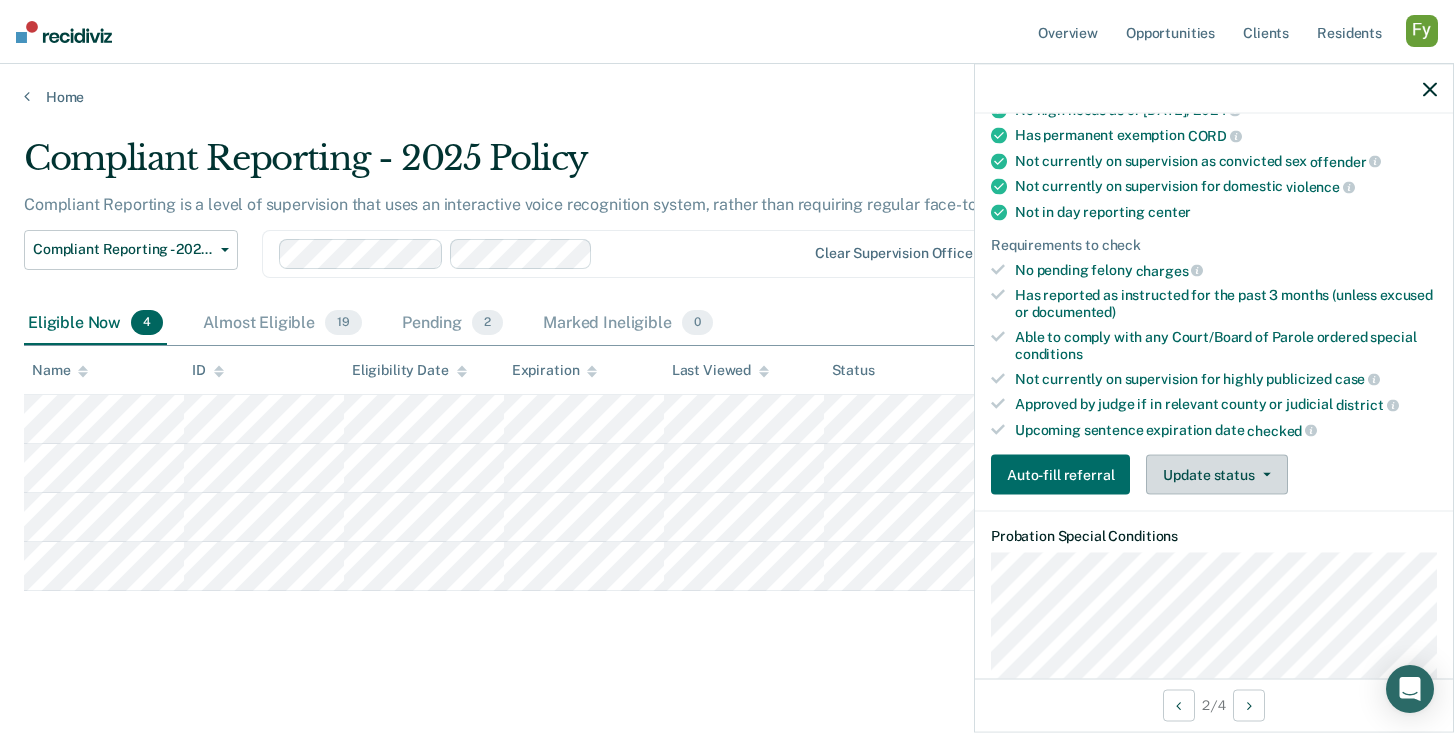 click on "Update status" at bounding box center (1216, 475) 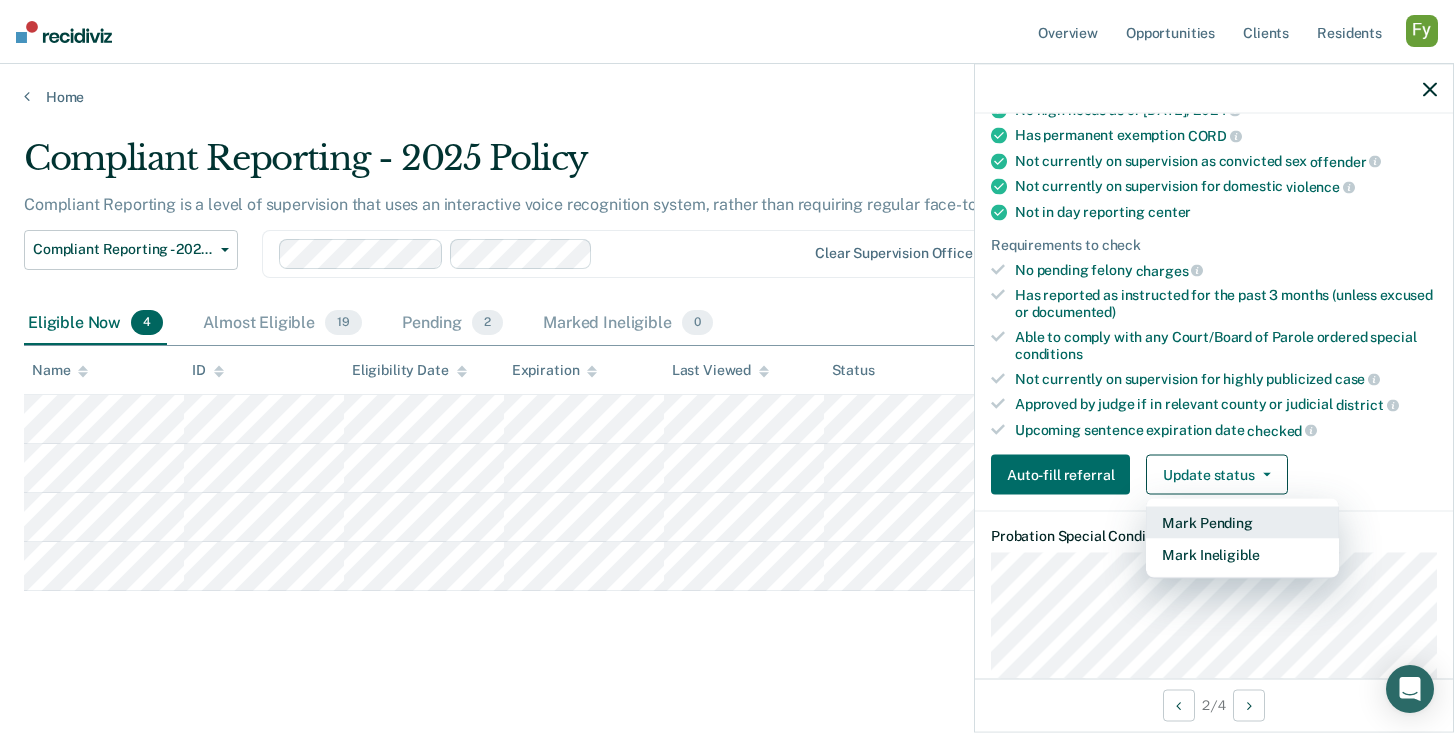 click on "Mark Pending" at bounding box center (1242, 523) 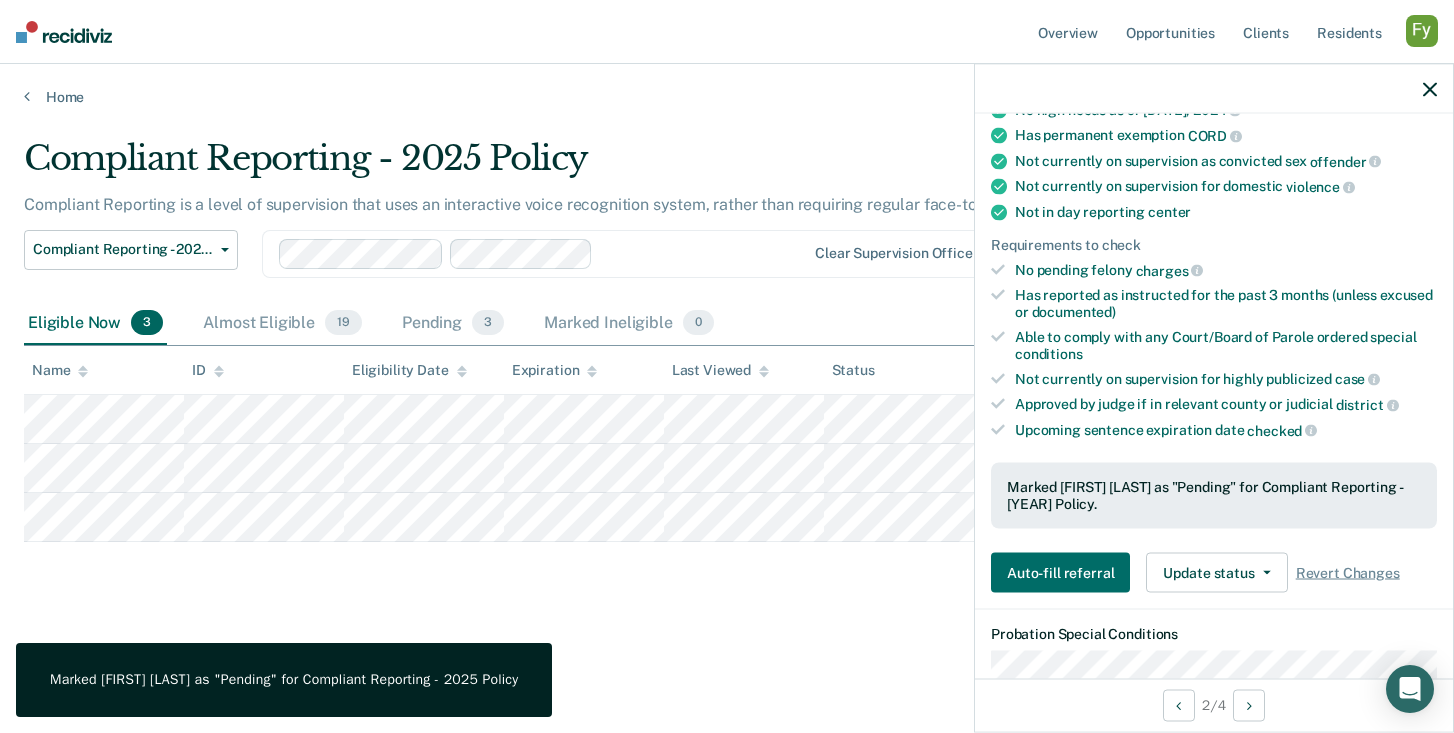 click on "Eligible Now 3 Almost Eligible 19 Pending 3 Marked Ineligible 0" at bounding box center [727, 324] 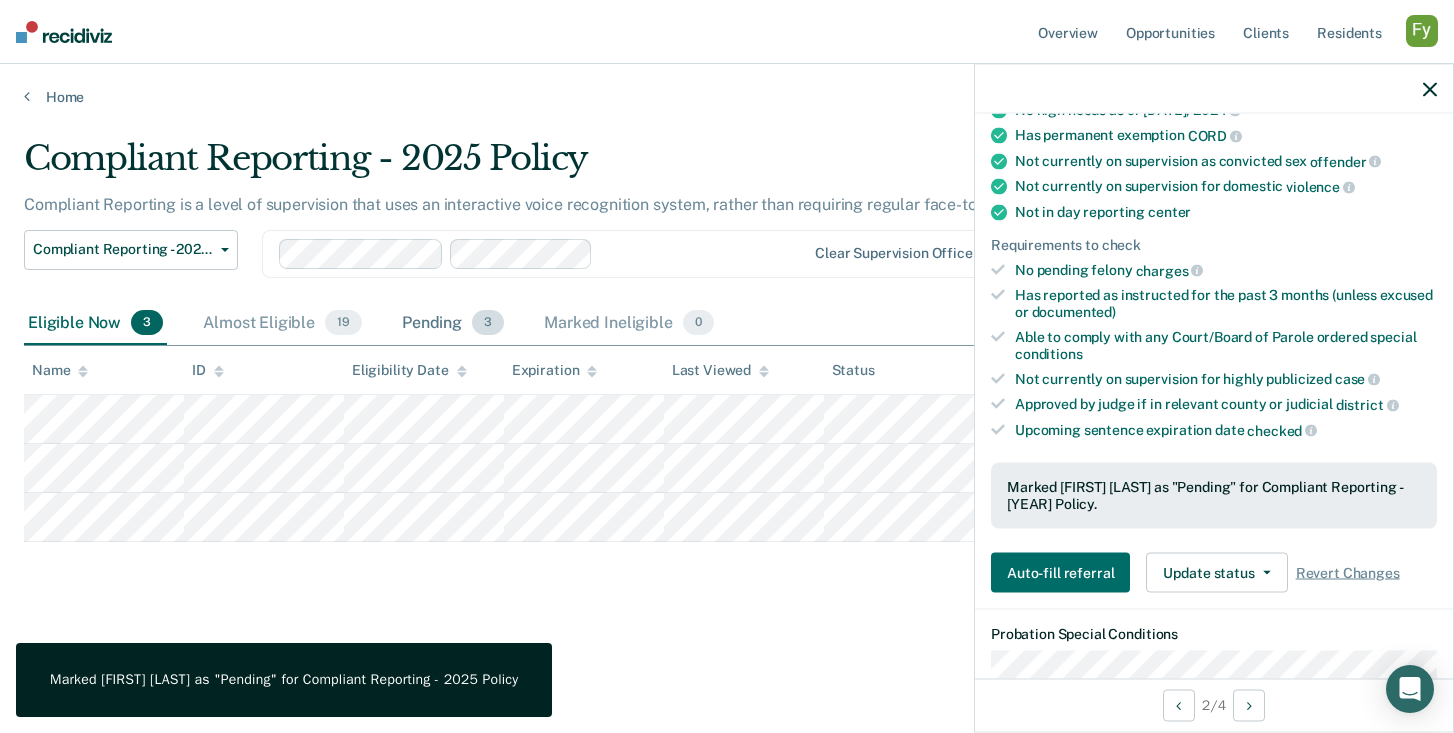 click on "Pending 3" at bounding box center (453, 324) 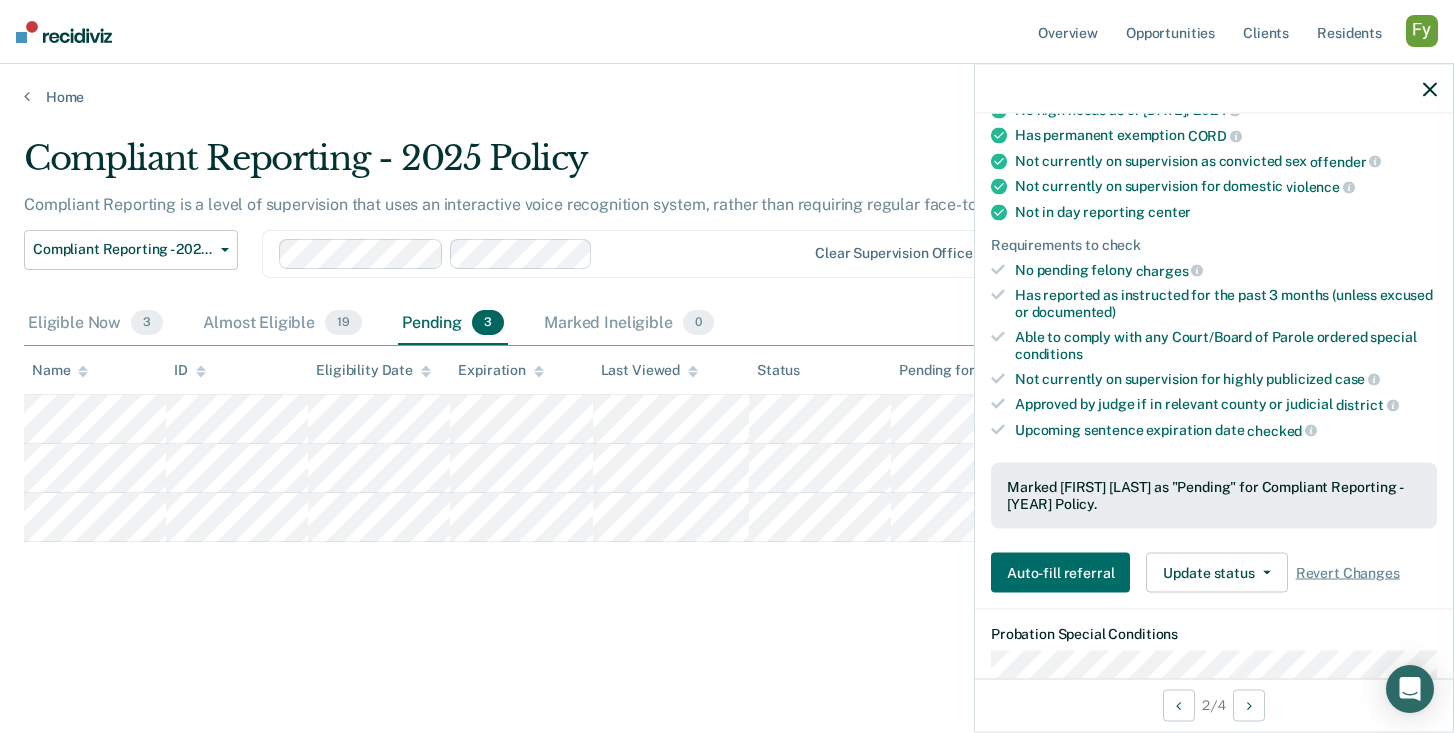 scroll, scrollTop: 457, scrollLeft: 0, axis: vertical 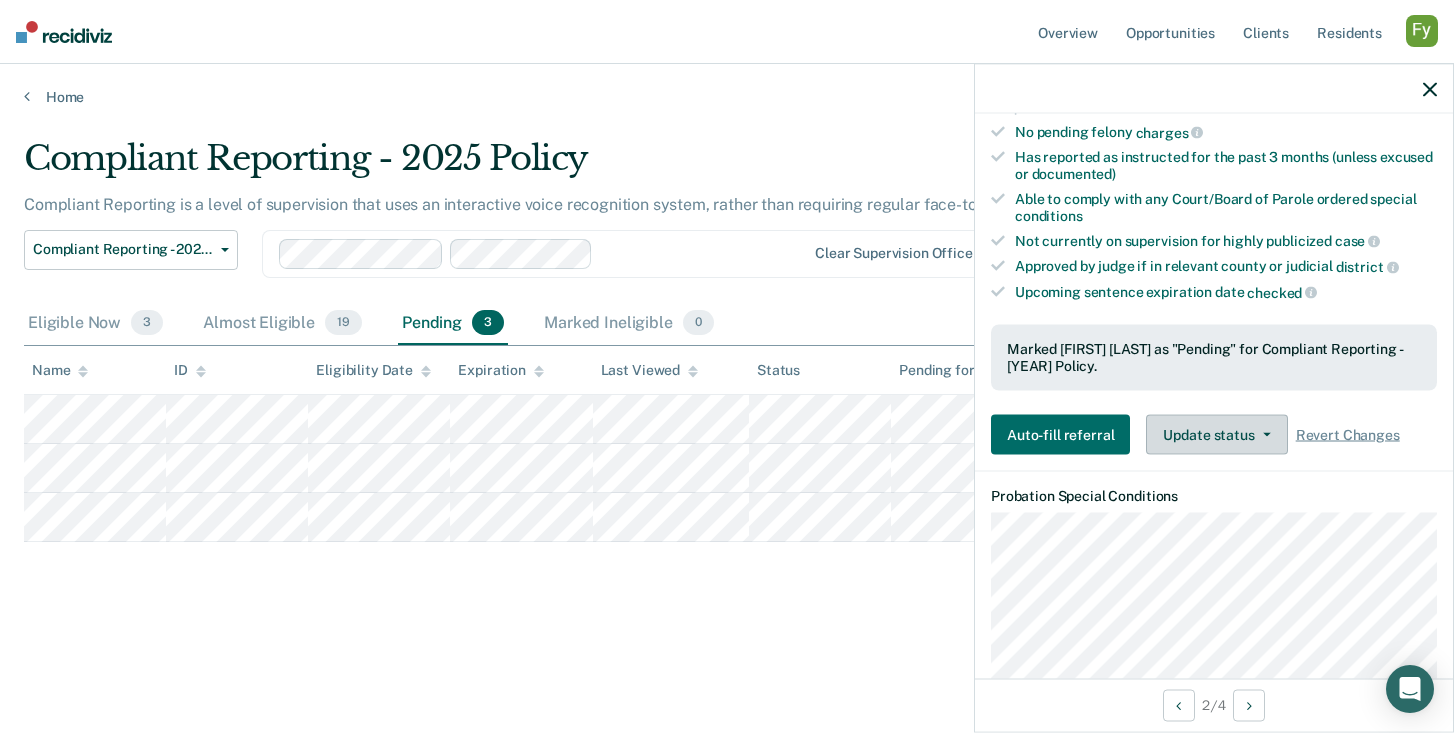 click on "Update status" at bounding box center [1216, 435] 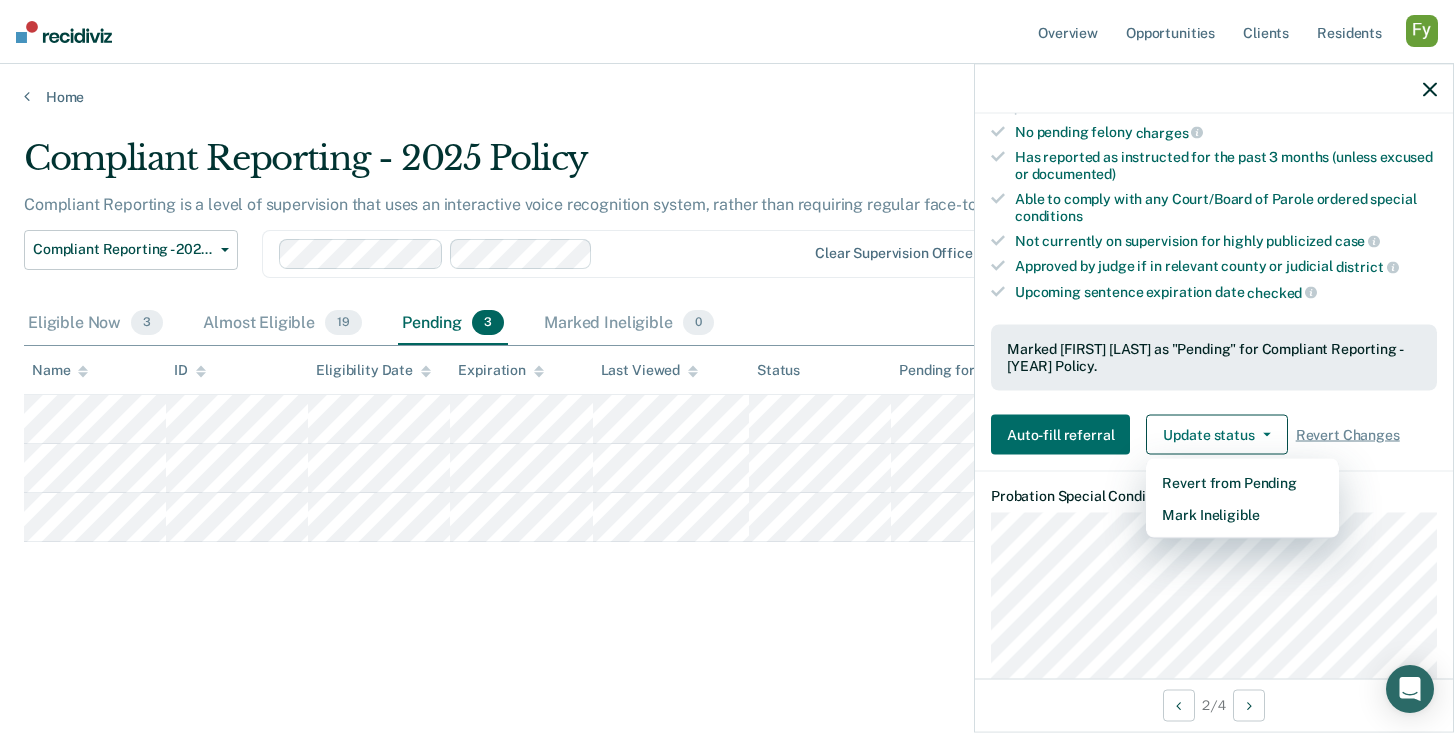 click on "Validated by data from TOMIS On Low supervision level for 6+ months No violations in the past 6 months No sanctions in the past 3 months Passed most recent drug screen on [DATE]
Negative arrest check on [DATE] No high needs as of [DATE] Has permanent exemption CORD
Not currently on supervision as convicted sex offender Not currently on supervision for domestic violence Not in day reporting center Requirements to check No pending felony charges Has reported as instructed for the past 3 months (unless excused or documented) Able to comply with any Court/Board of Parole ordered special conditions Not currently on supervision for highly publicized case Approved by judge if in relevant county or judicial district Upcoming sentence expiration date checked Marked as Pending by [EMAIL] on [DATE]. Auto-fill referral Update status Revert from Pending Mark Ineligible Revert Changes" at bounding box center (1214, 125) 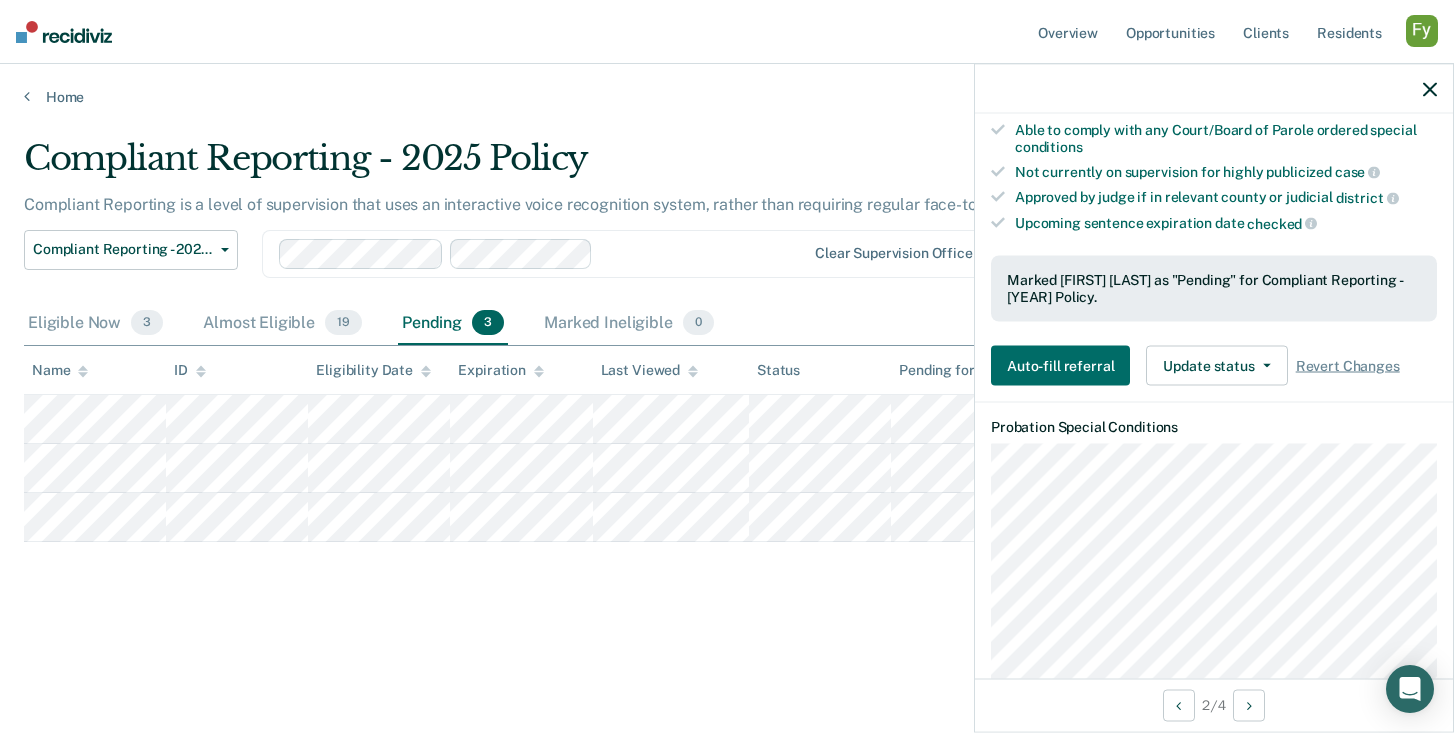 scroll, scrollTop: 0, scrollLeft: 0, axis: both 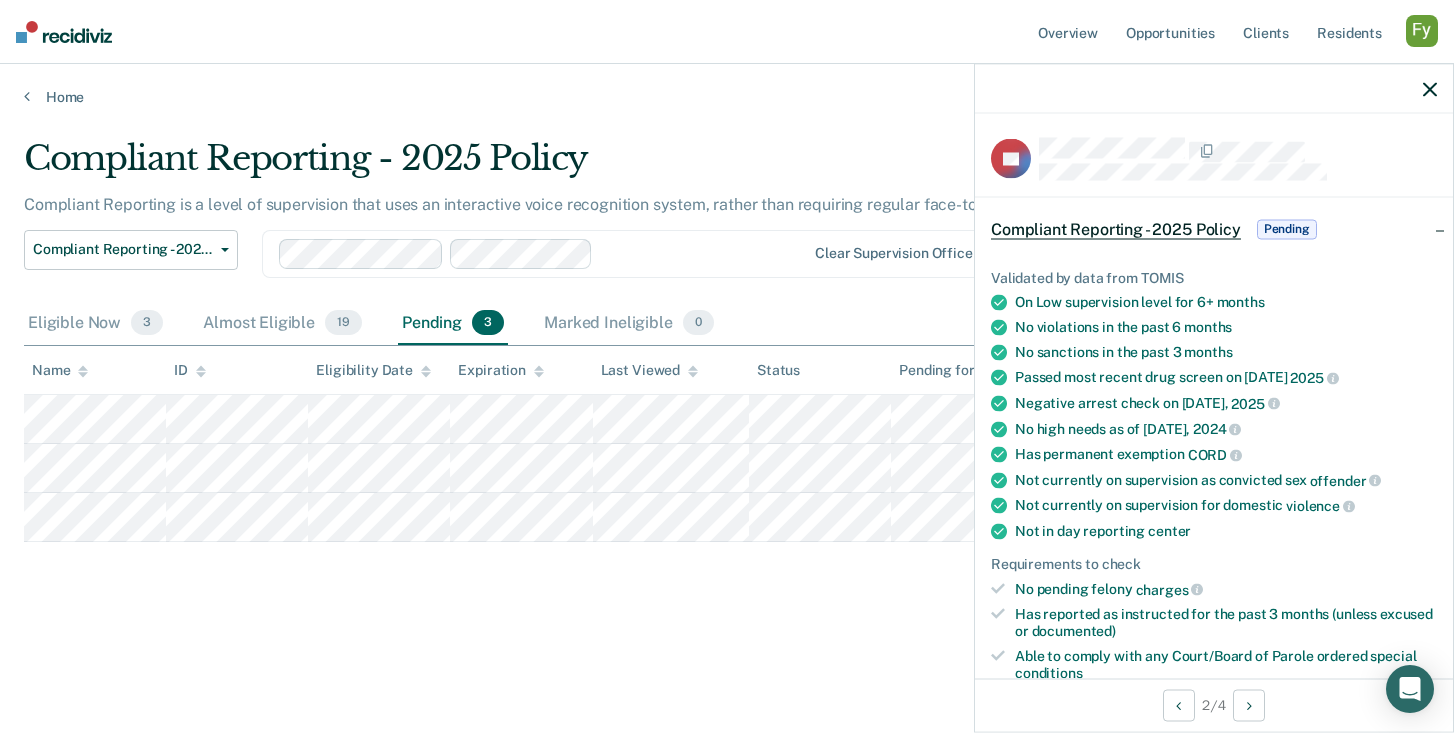 click at bounding box center [1430, 89] 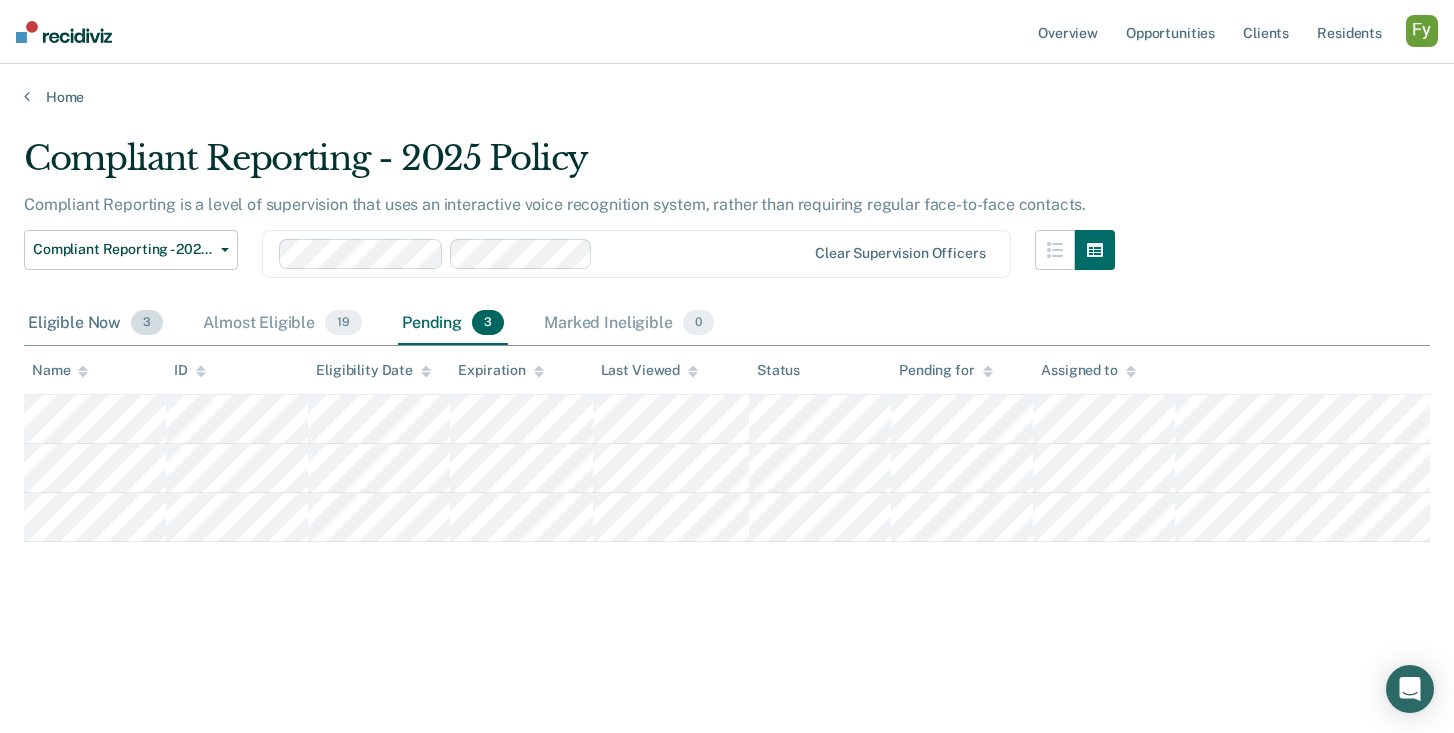 click on "Eligible Now 3" at bounding box center [95, 324] 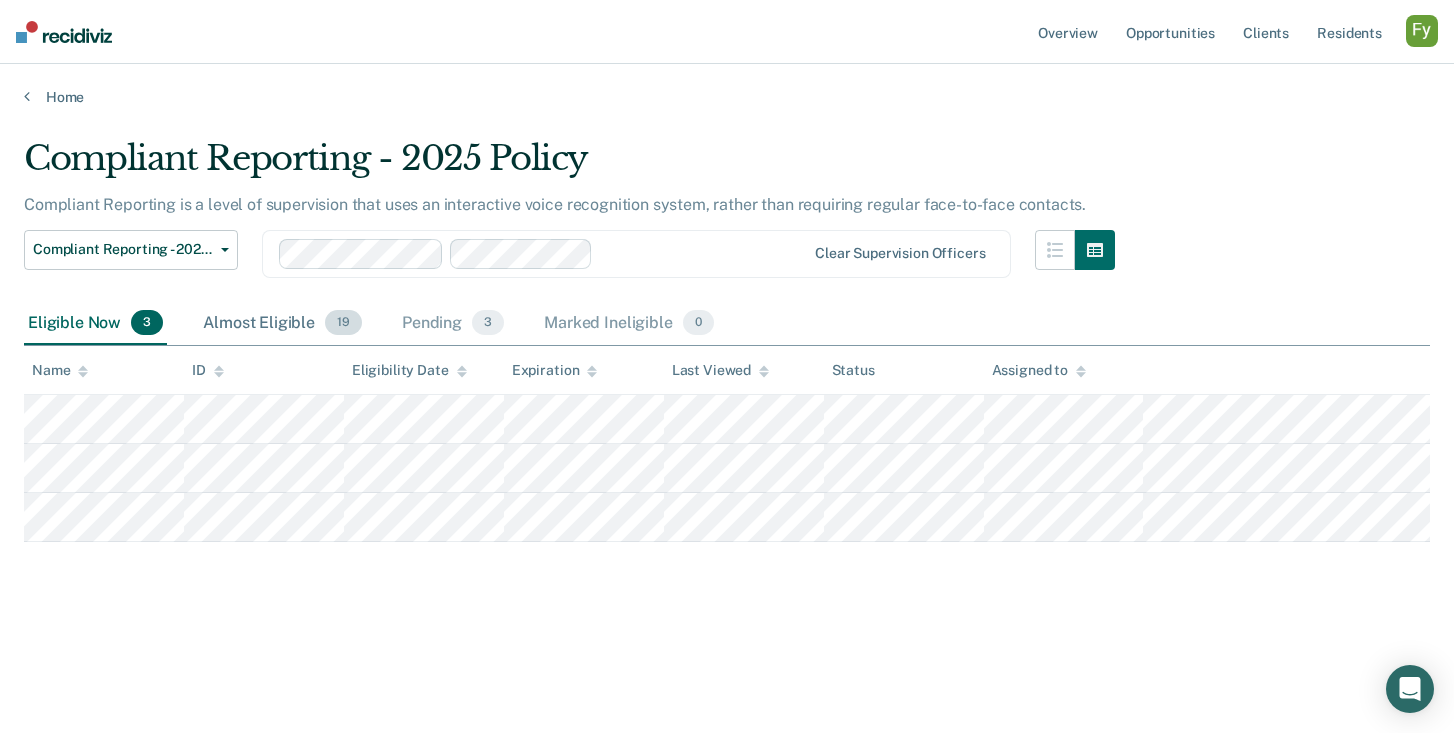 click on "Almost Eligible 19" at bounding box center [282, 324] 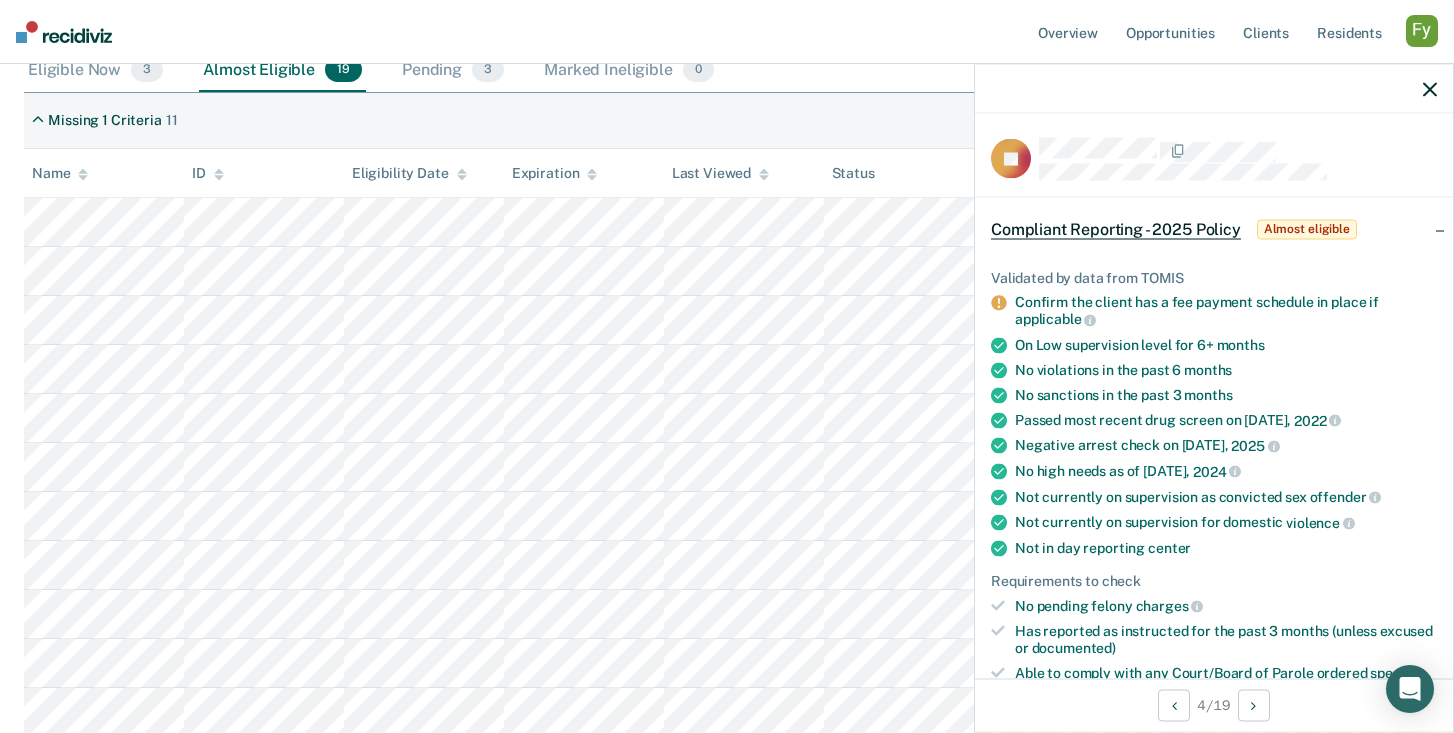 scroll, scrollTop: 249, scrollLeft: 0, axis: vertical 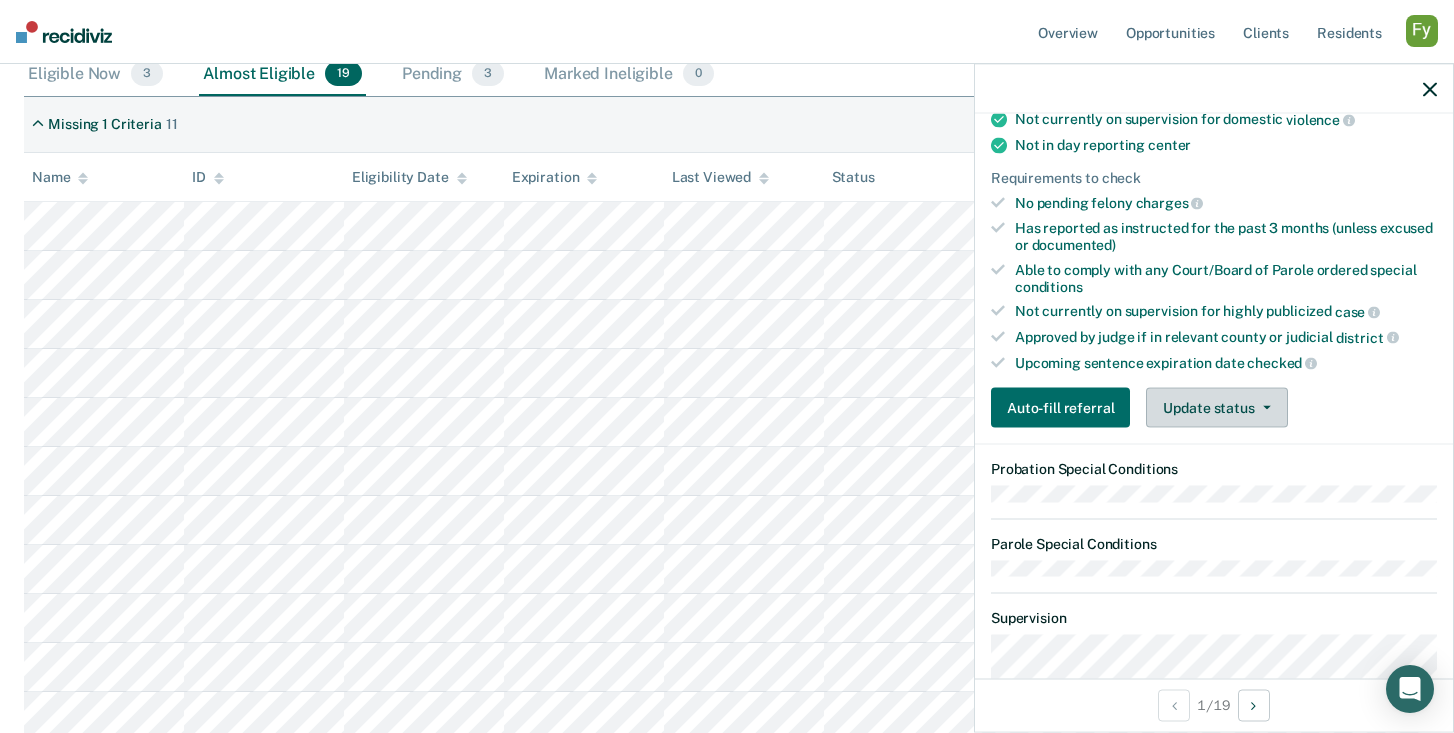 click on "Update status" at bounding box center [1216, 408] 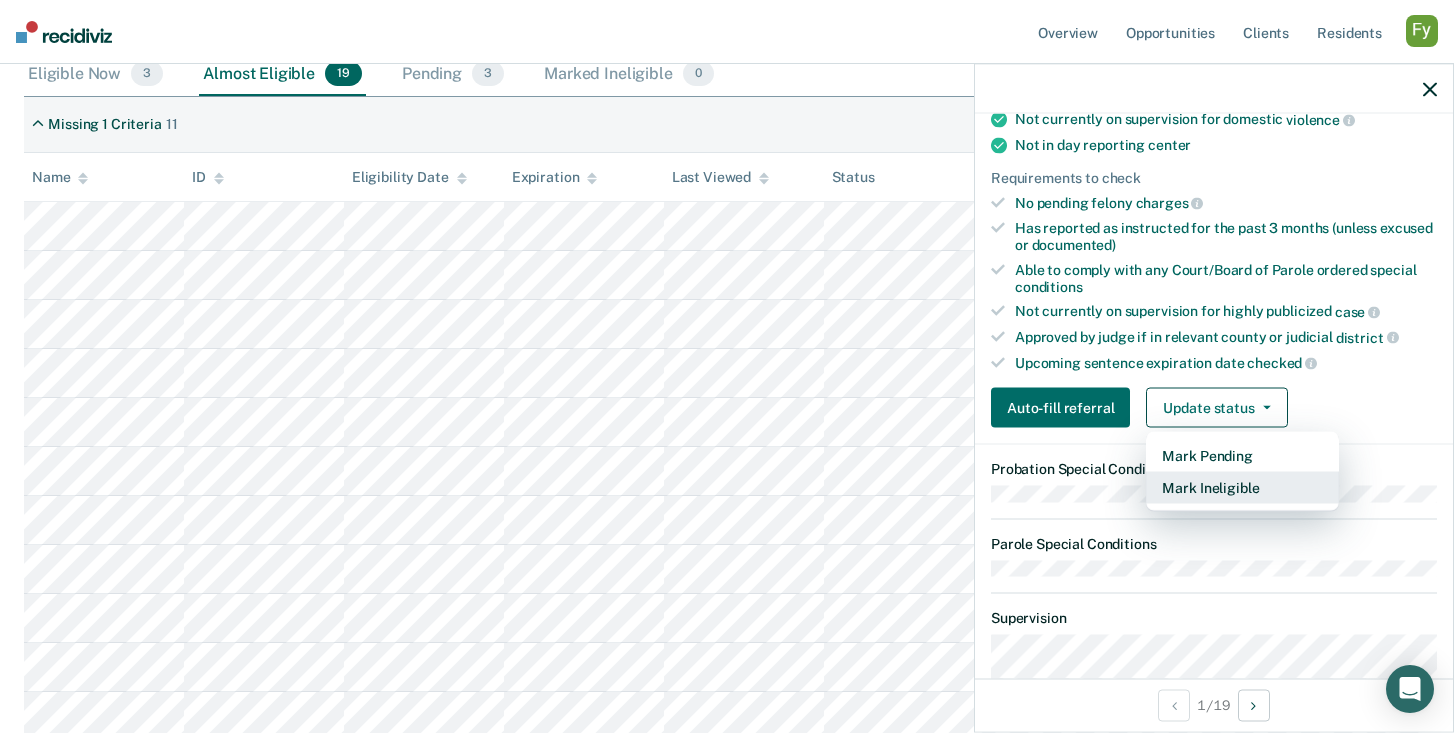 click on "Mark Ineligible" at bounding box center (1242, 488) 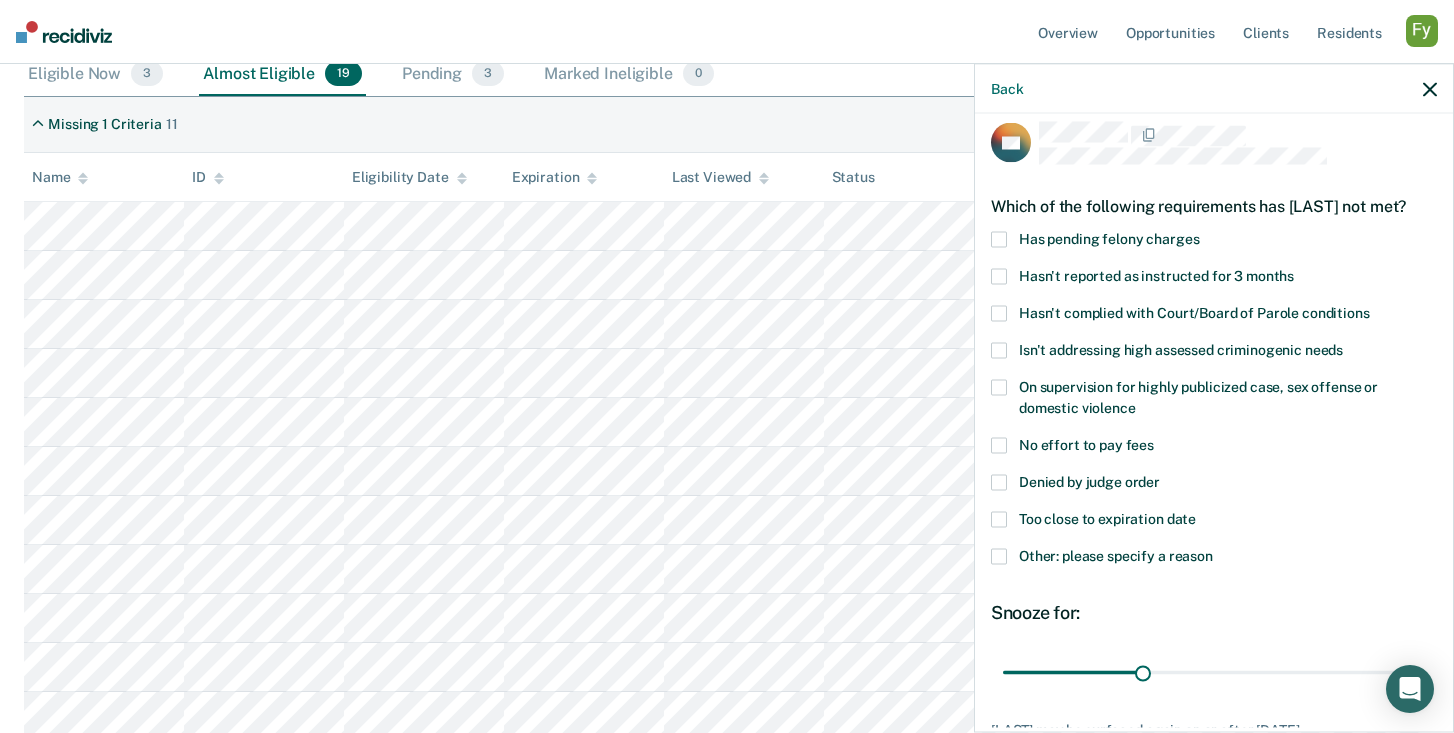 scroll, scrollTop: 0, scrollLeft: 0, axis: both 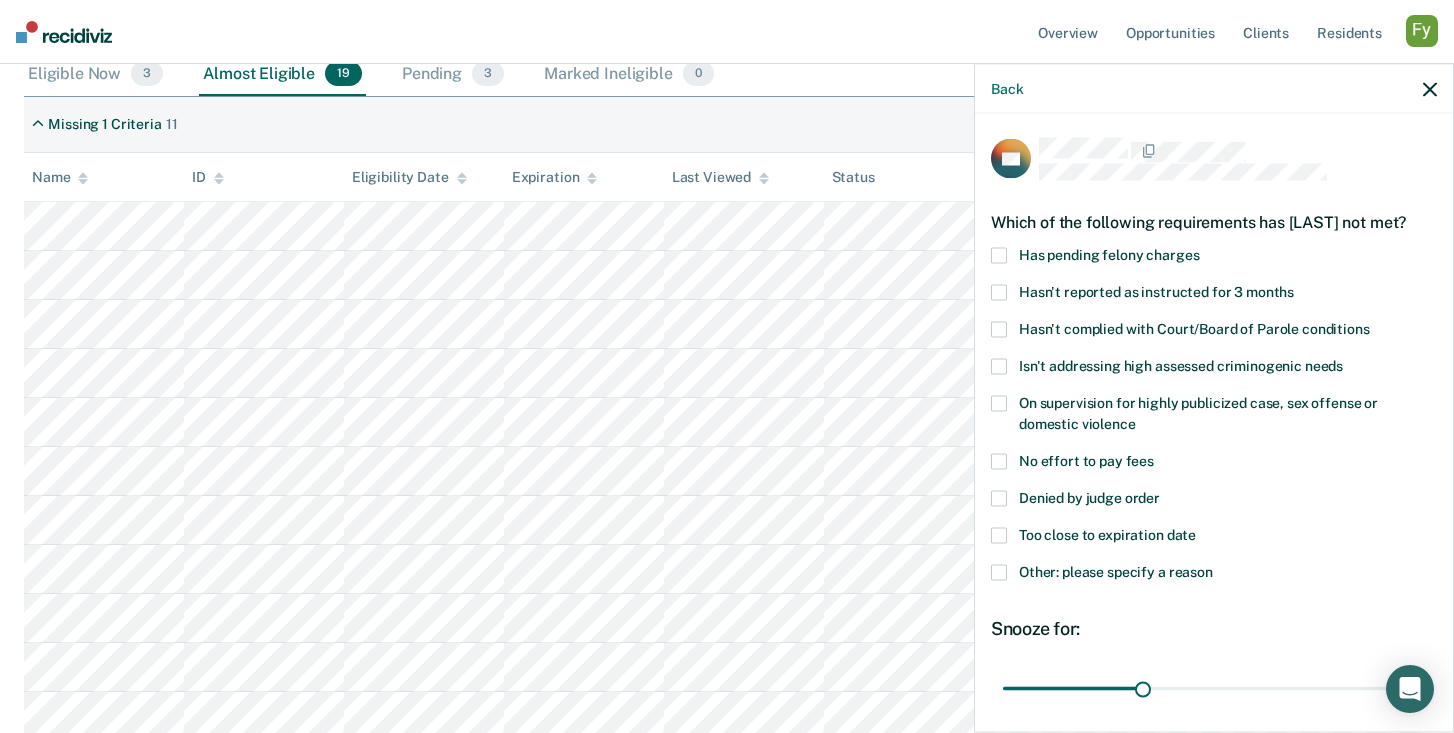 click at bounding box center (999, 255) 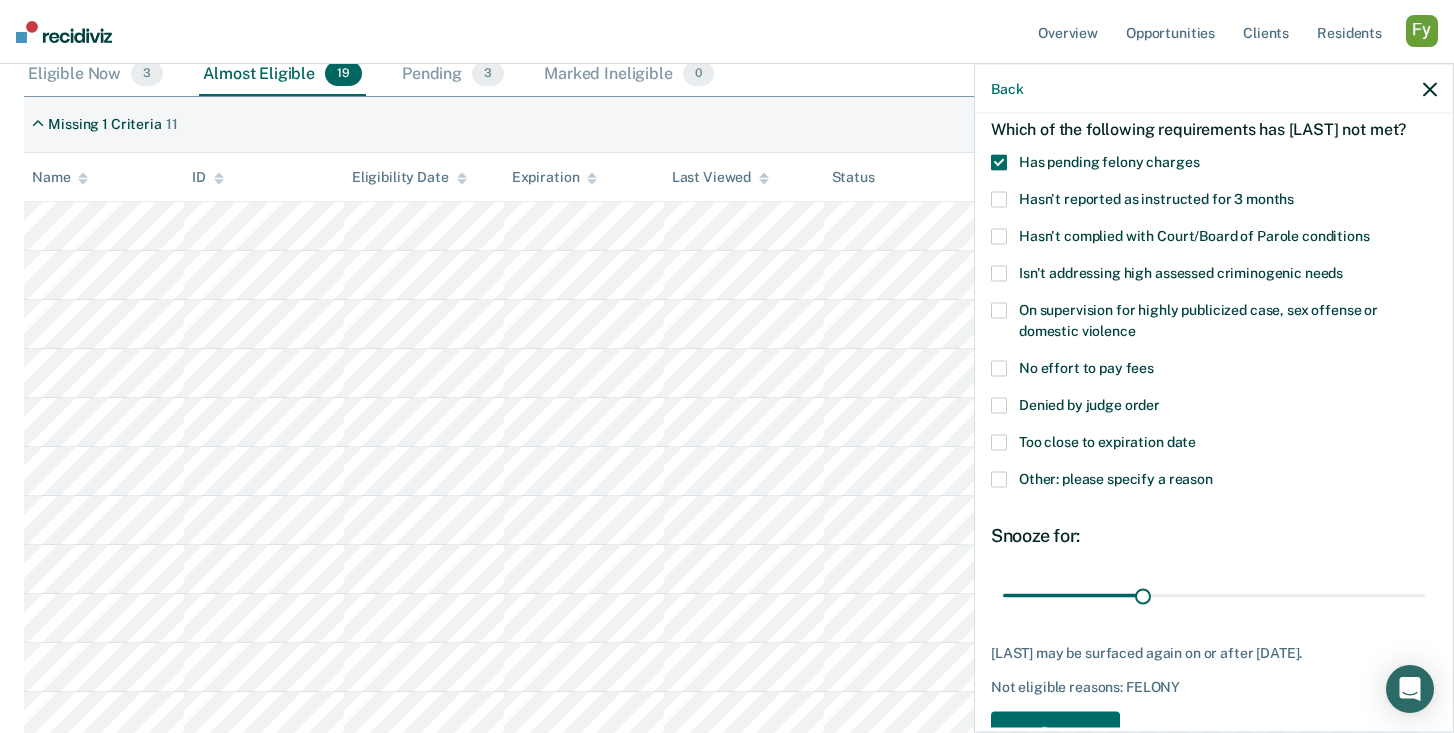 scroll, scrollTop: 170, scrollLeft: 0, axis: vertical 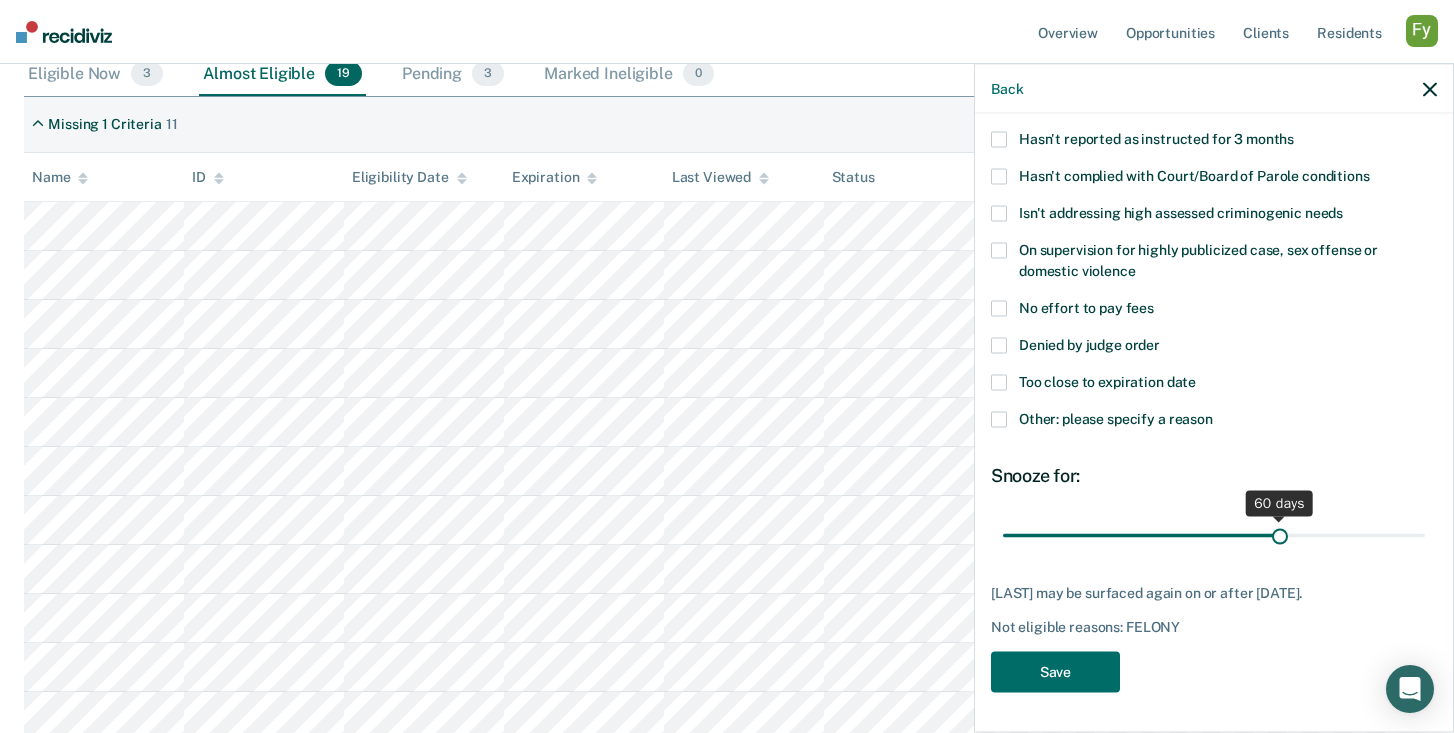 drag, startPoint x: 1140, startPoint y: 538, endPoint x: 1280, endPoint y: 533, distance: 140.08926 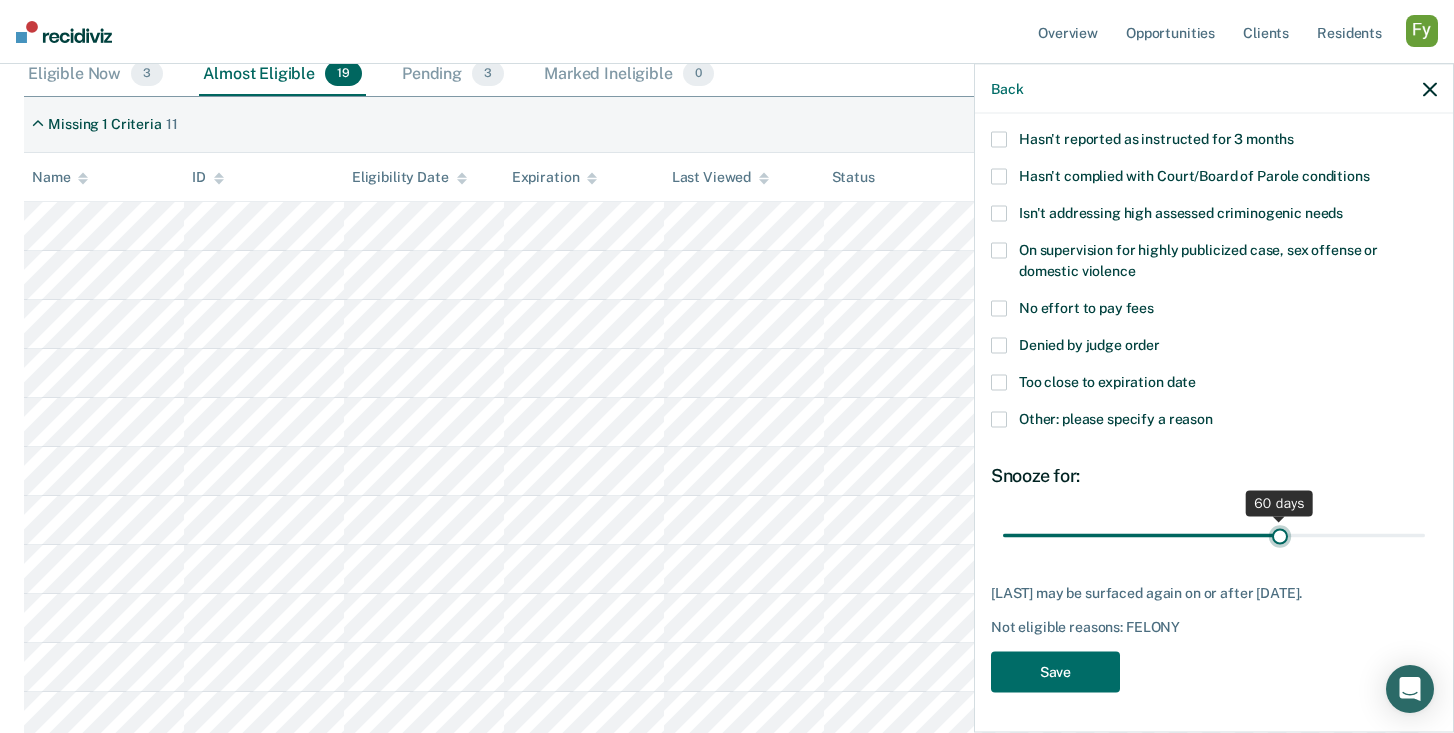type on "60" 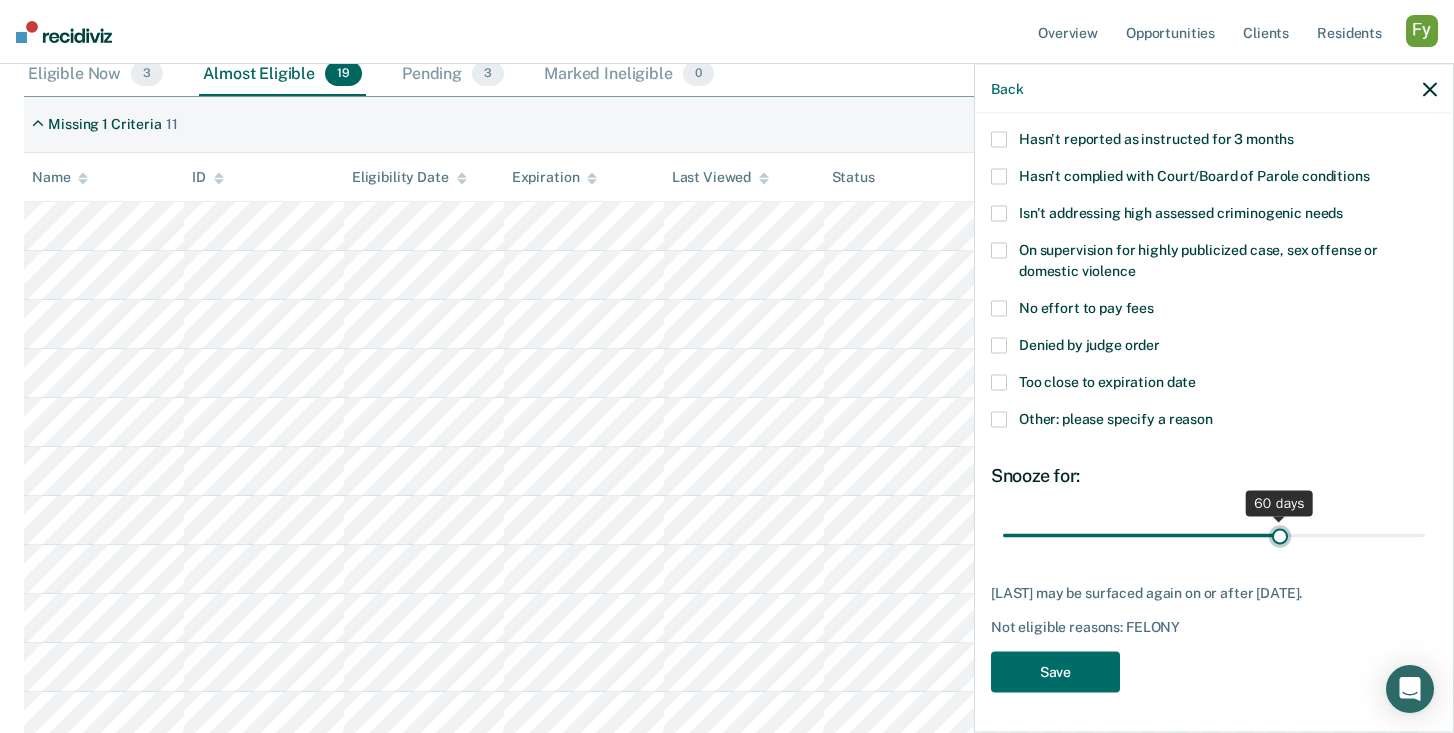 click at bounding box center [1214, 535] 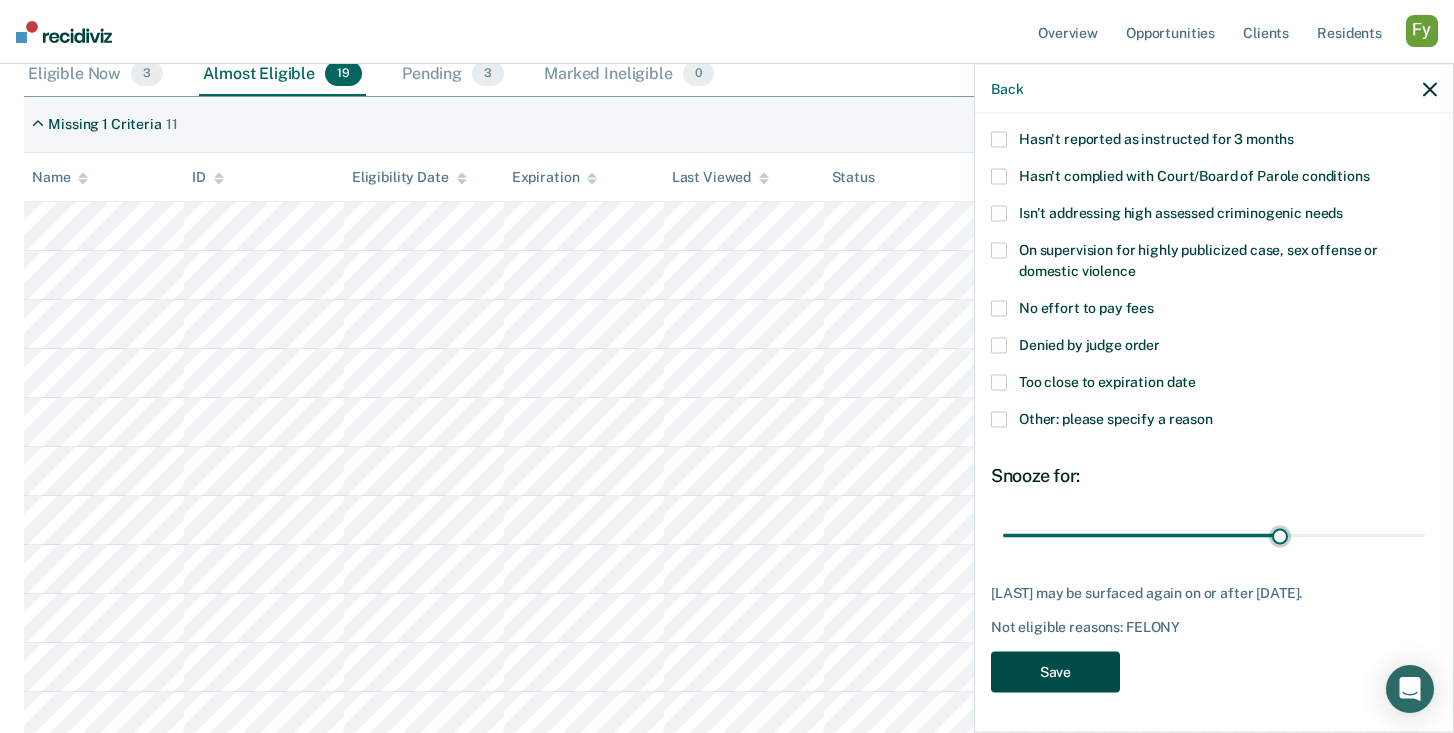click on "Save" at bounding box center [1055, 671] 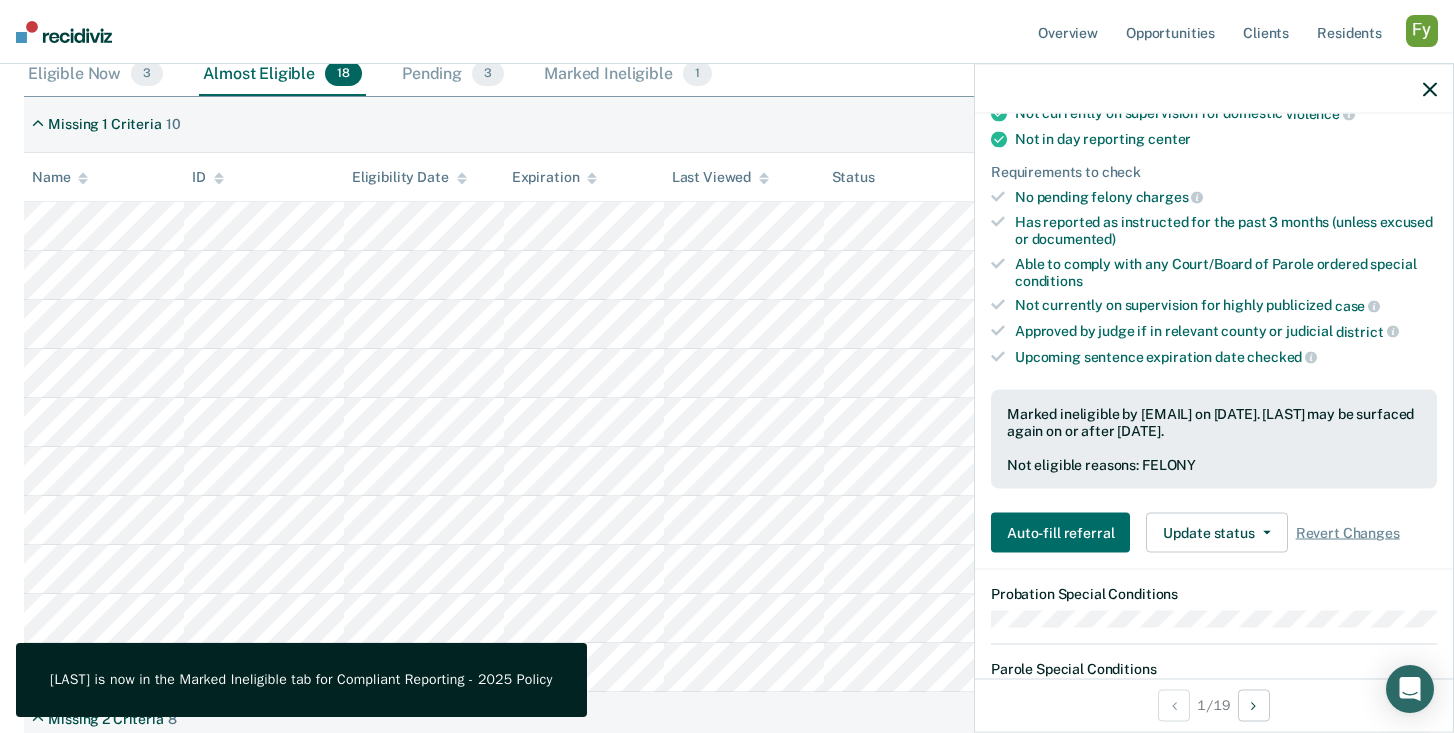 scroll, scrollTop: 410, scrollLeft: 0, axis: vertical 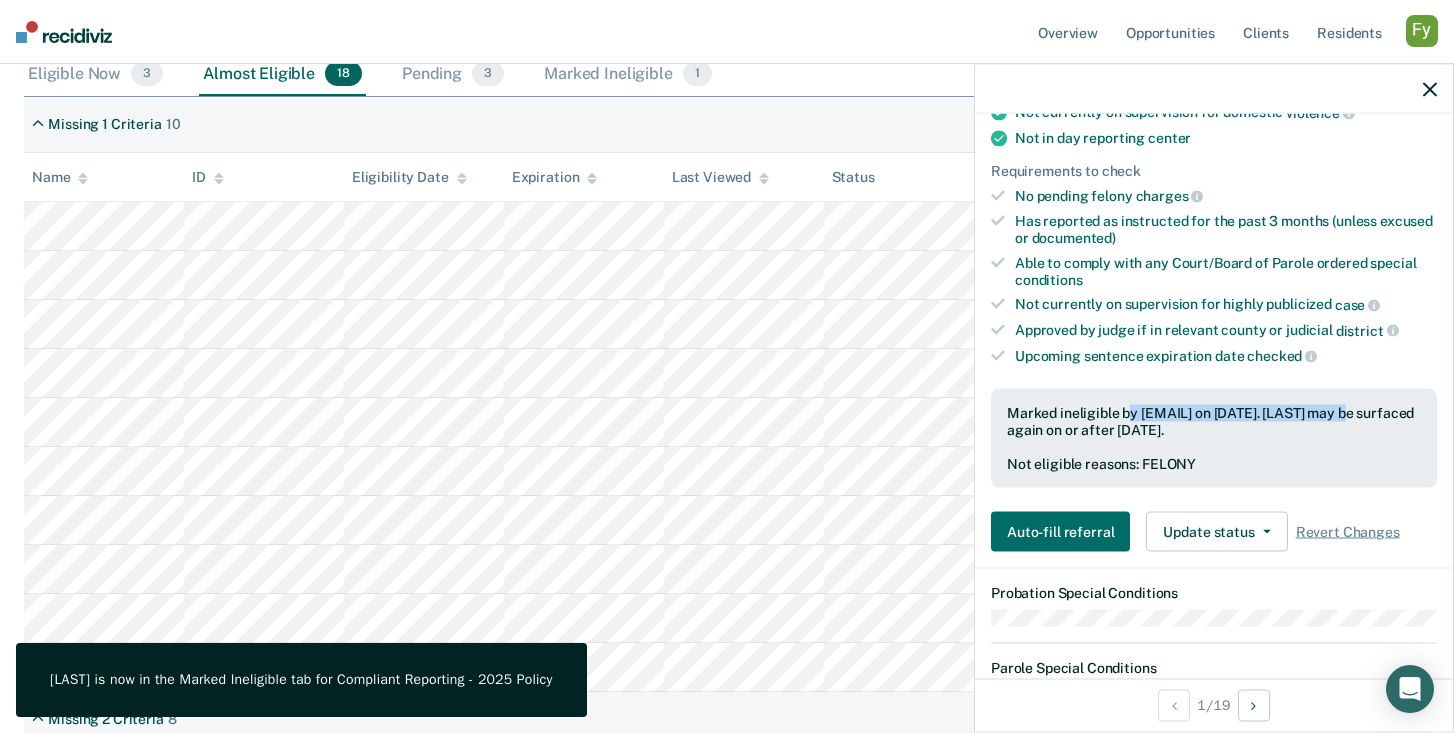 drag, startPoint x: 1132, startPoint y: 401, endPoint x: 1334, endPoint y: 401, distance: 202 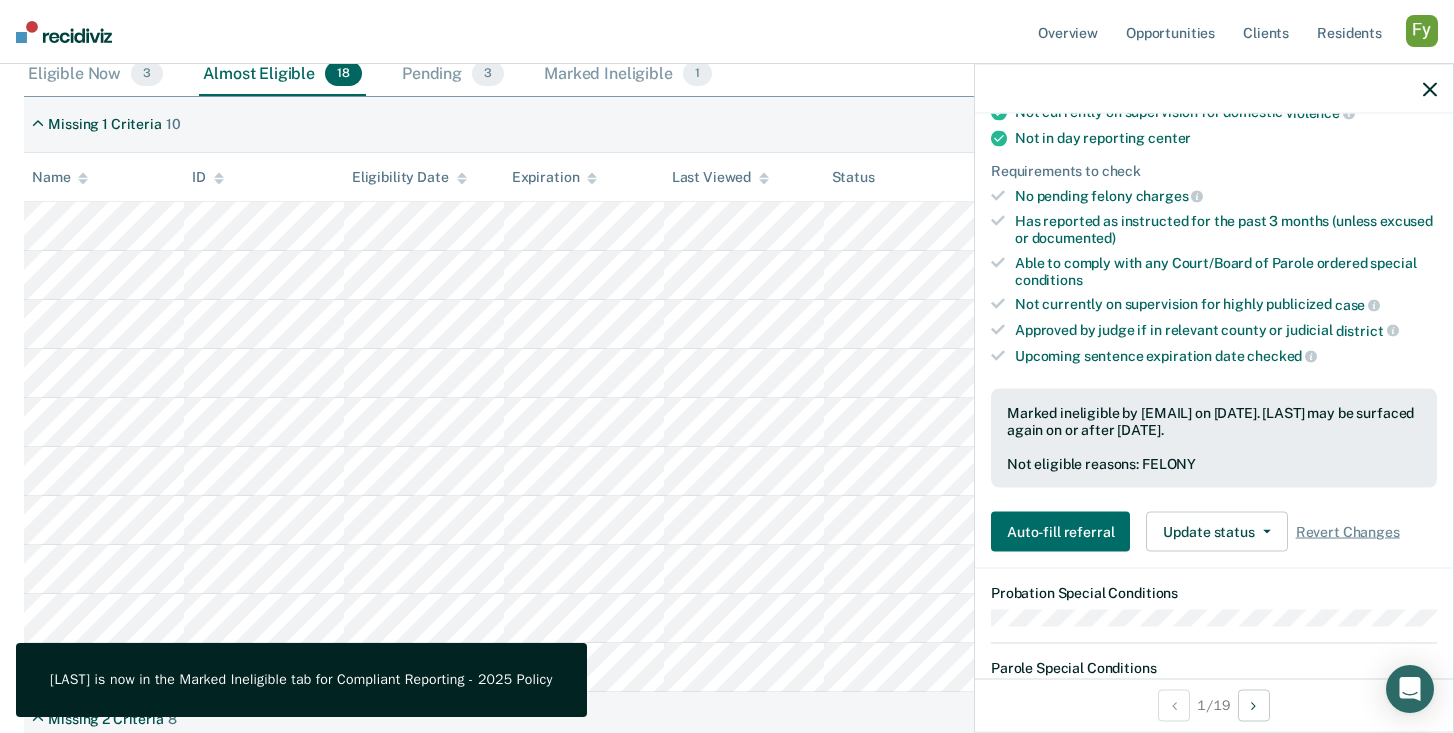 click on "Marked ineligible by [EMAIL] on [DATE]. [LAST] may be surfaced again on or after [DATE]." at bounding box center (1214, 422) 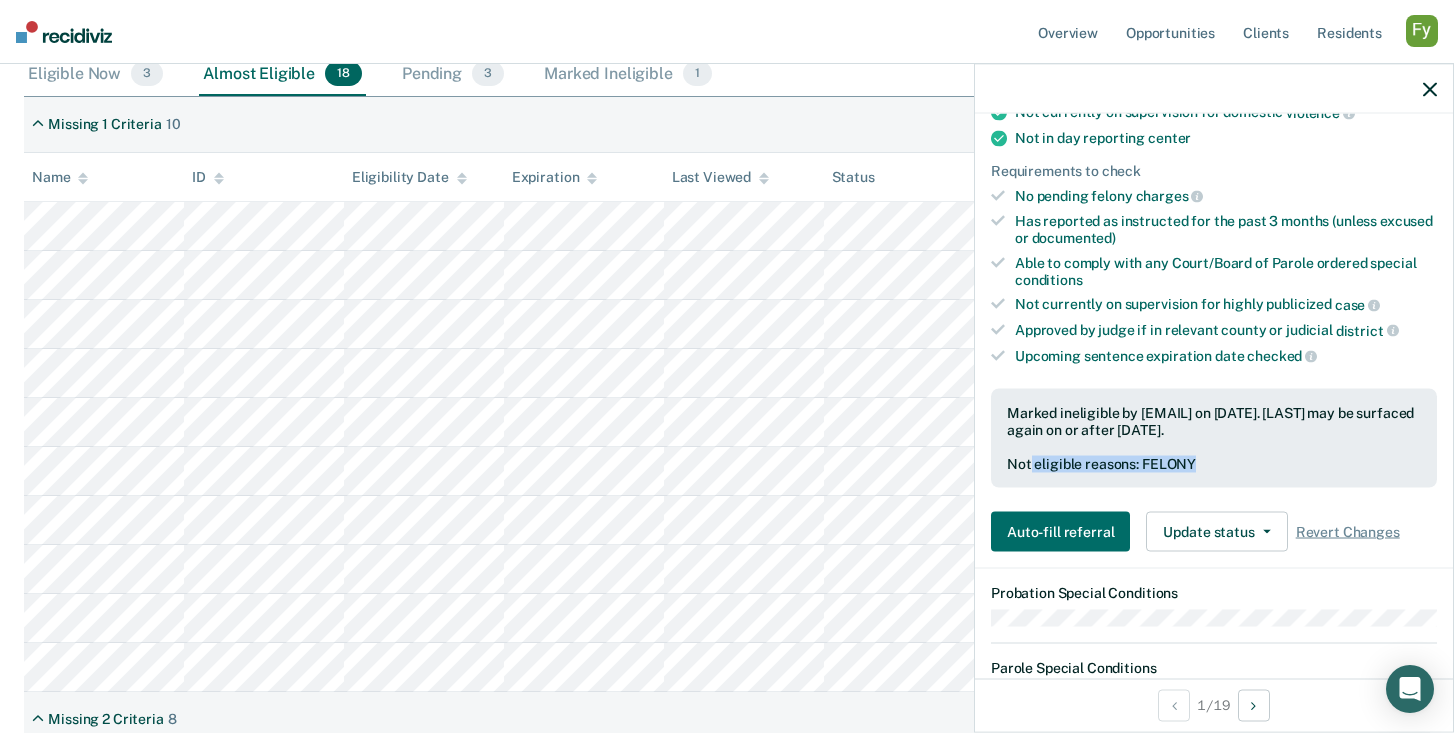 drag, startPoint x: 1030, startPoint y: 456, endPoint x: 1262, endPoint y: 456, distance: 232 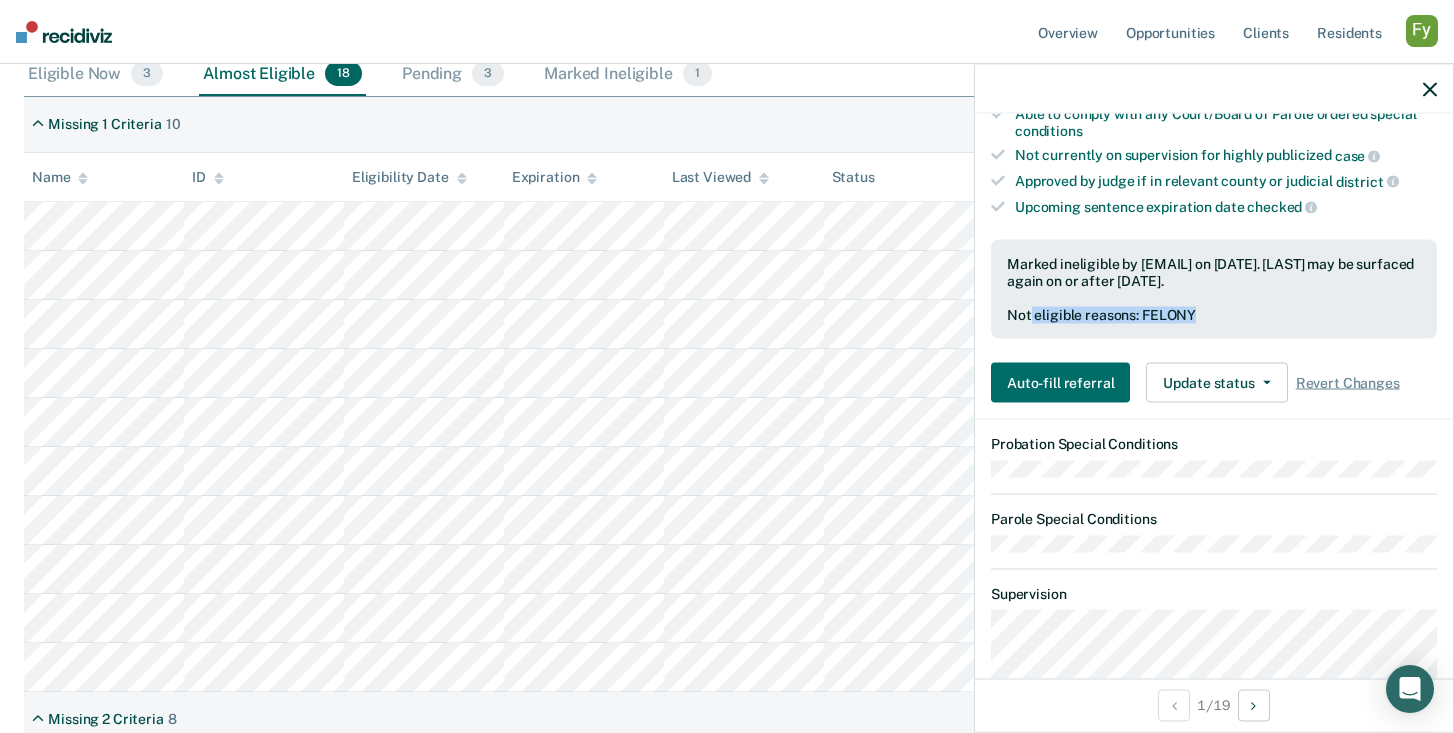 scroll, scrollTop: 603, scrollLeft: 0, axis: vertical 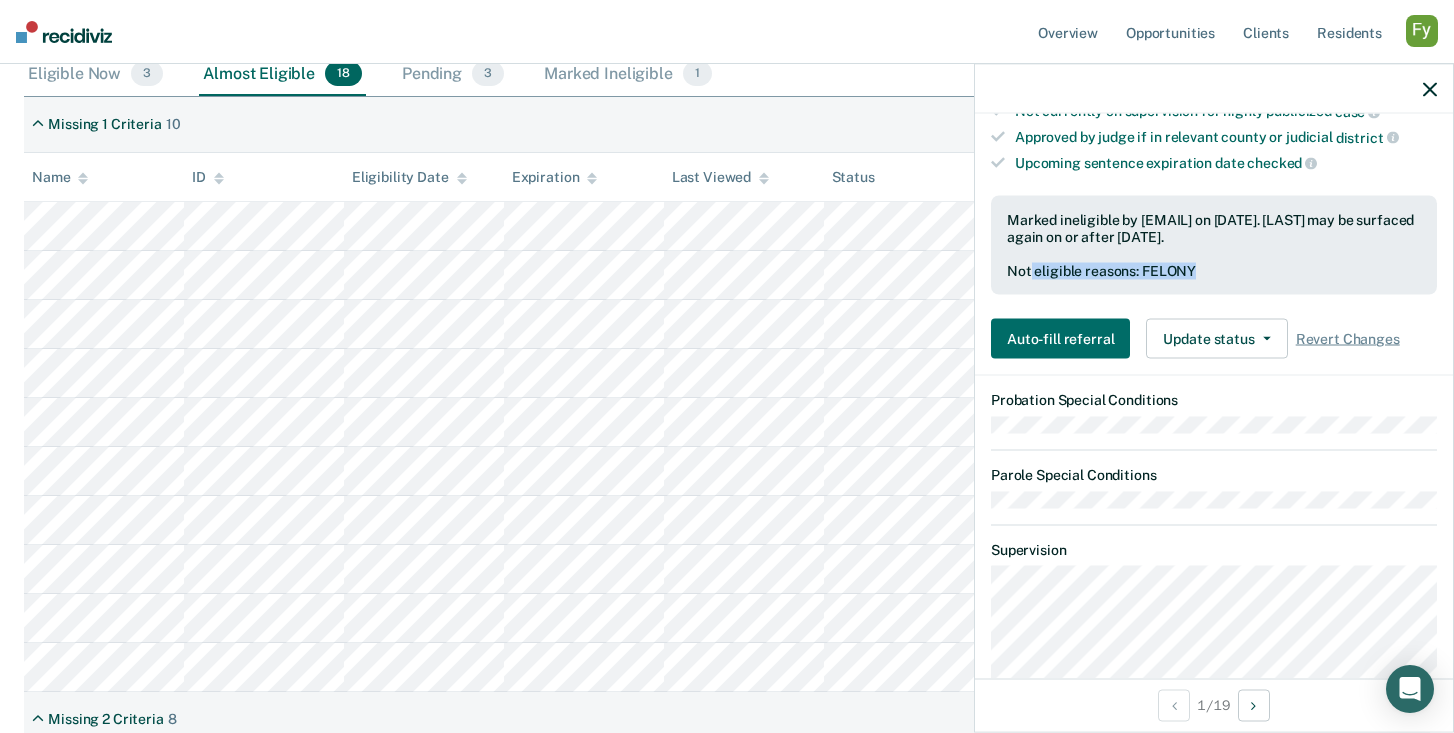 click at bounding box center [1430, 89] 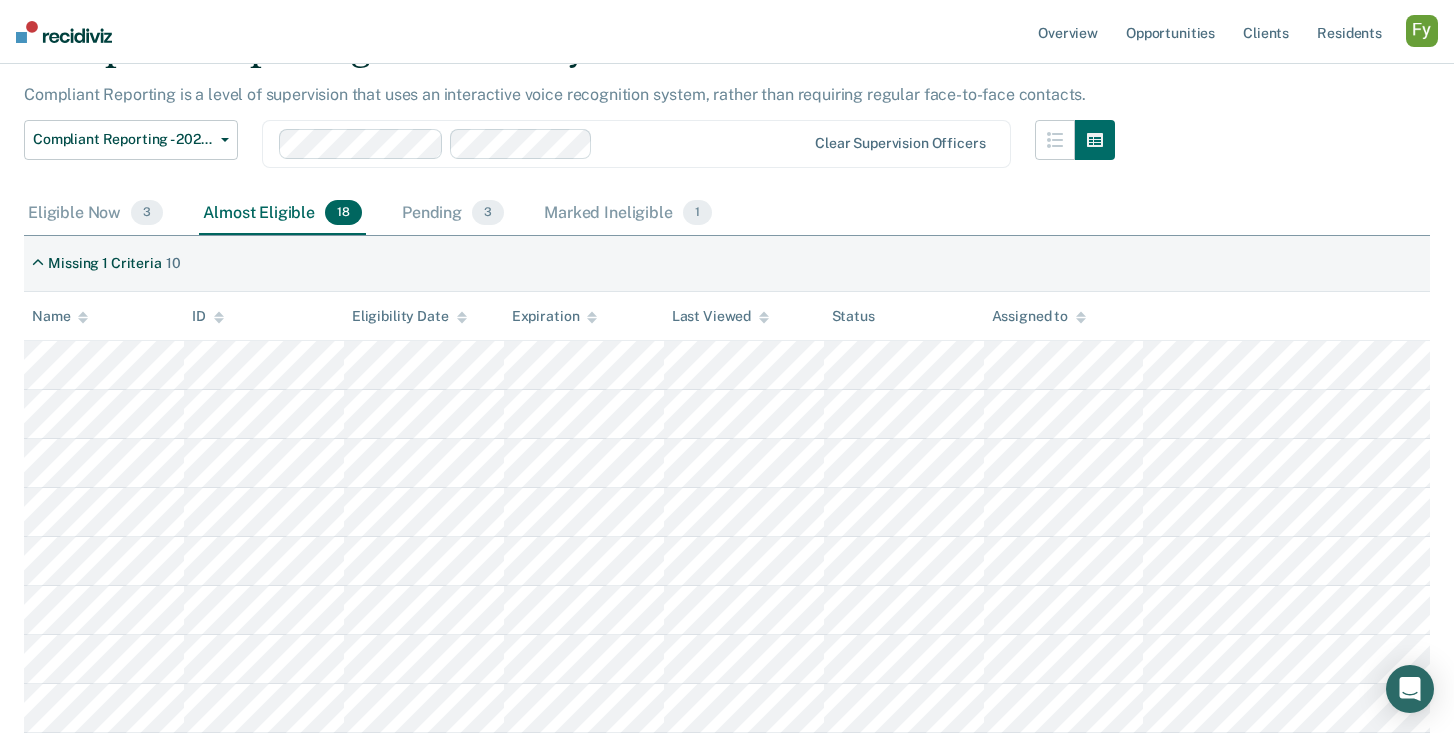 scroll, scrollTop: 94, scrollLeft: 0, axis: vertical 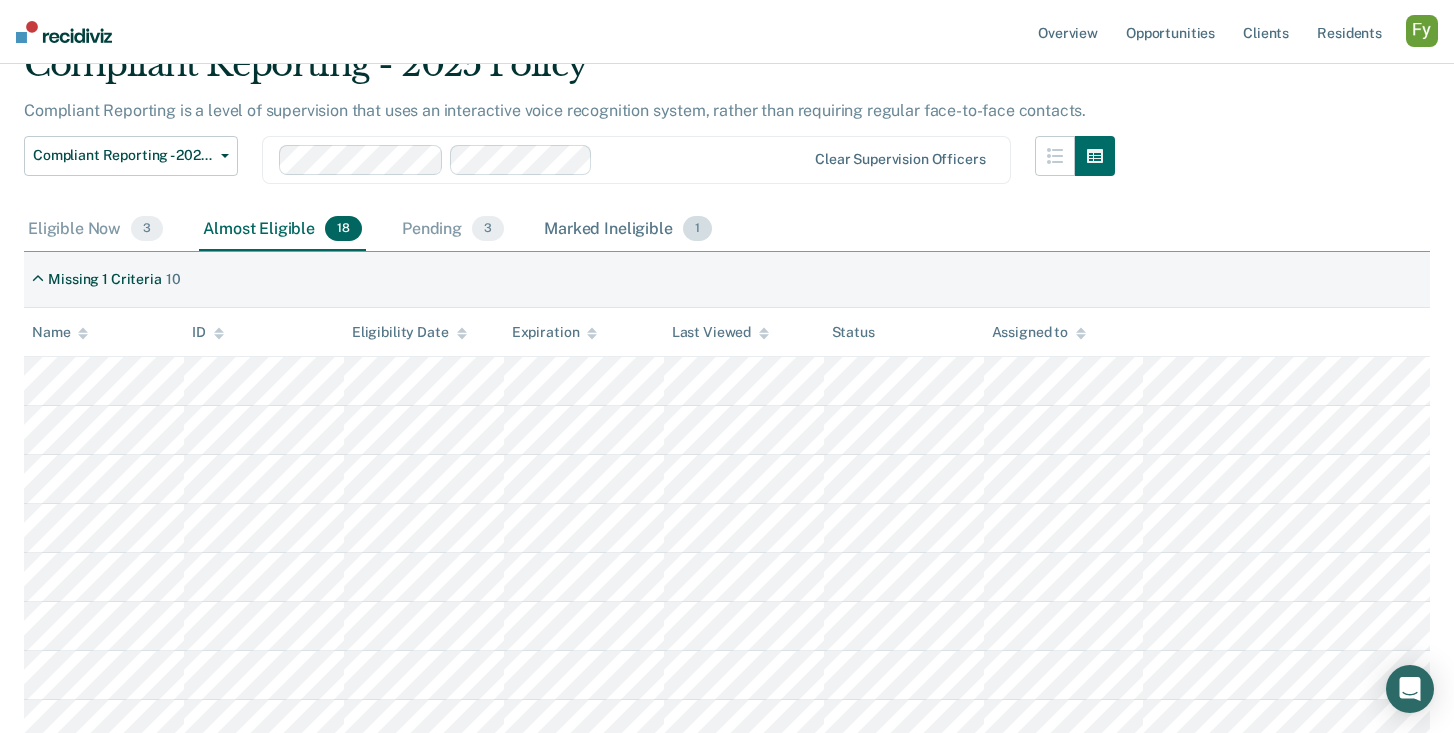 click on "1" at bounding box center (147, 229) 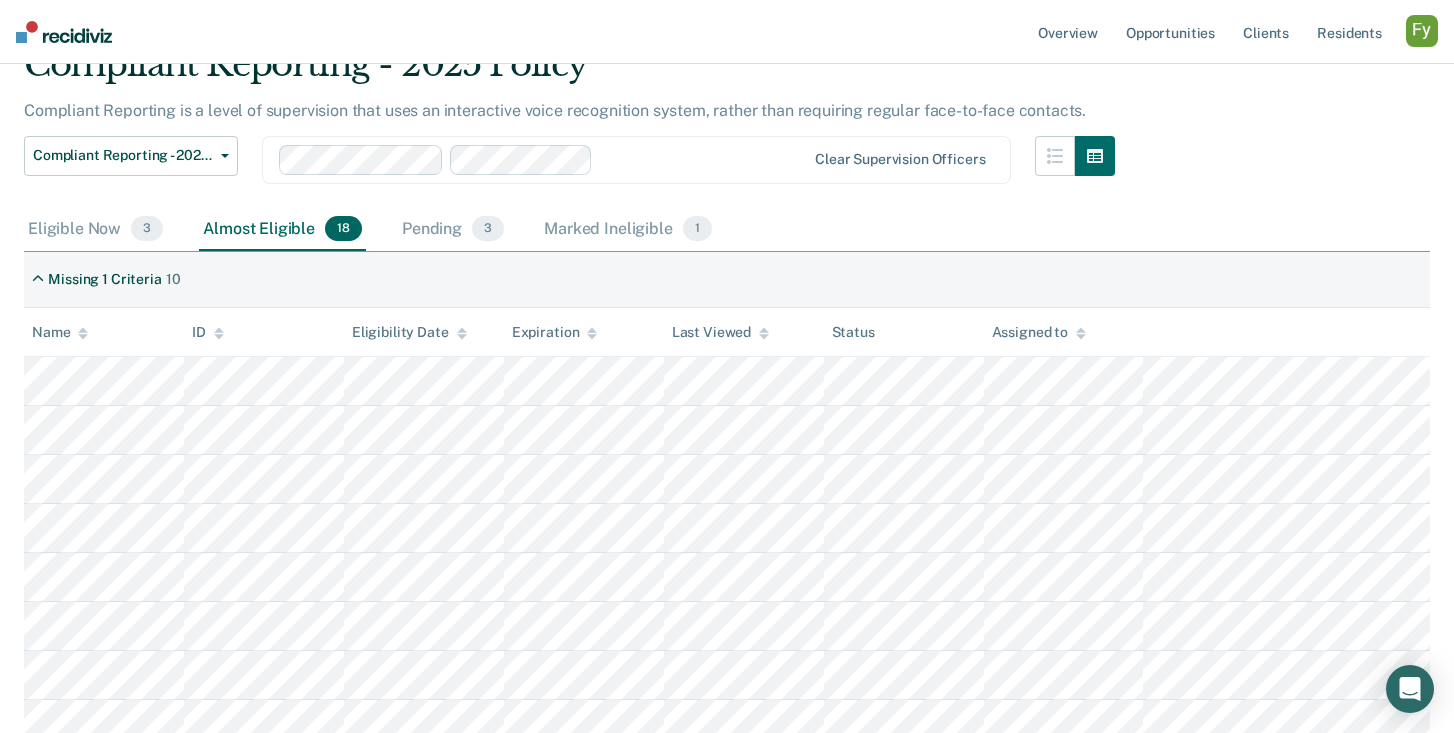 scroll, scrollTop: 0, scrollLeft: 0, axis: both 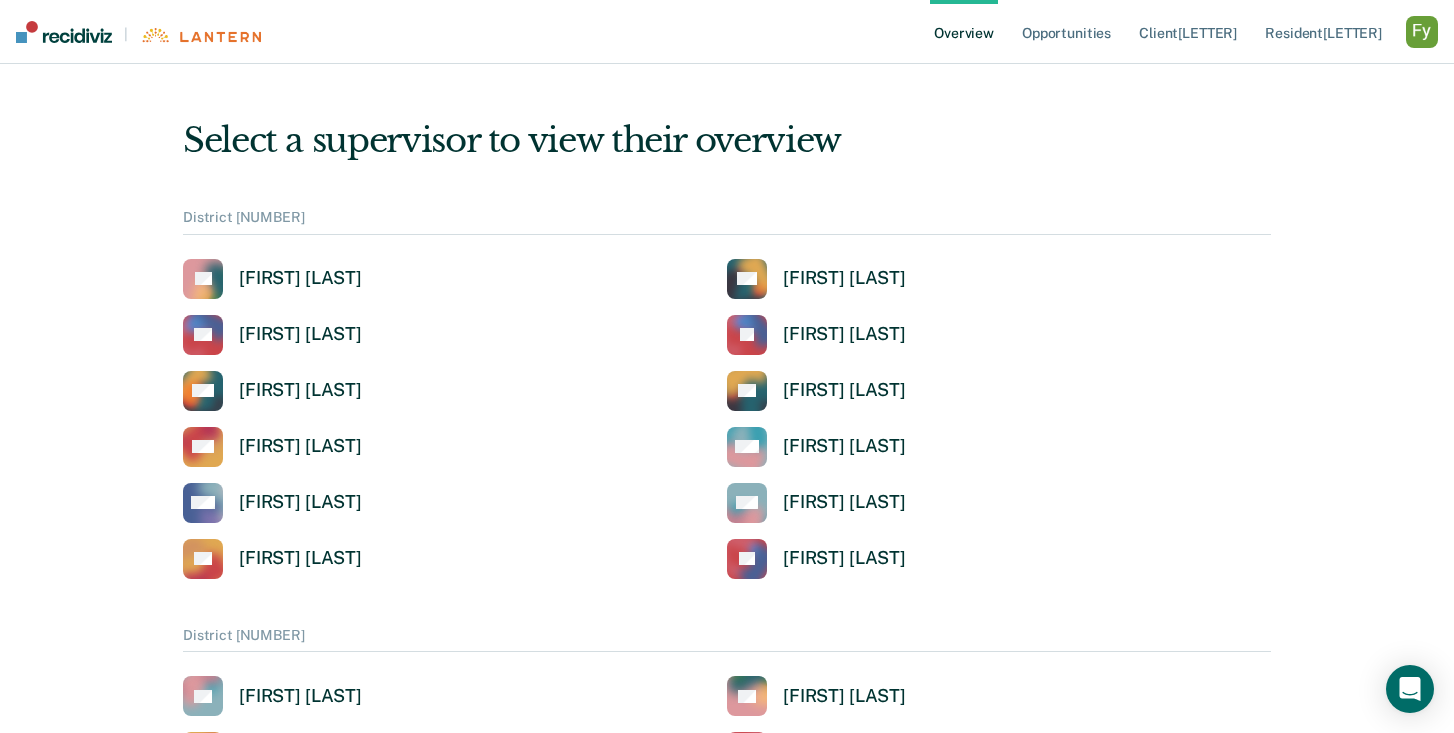 click at bounding box center (1422, 32) 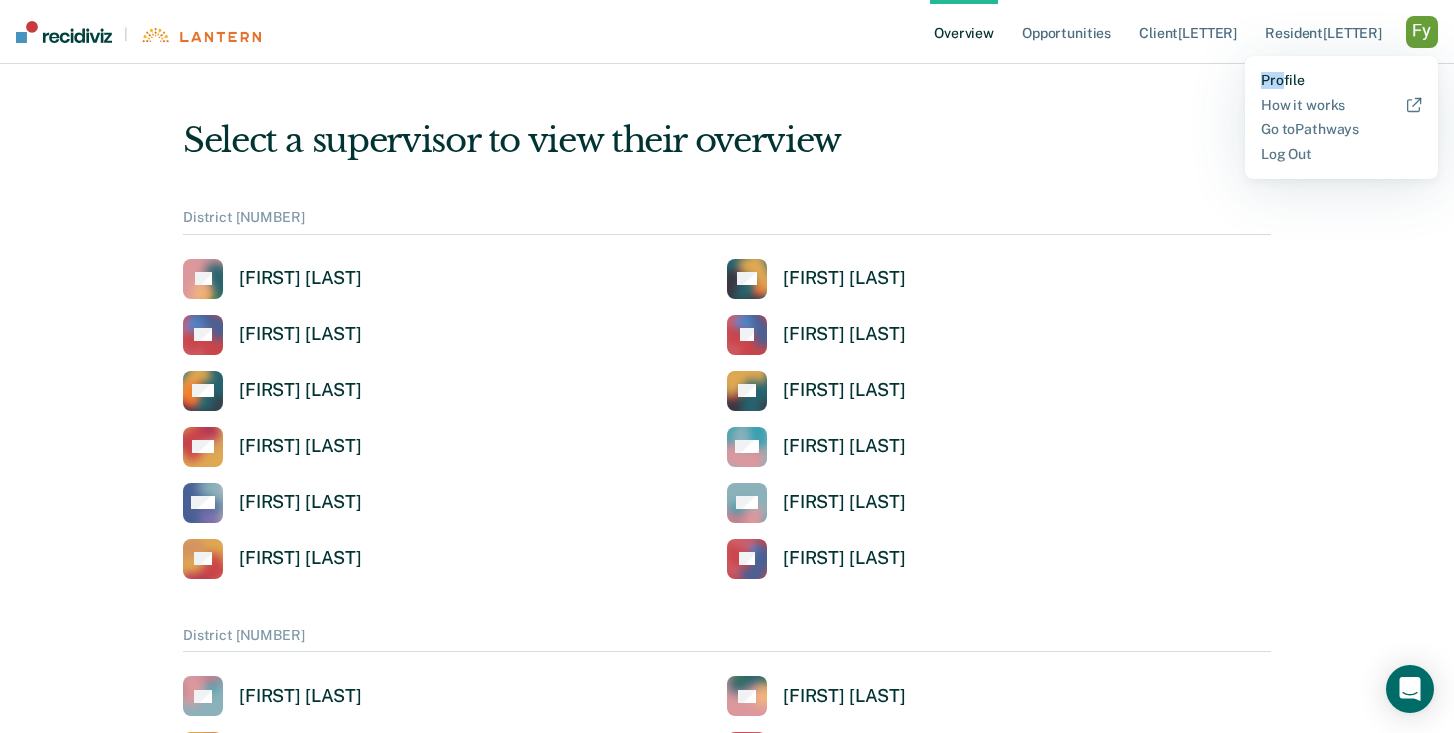 click on "Profile How it works Go to  Pathways Log Out" at bounding box center (1341, 117) 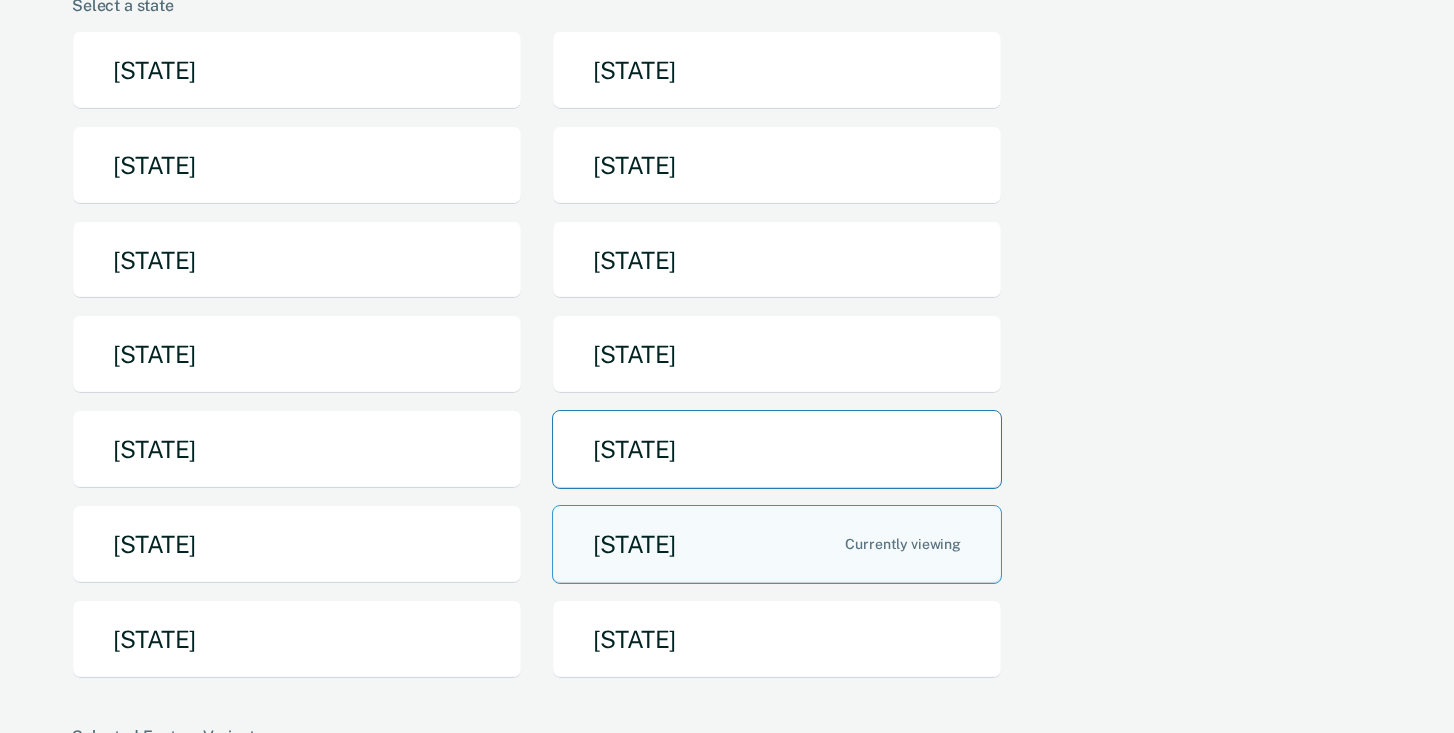 scroll, scrollTop: 230, scrollLeft: 0, axis: vertical 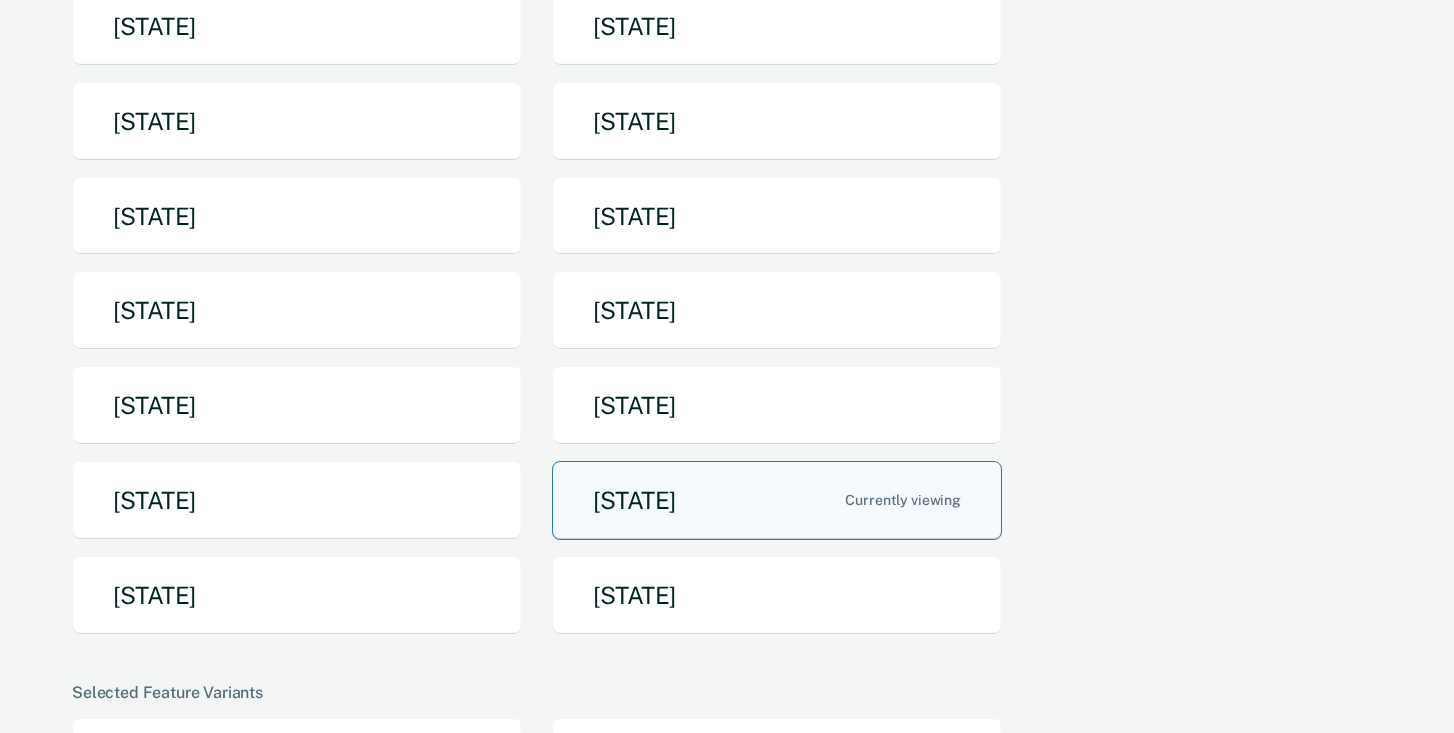 click on "[STATE]" at bounding box center [777, 500] 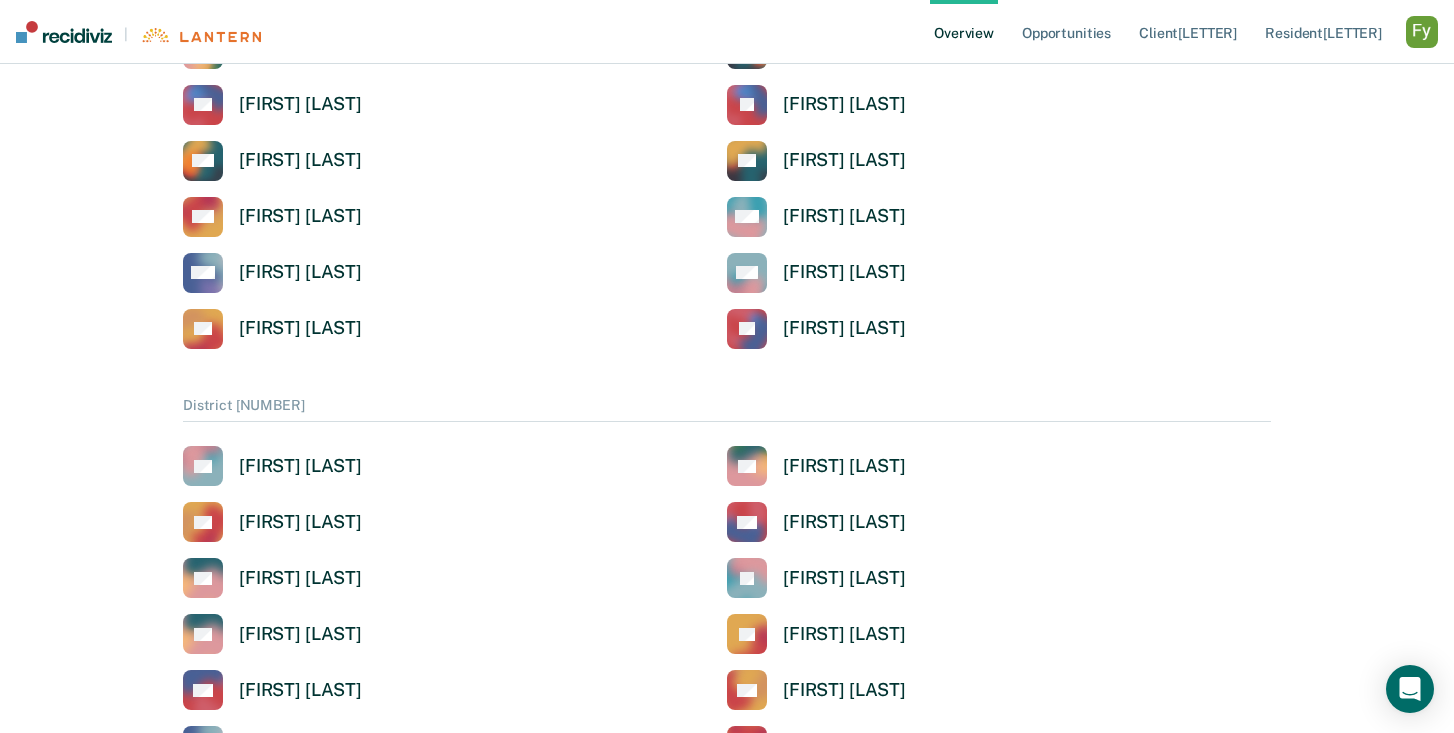 scroll, scrollTop: 0, scrollLeft: 0, axis: both 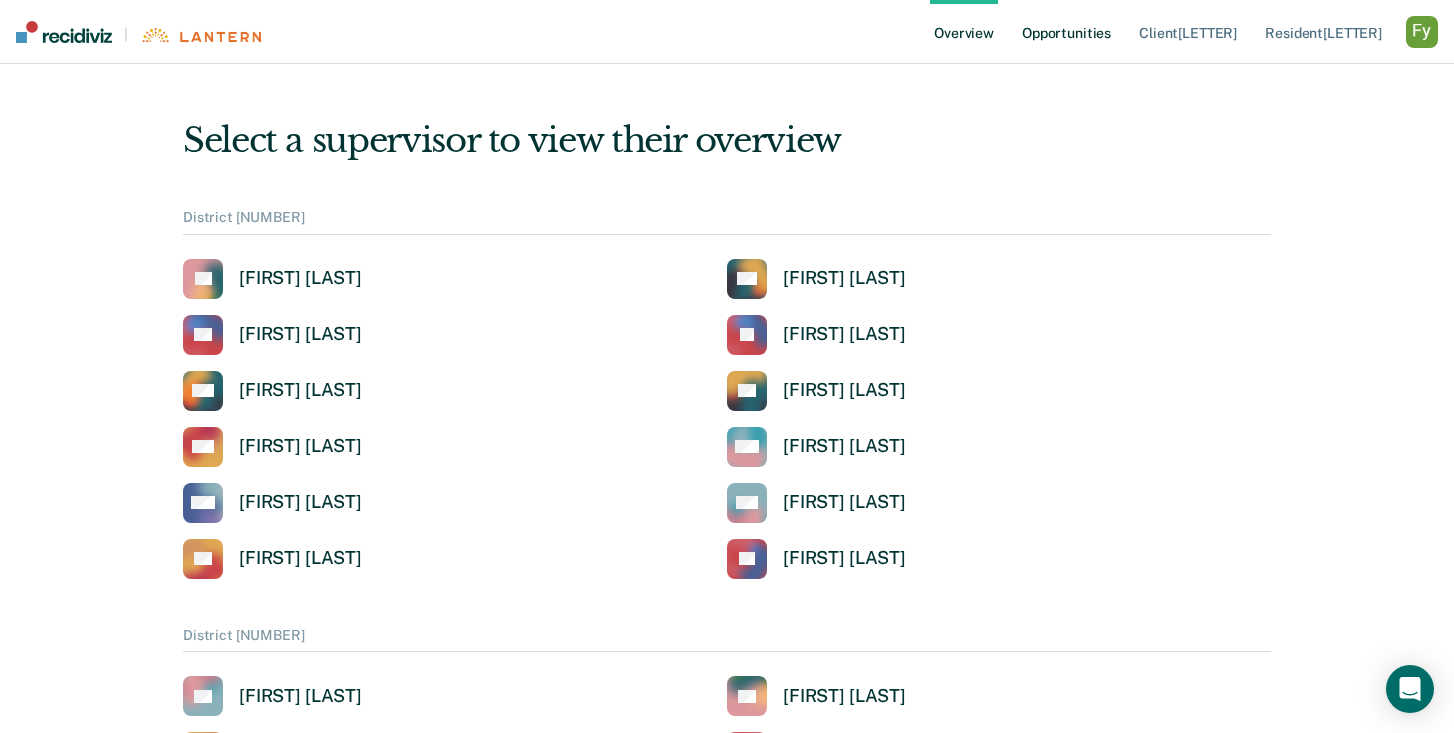 click on "Opportunities" at bounding box center [1066, 32] 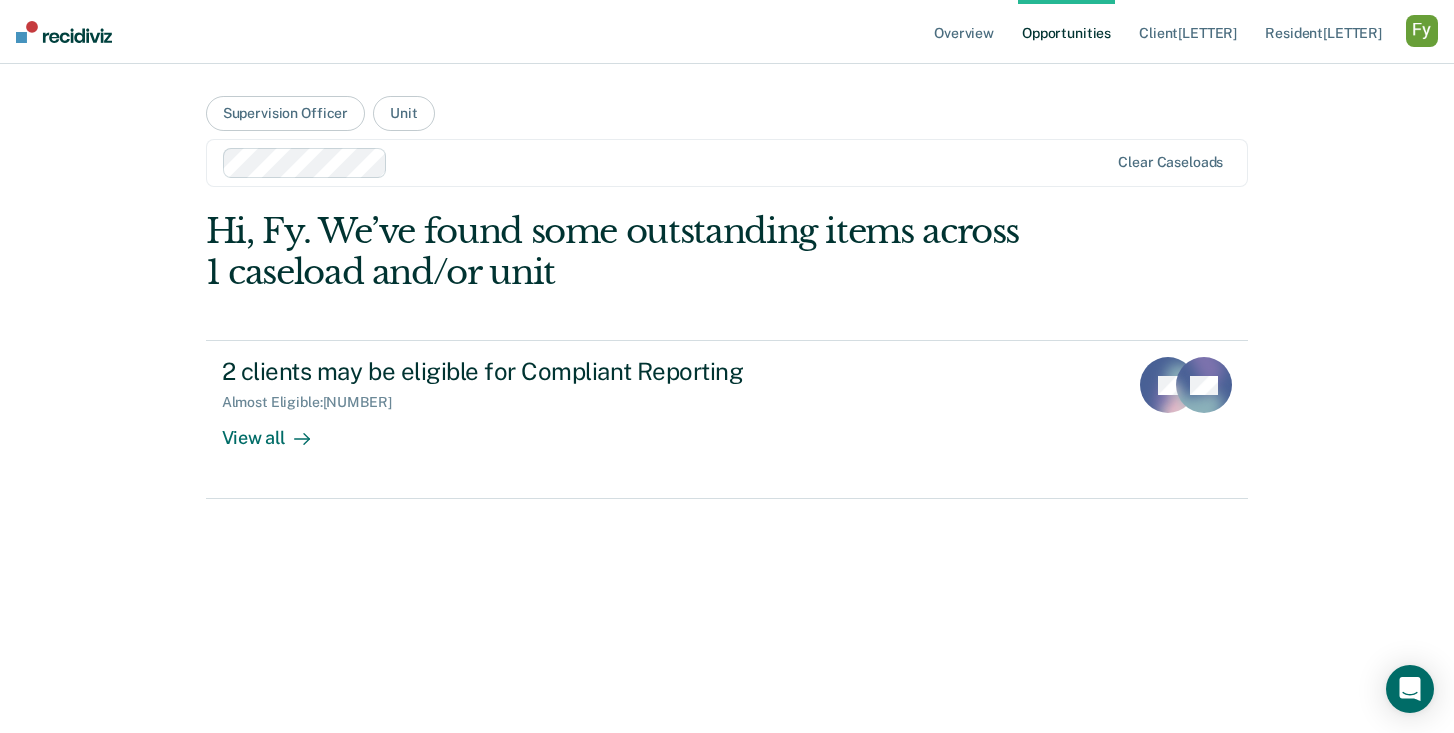 click at bounding box center (752, 162) 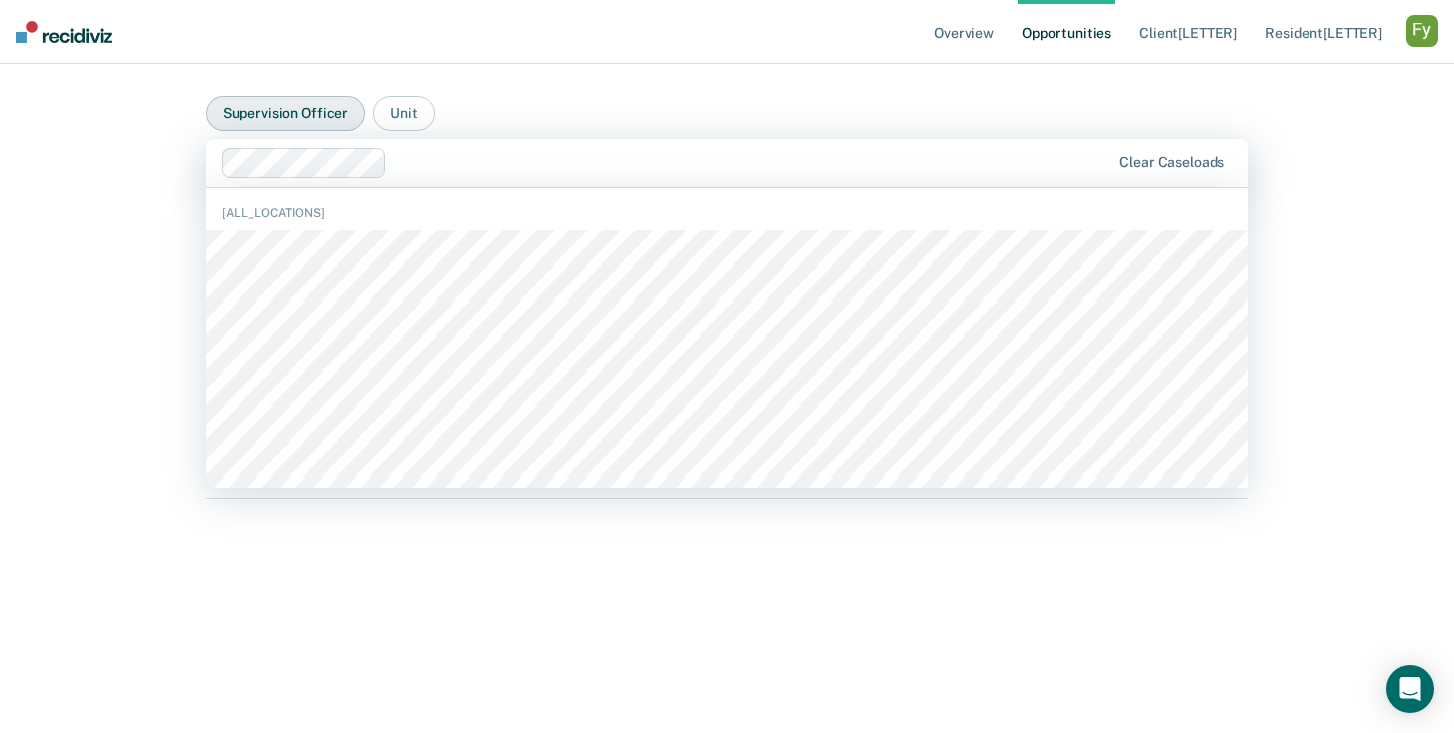 click on "Supervision Officer" at bounding box center [285, 113] 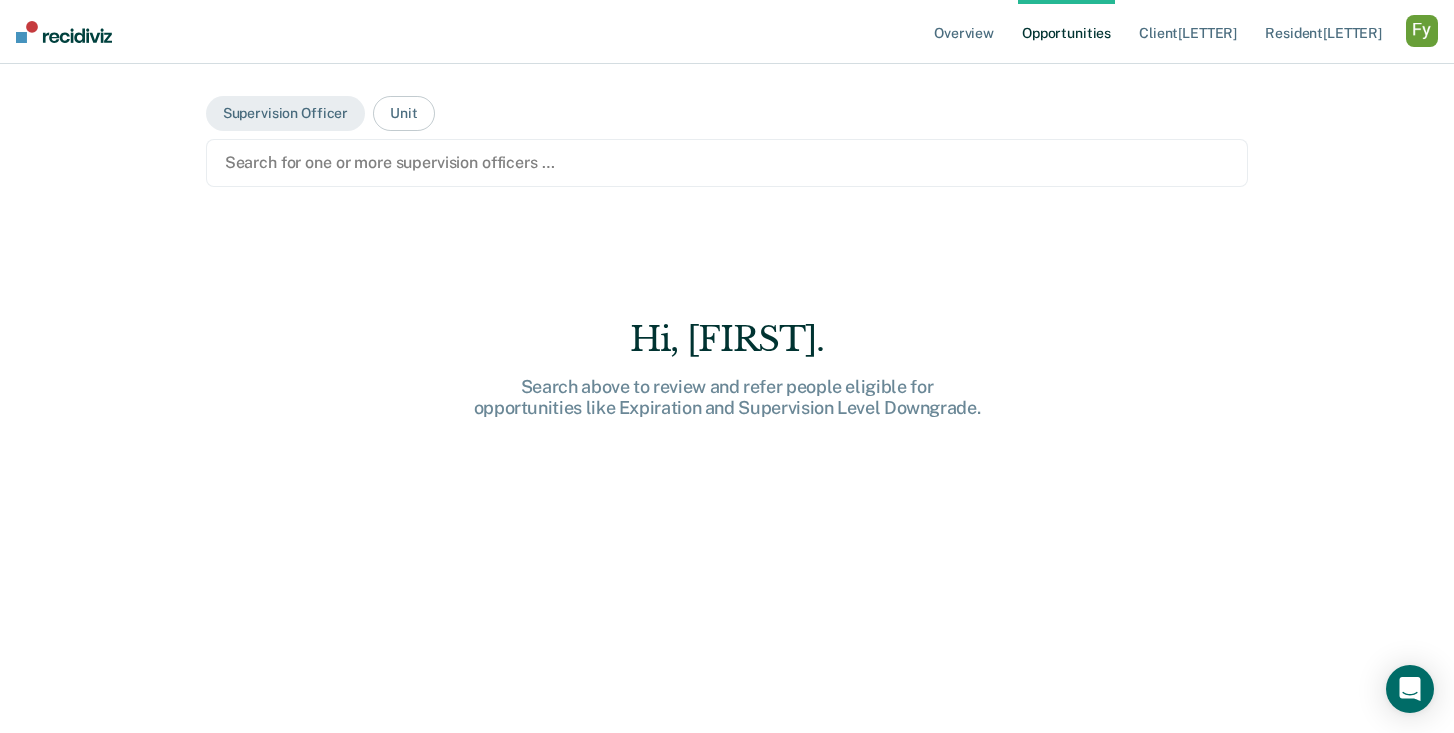click at bounding box center (727, 162) 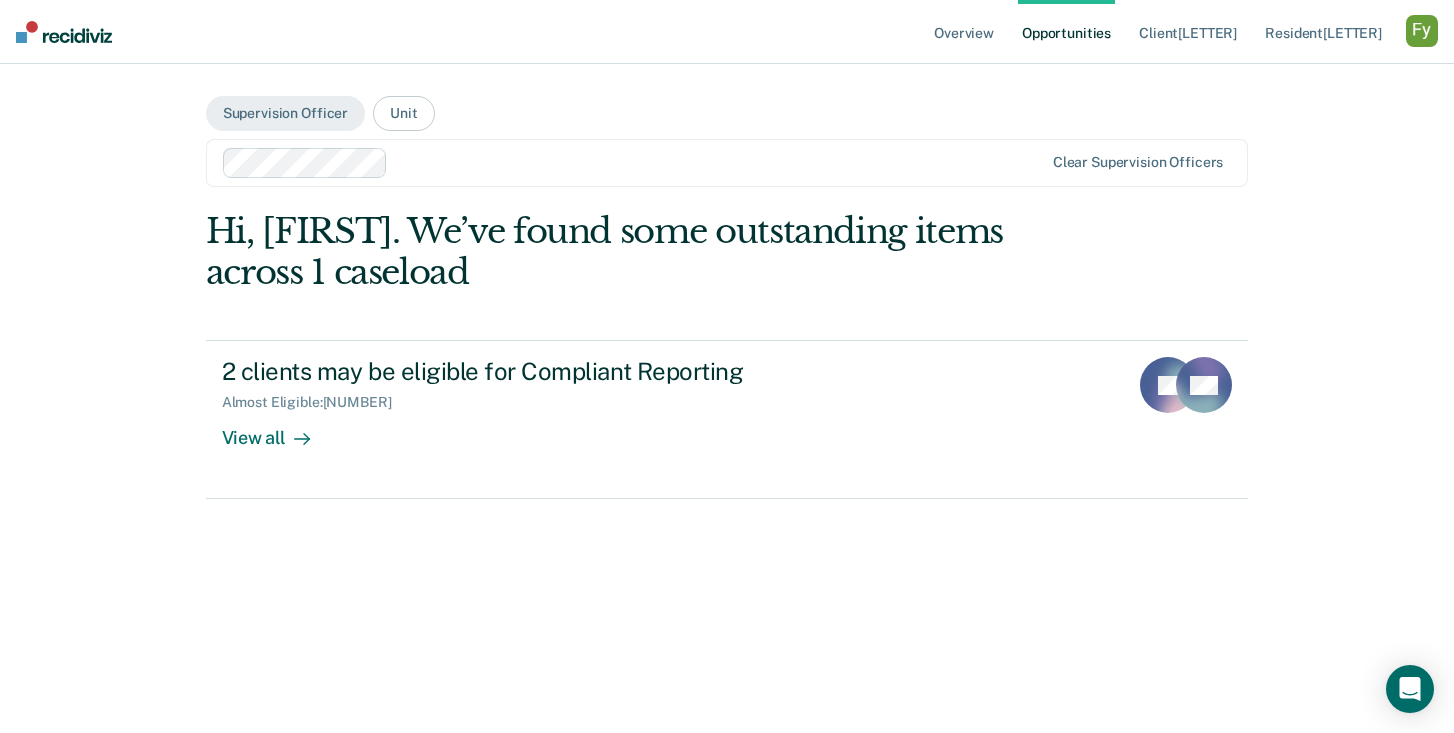 click at bounding box center (634, 163) 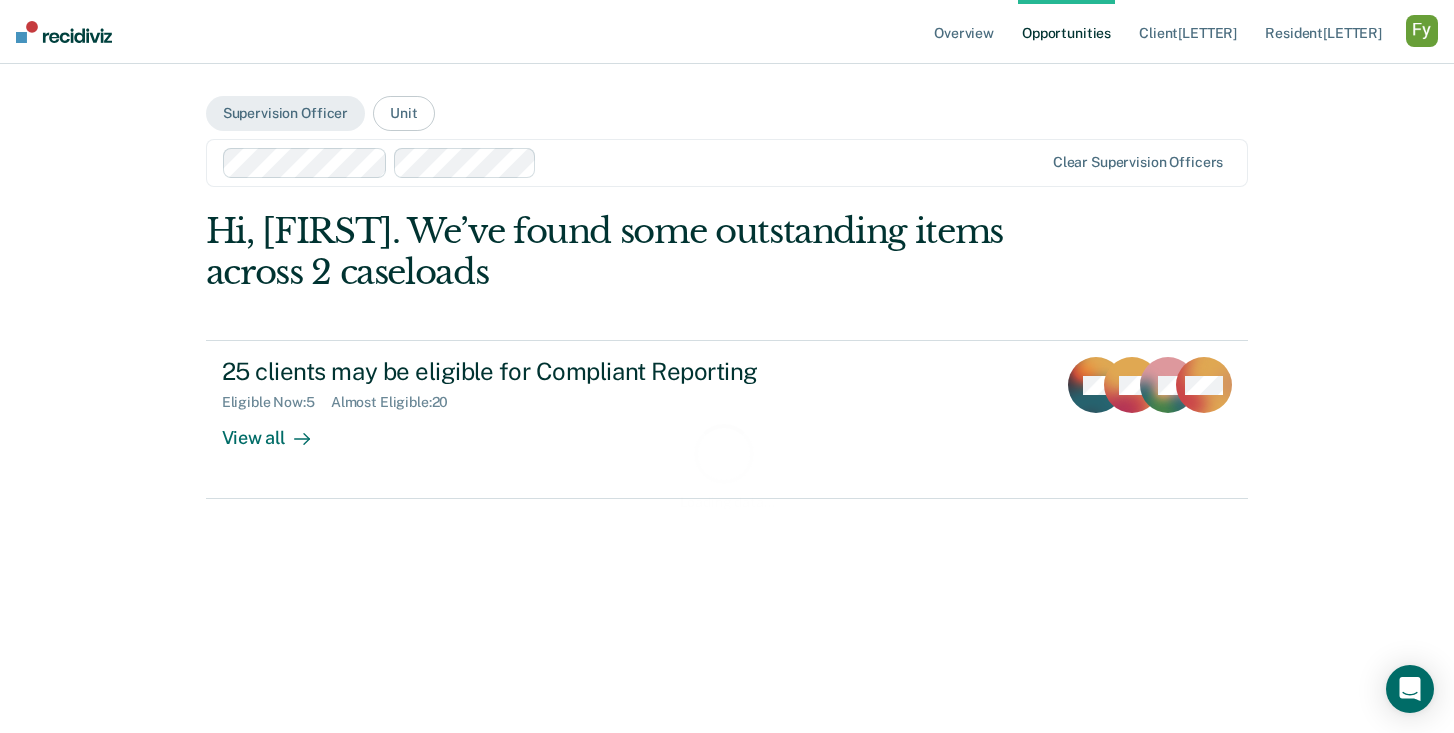 click on "Loading data..." at bounding box center [727, 465] 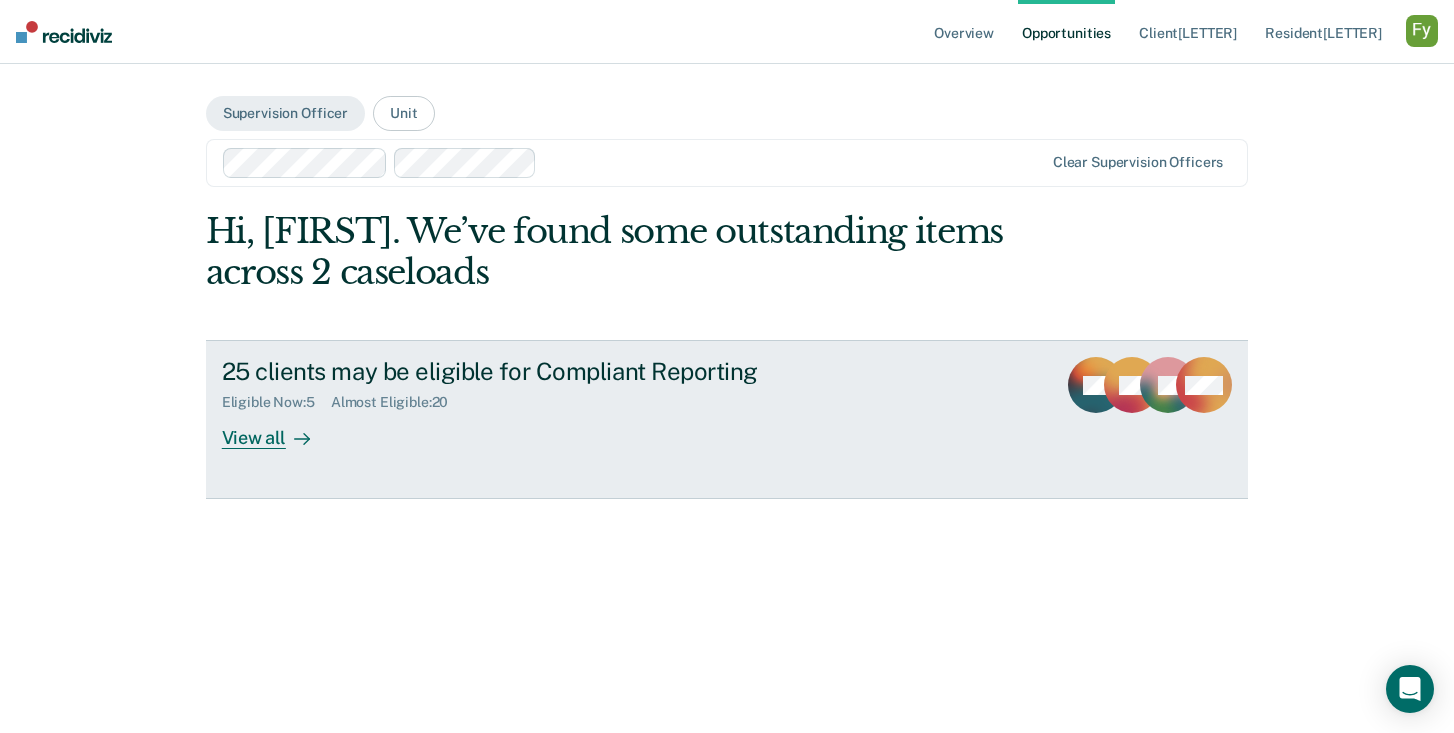 click at bounding box center [298, 438] 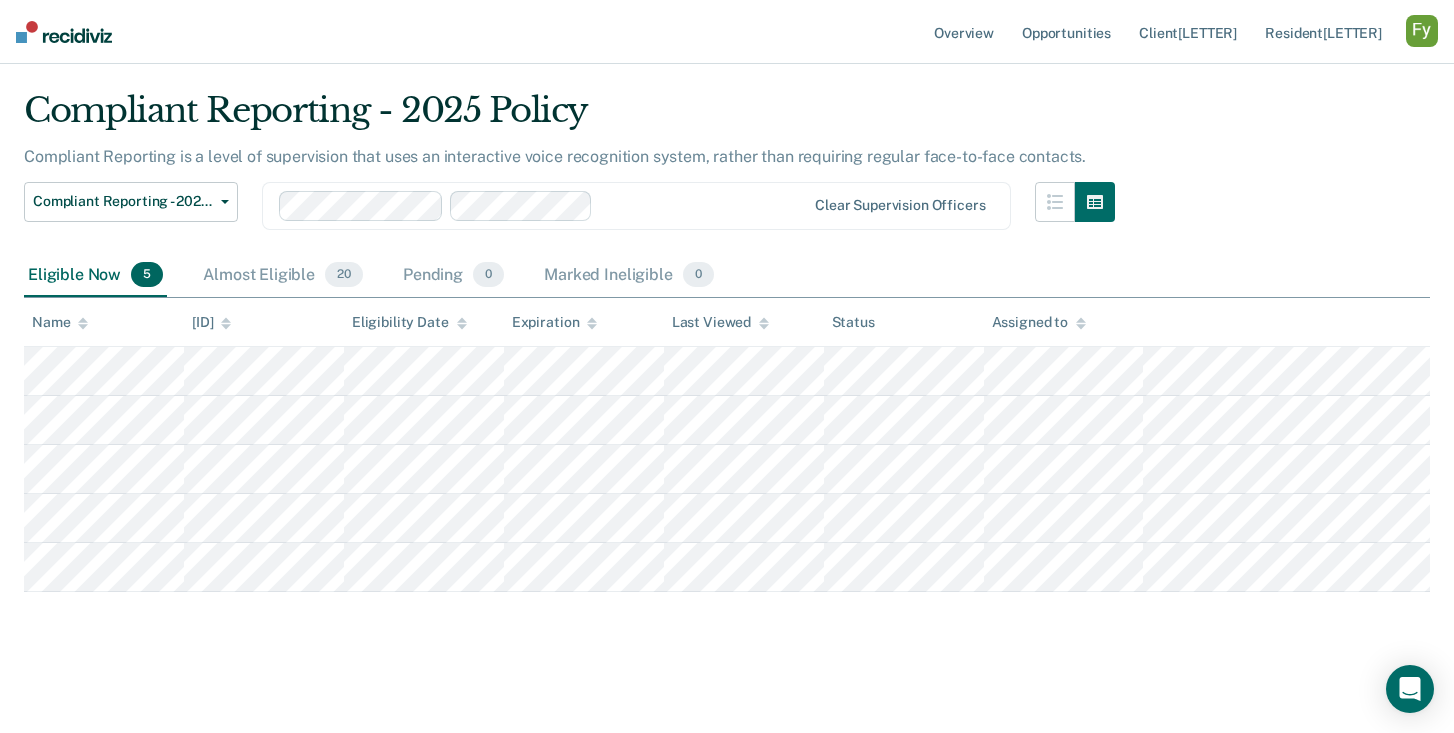 scroll, scrollTop: 50, scrollLeft: 0, axis: vertical 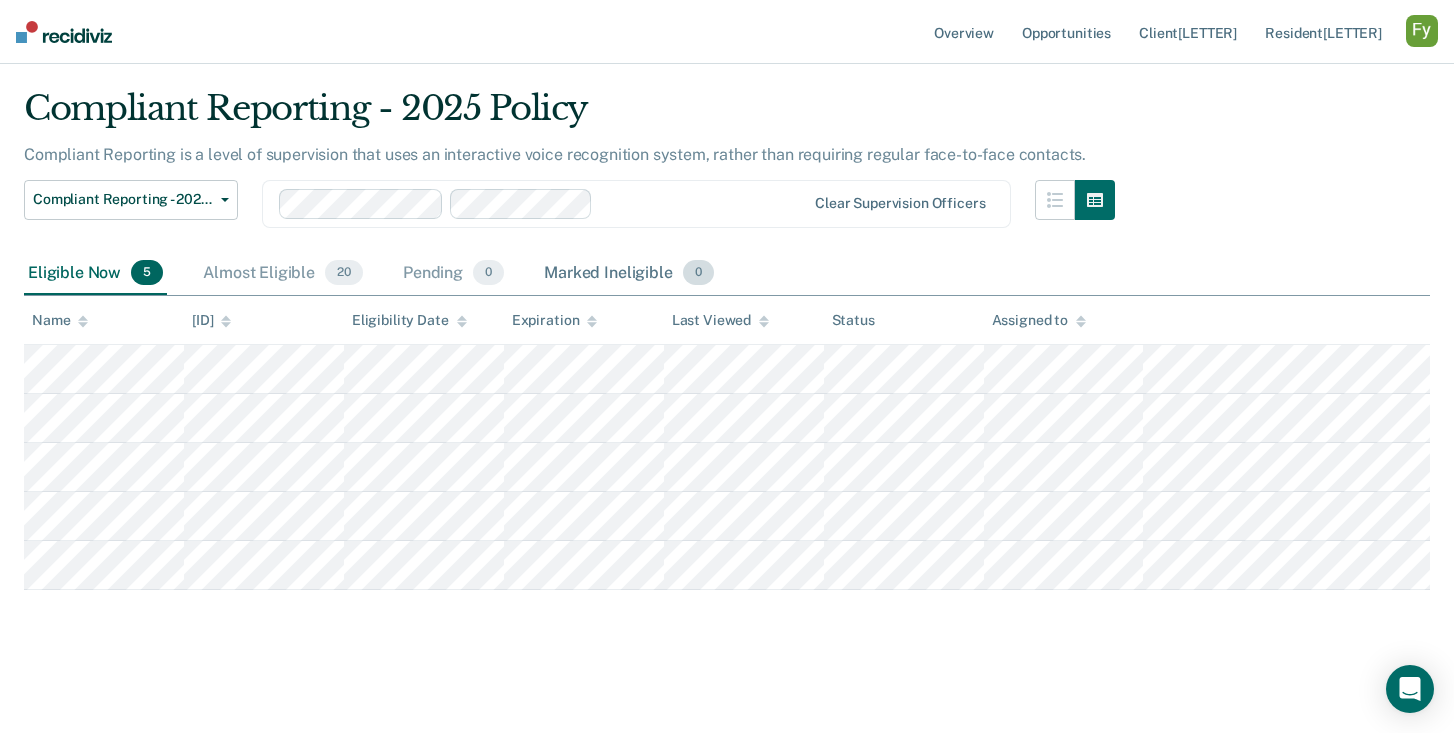 click on "Marked Ineligible 0" at bounding box center [629, 274] 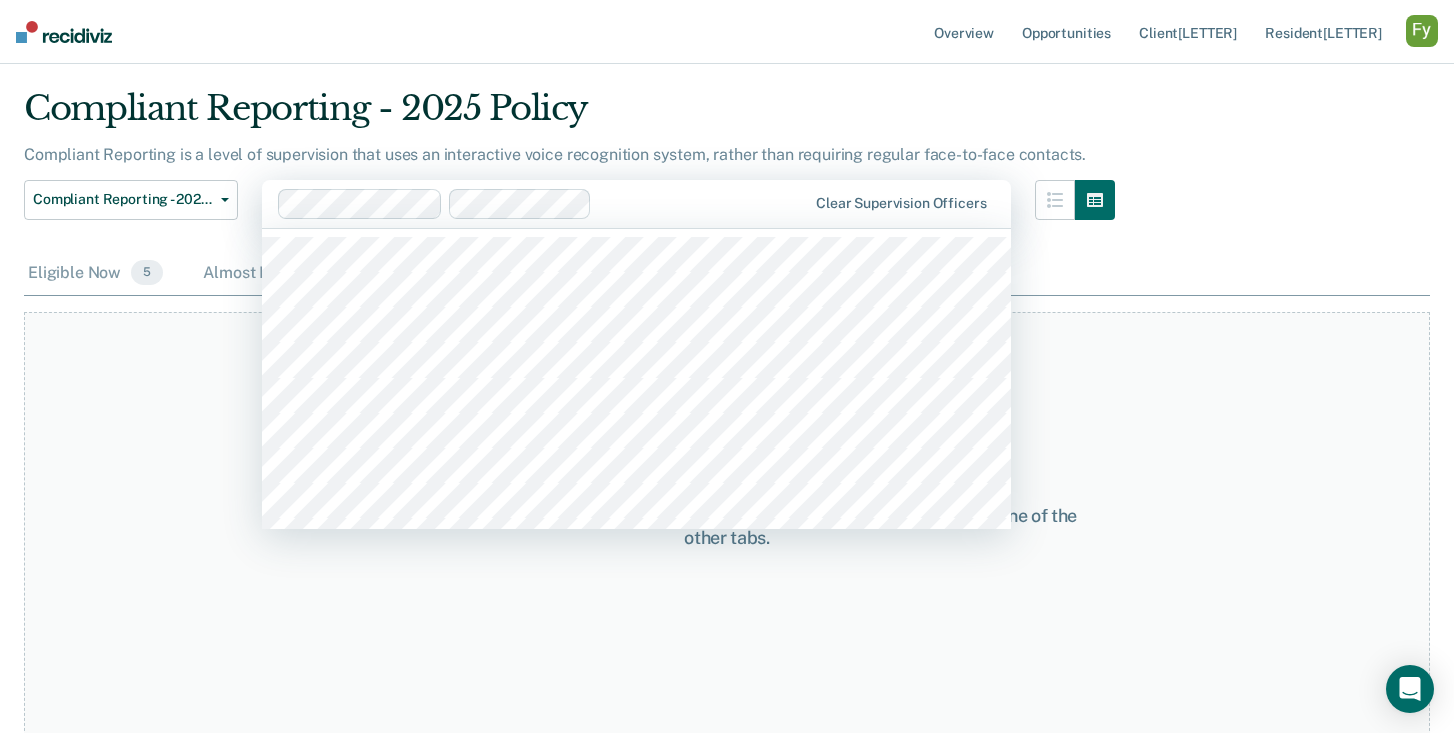 click at bounding box center (703, 203) 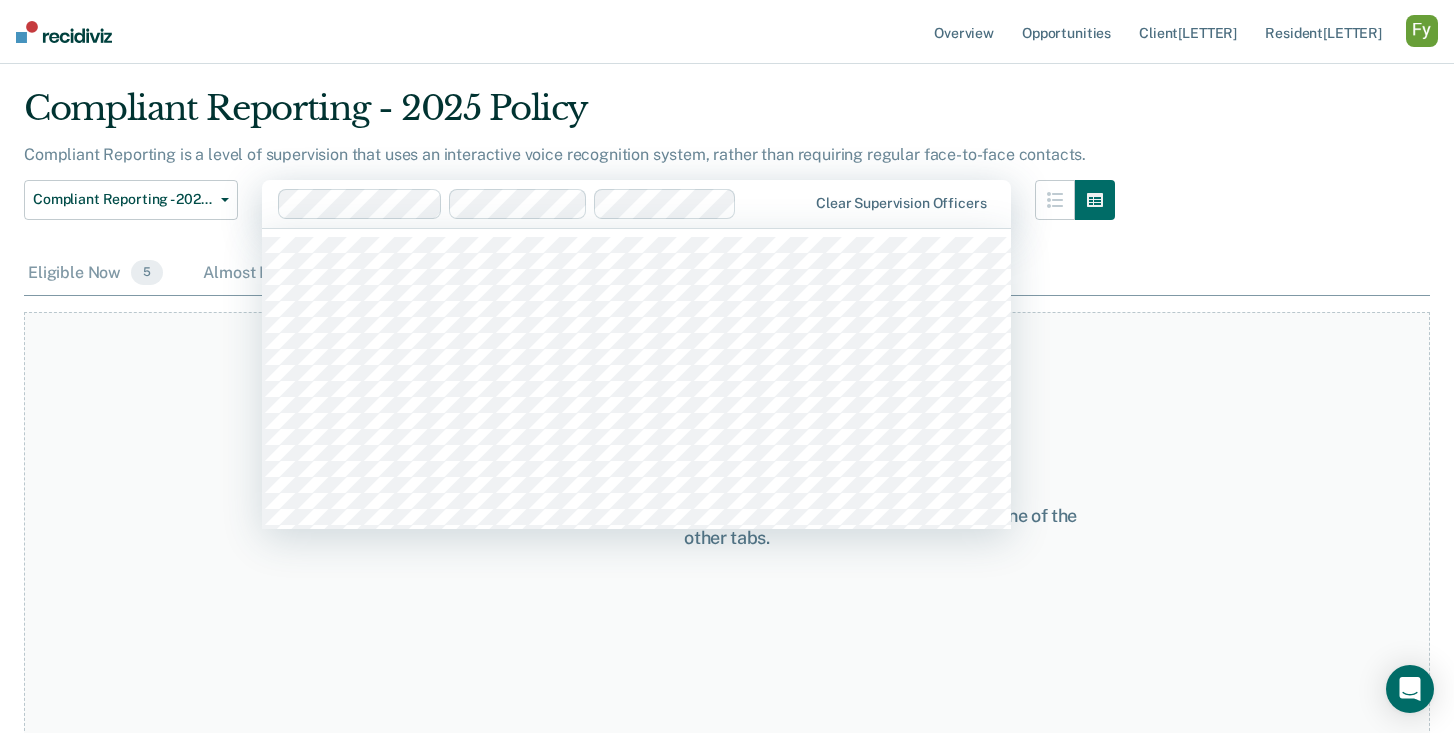 click at bounding box center (775, 203) 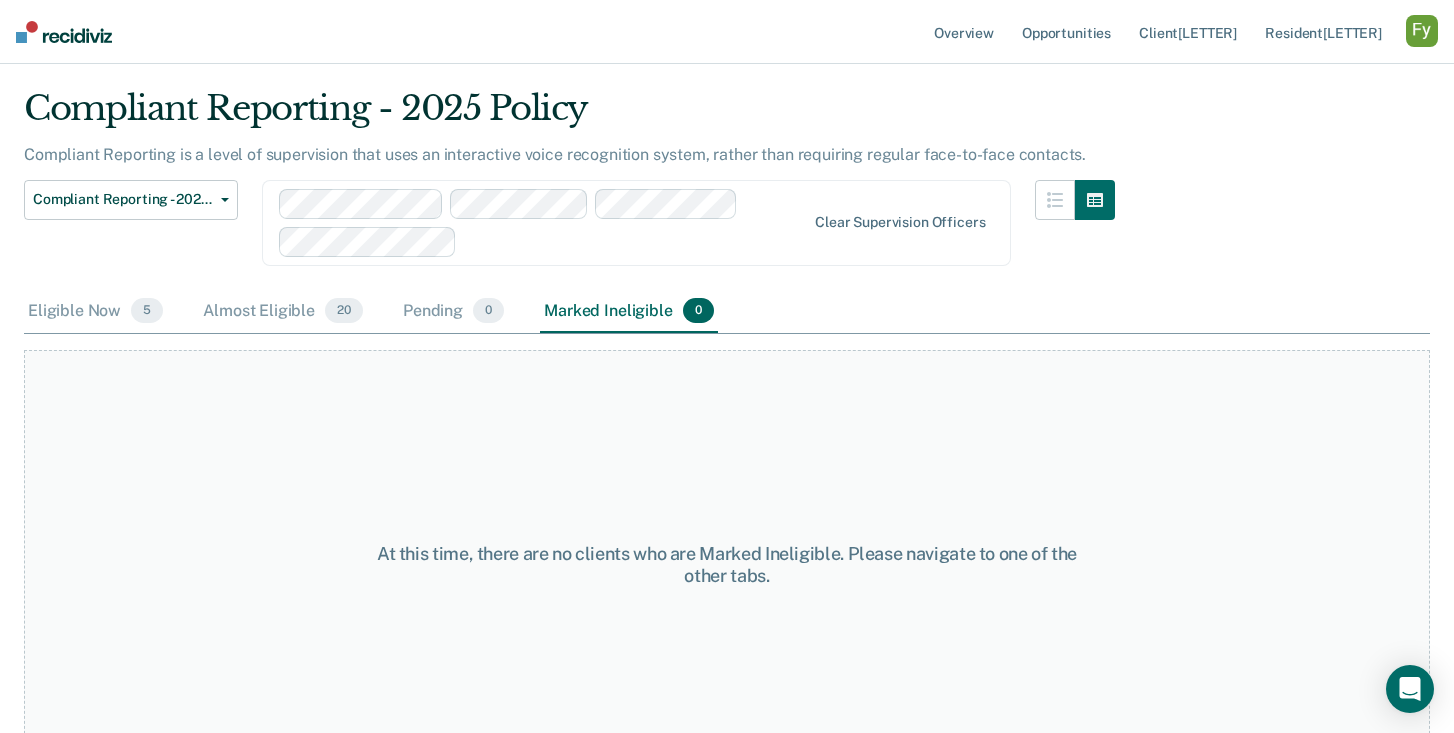 click at bounding box center [635, 241] 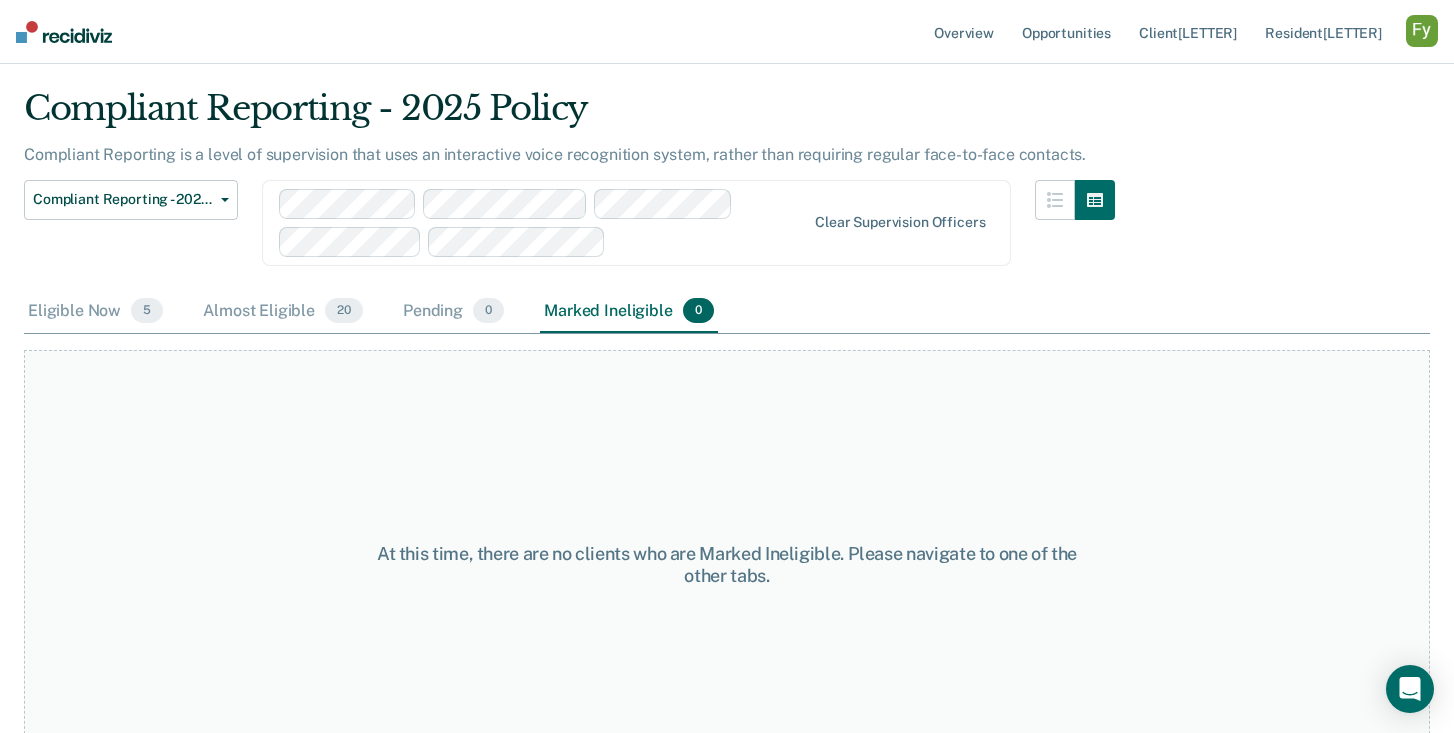 click at bounding box center [709, 241] 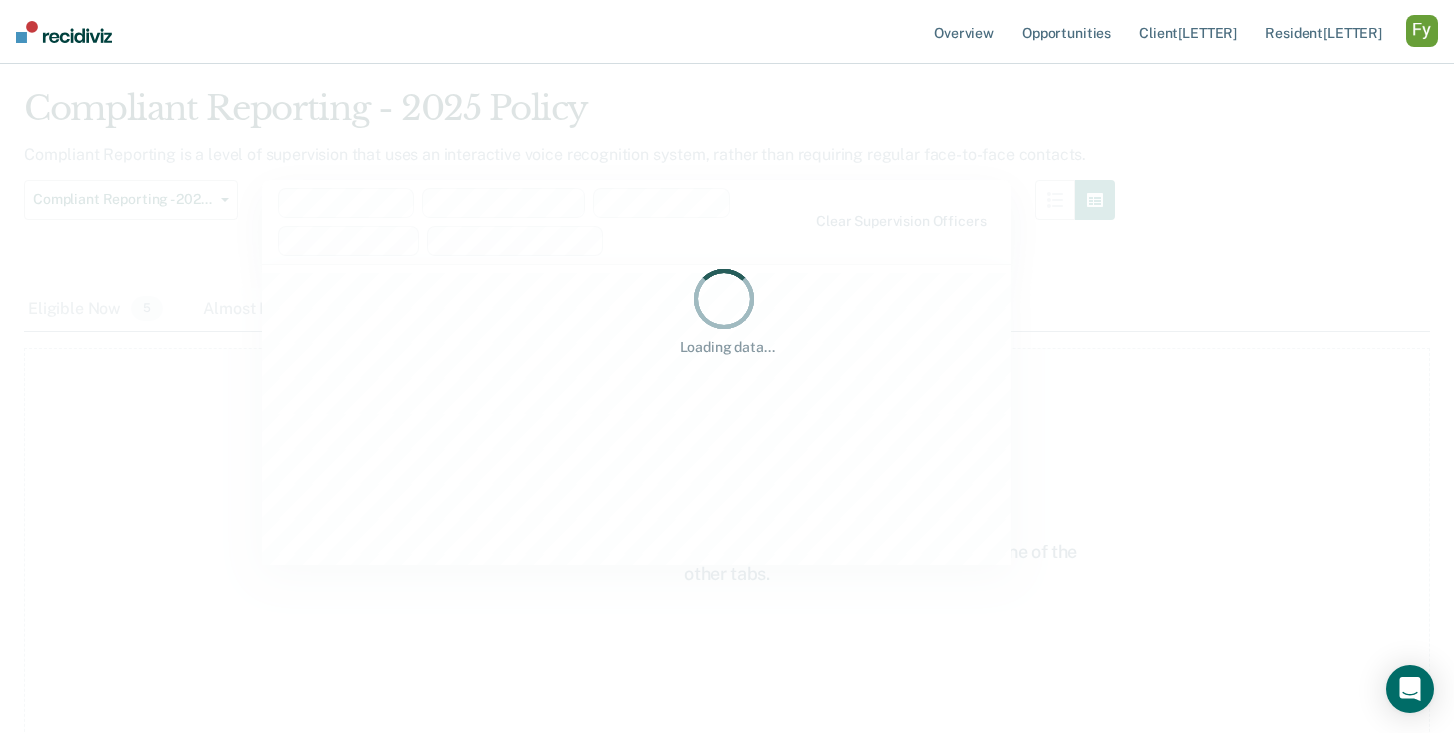 click on "Loading data..." at bounding box center (727, 310) 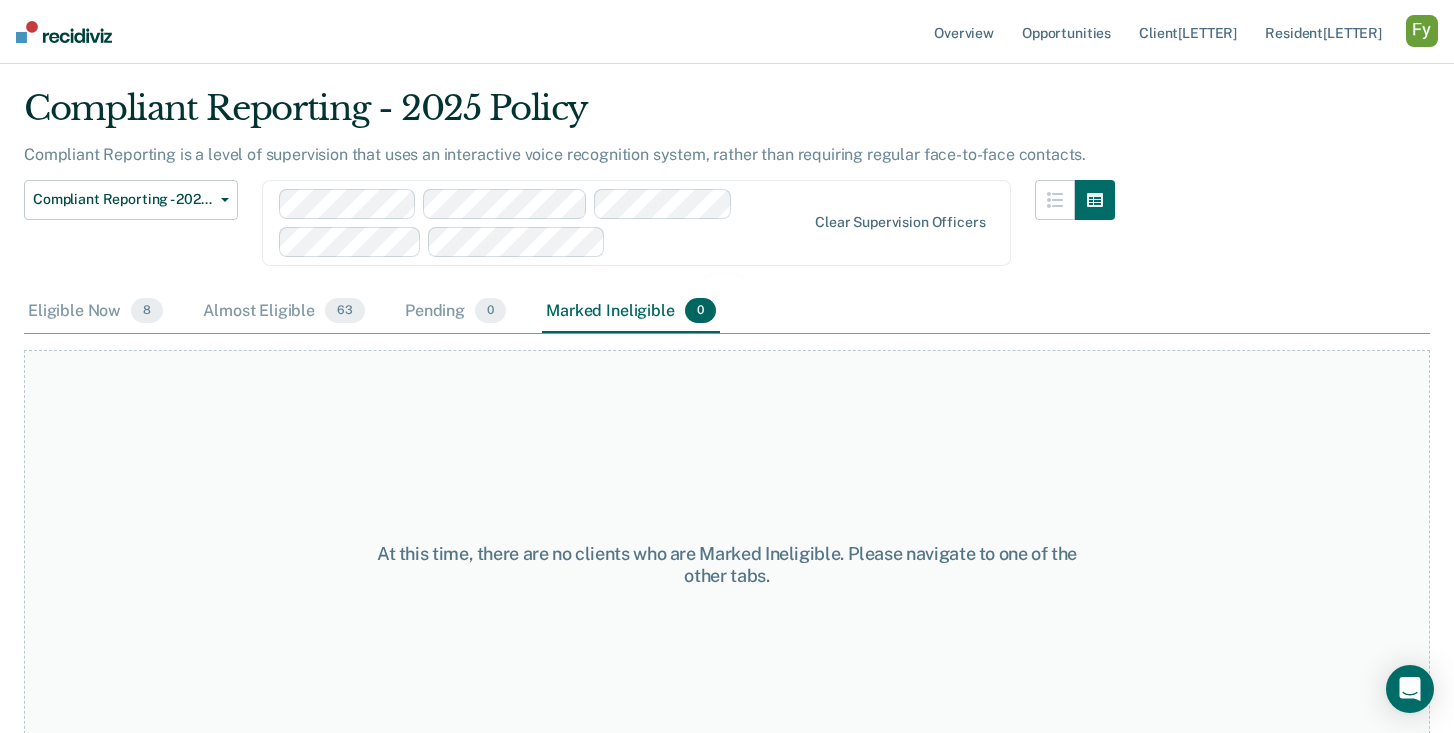 click at bounding box center [709, 241] 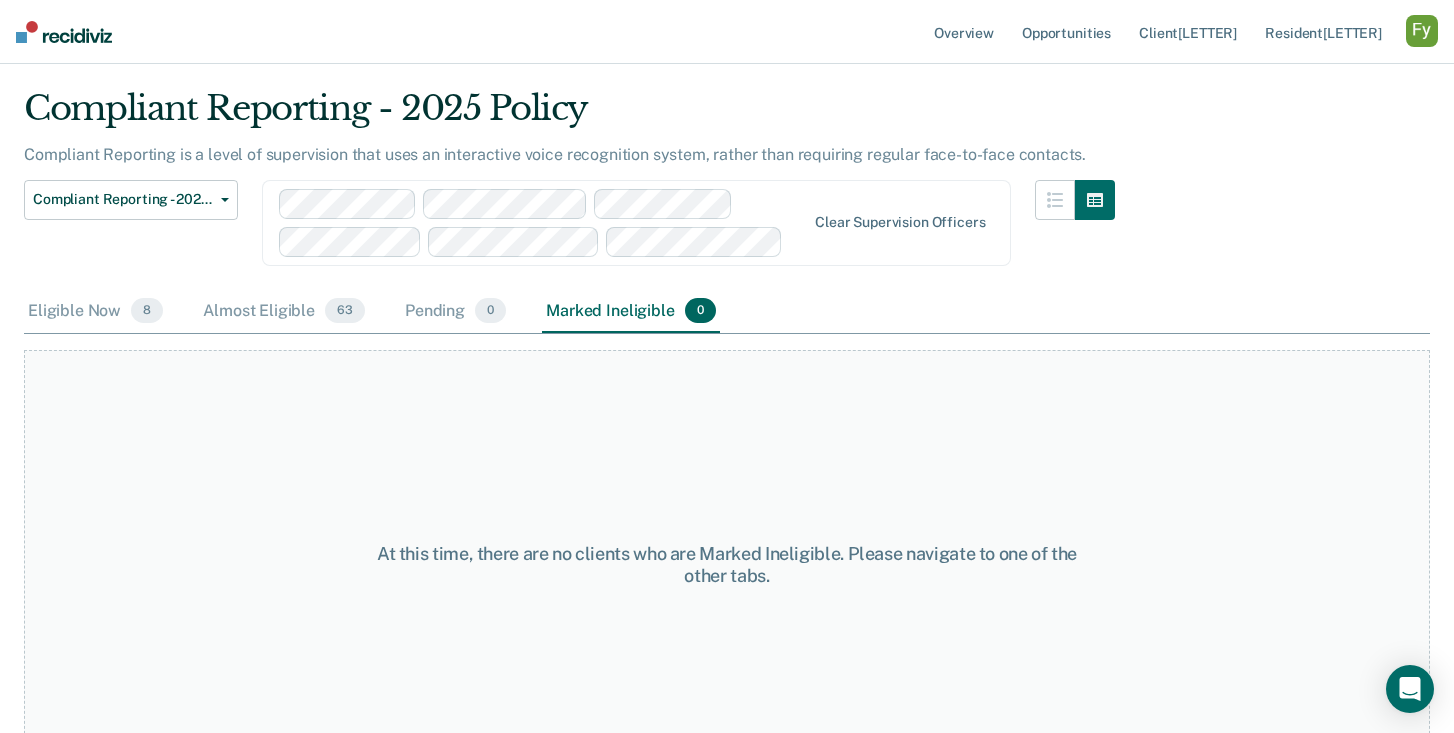 click on "Clear supervision officers" at bounding box center [636, 223] 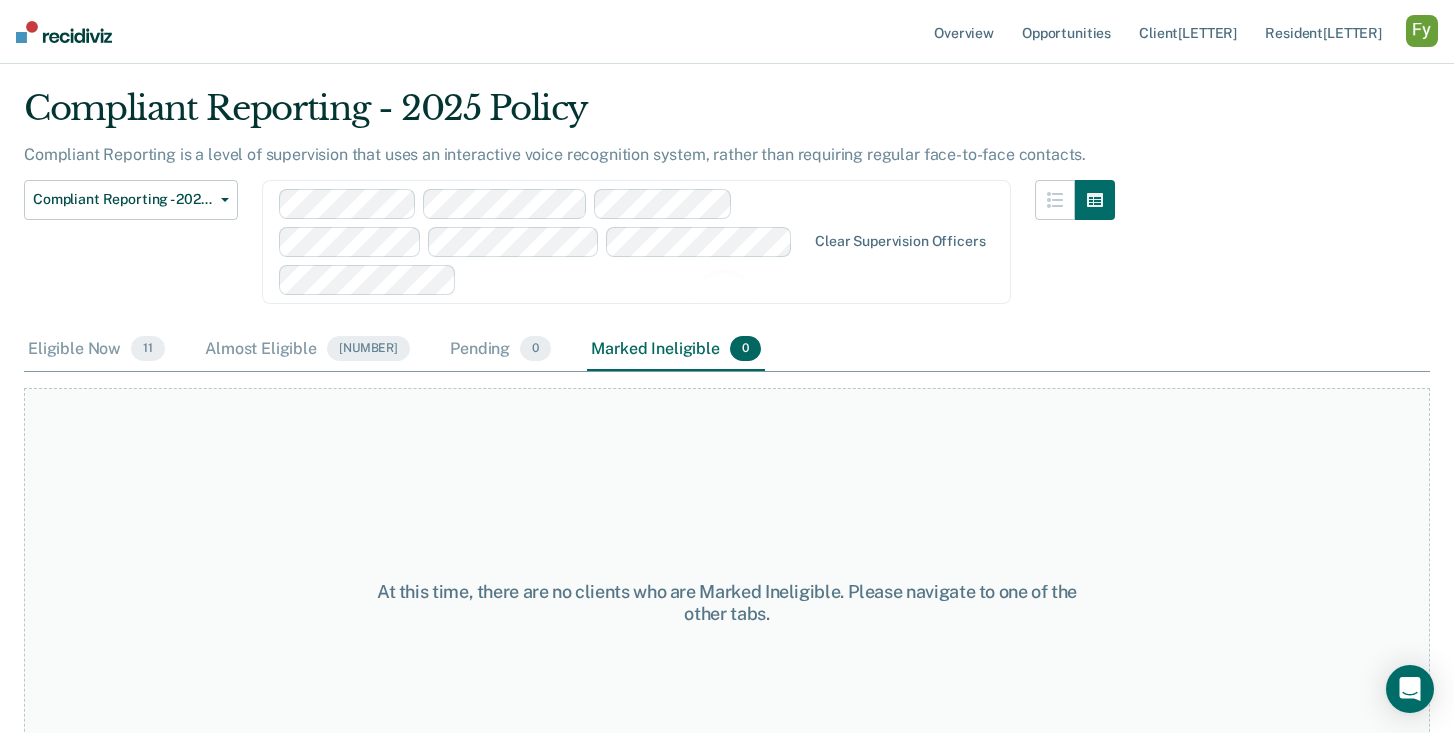 click on "Loading data..." at bounding box center [727, 310] 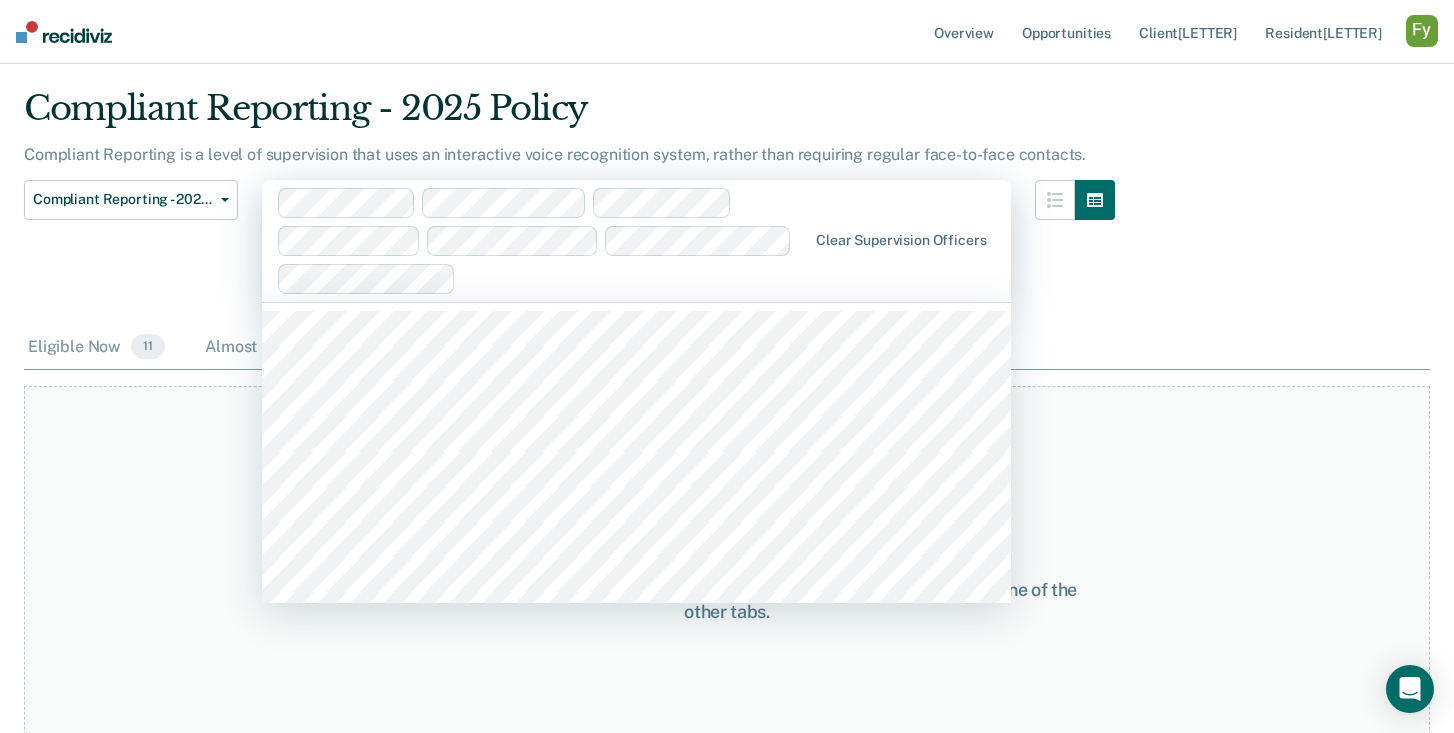click at bounding box center (635, 278) 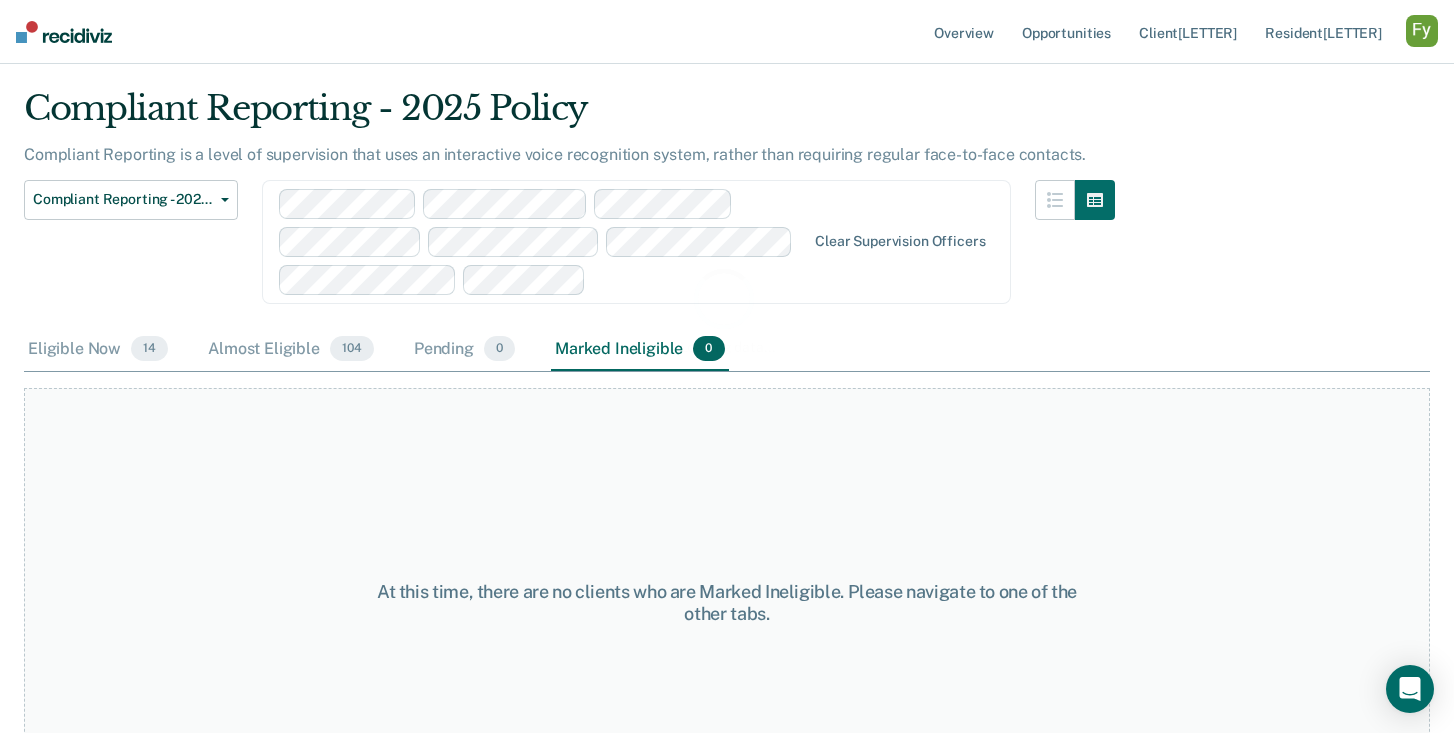 click on "Loading data..." at bounding box center (727, 310) 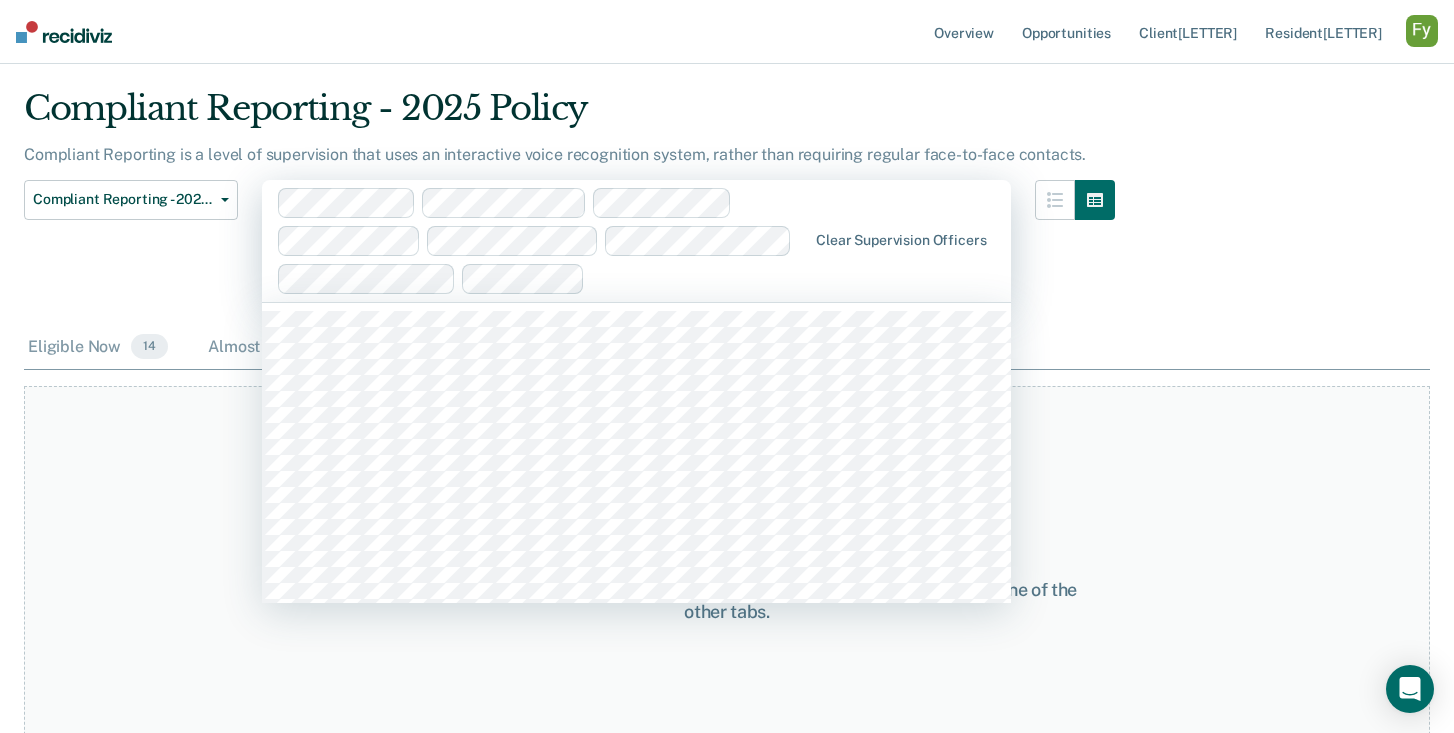 click at bounding box center (699, 278) 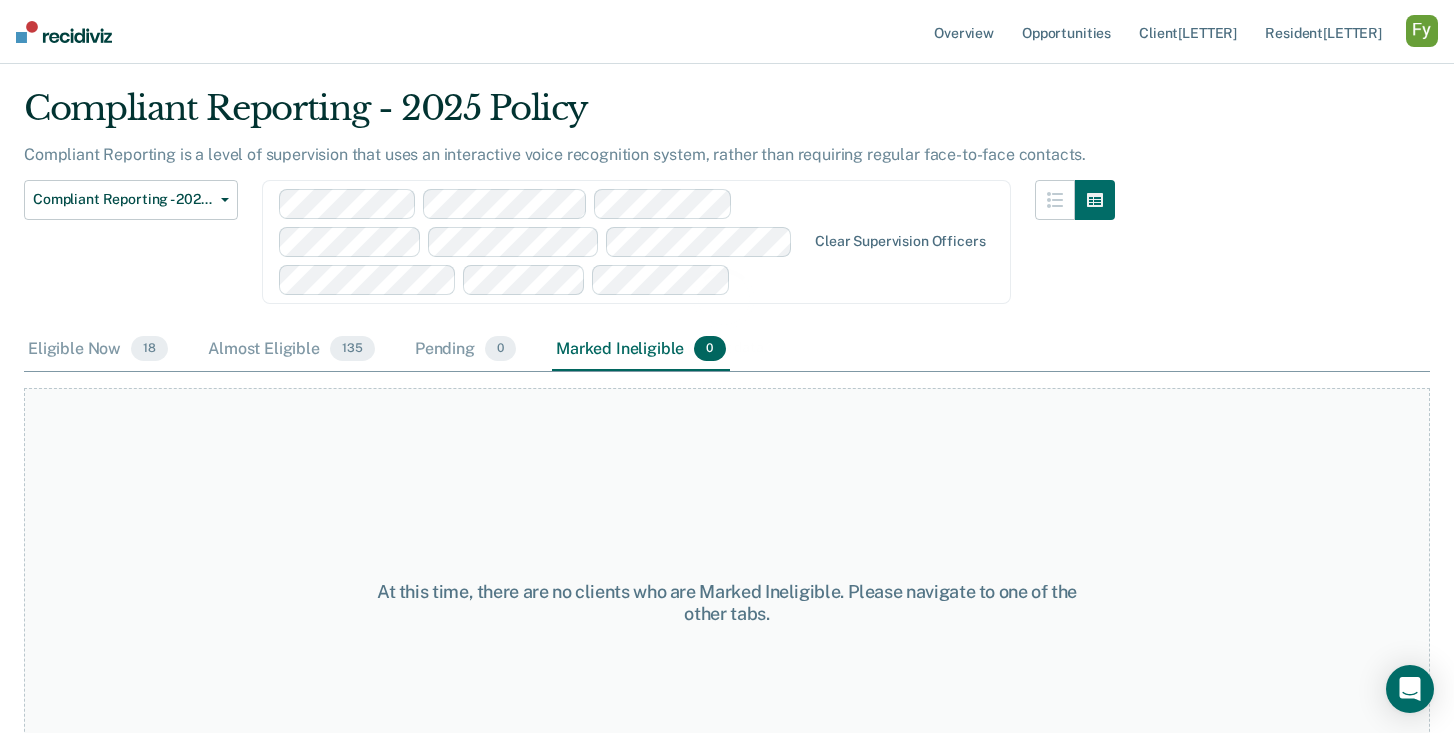click on "Loading data..." at bounding box center [727, 310] 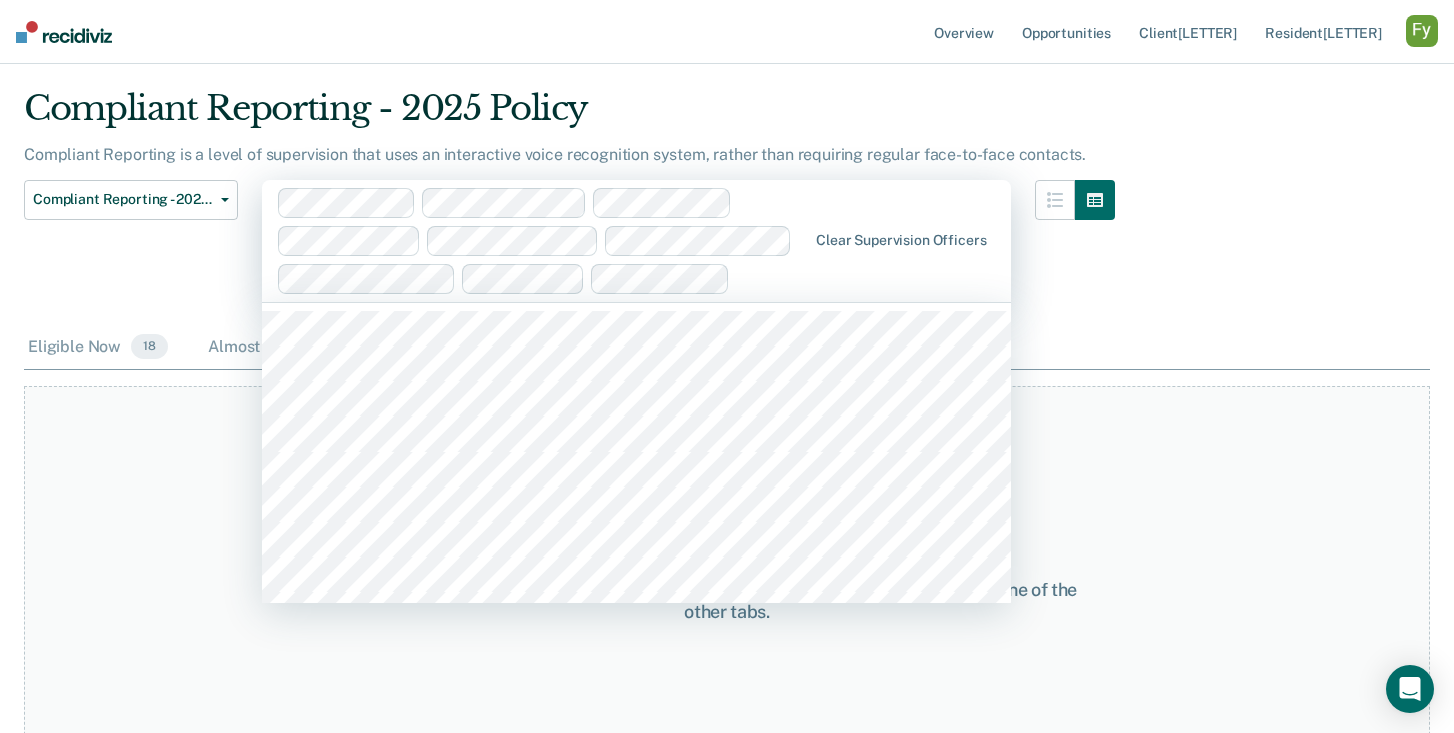 click at bounding box center [772, 278] 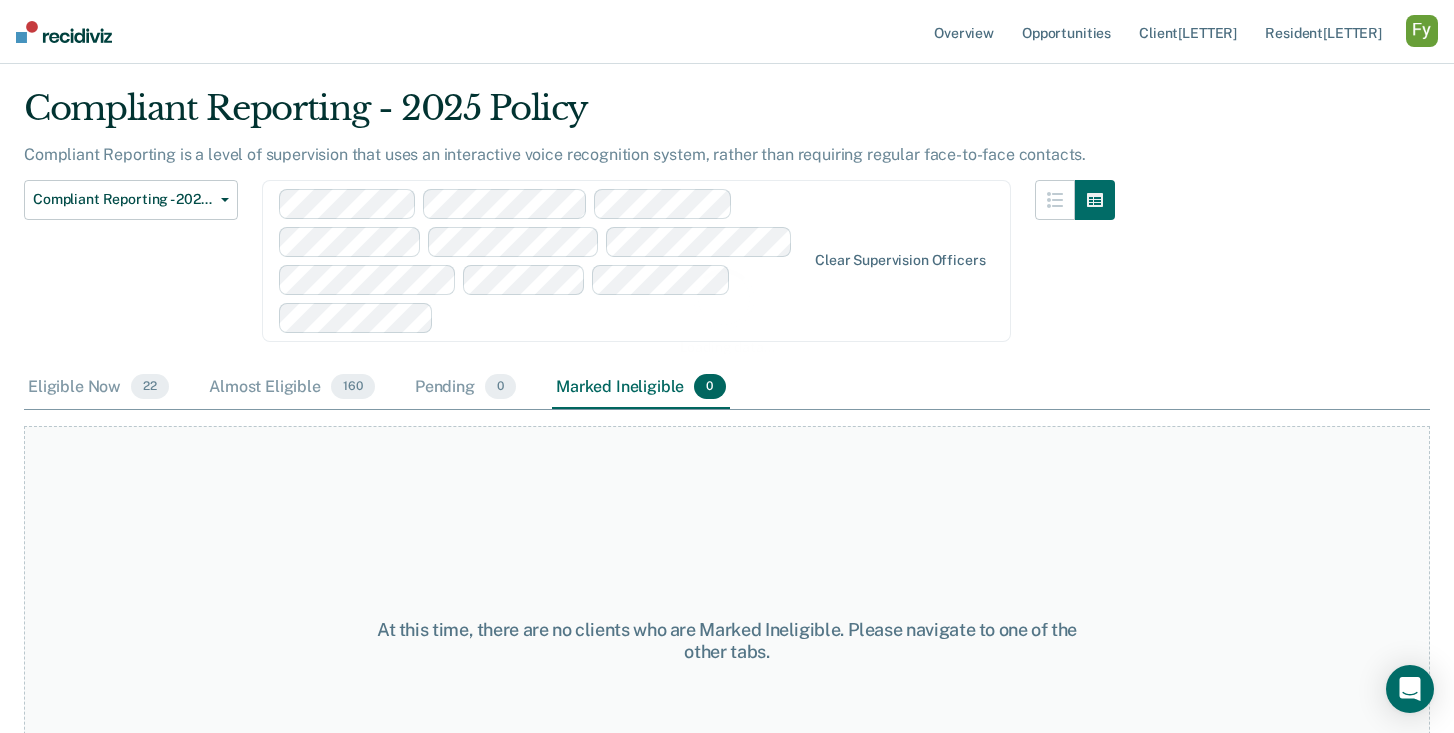 click on "Loading data..." at bounding box center [727, 310] 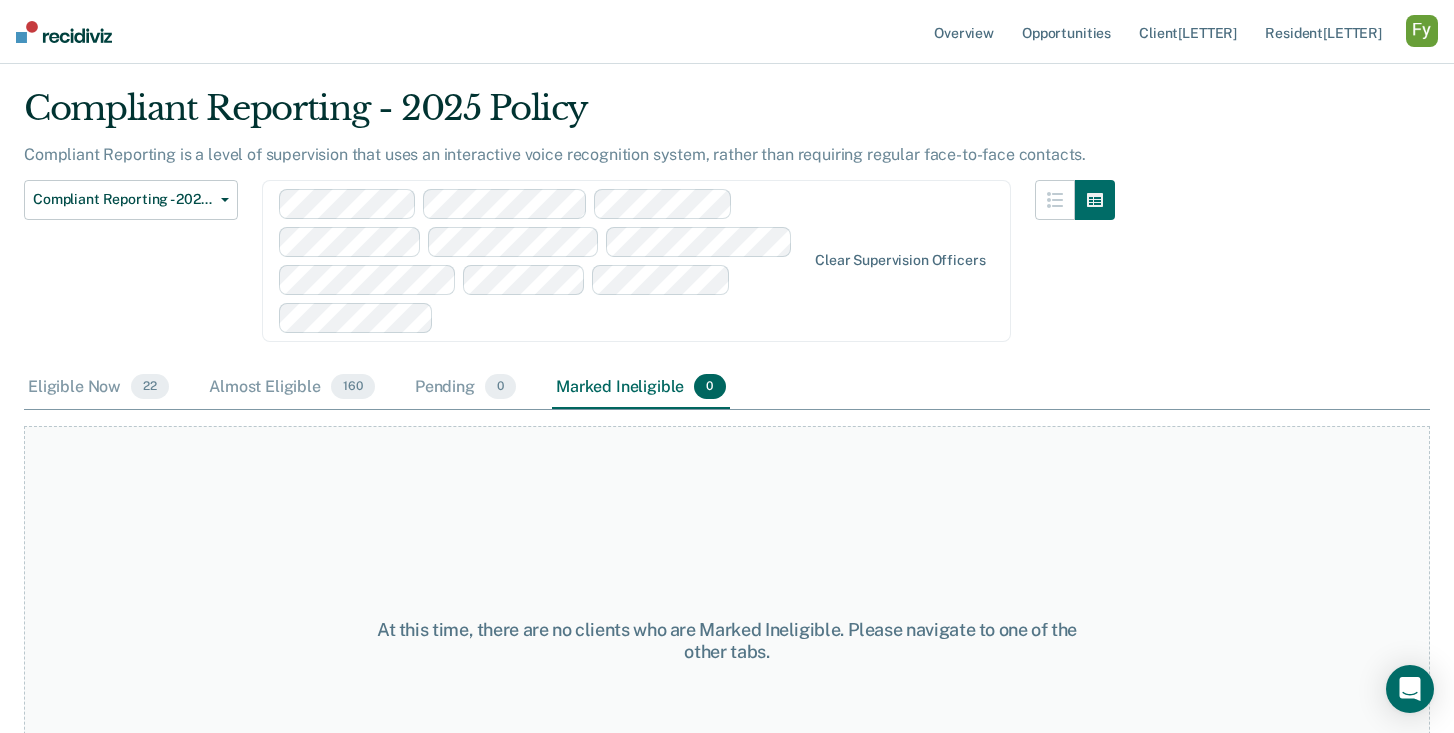 click at bounding box center [543, 261] 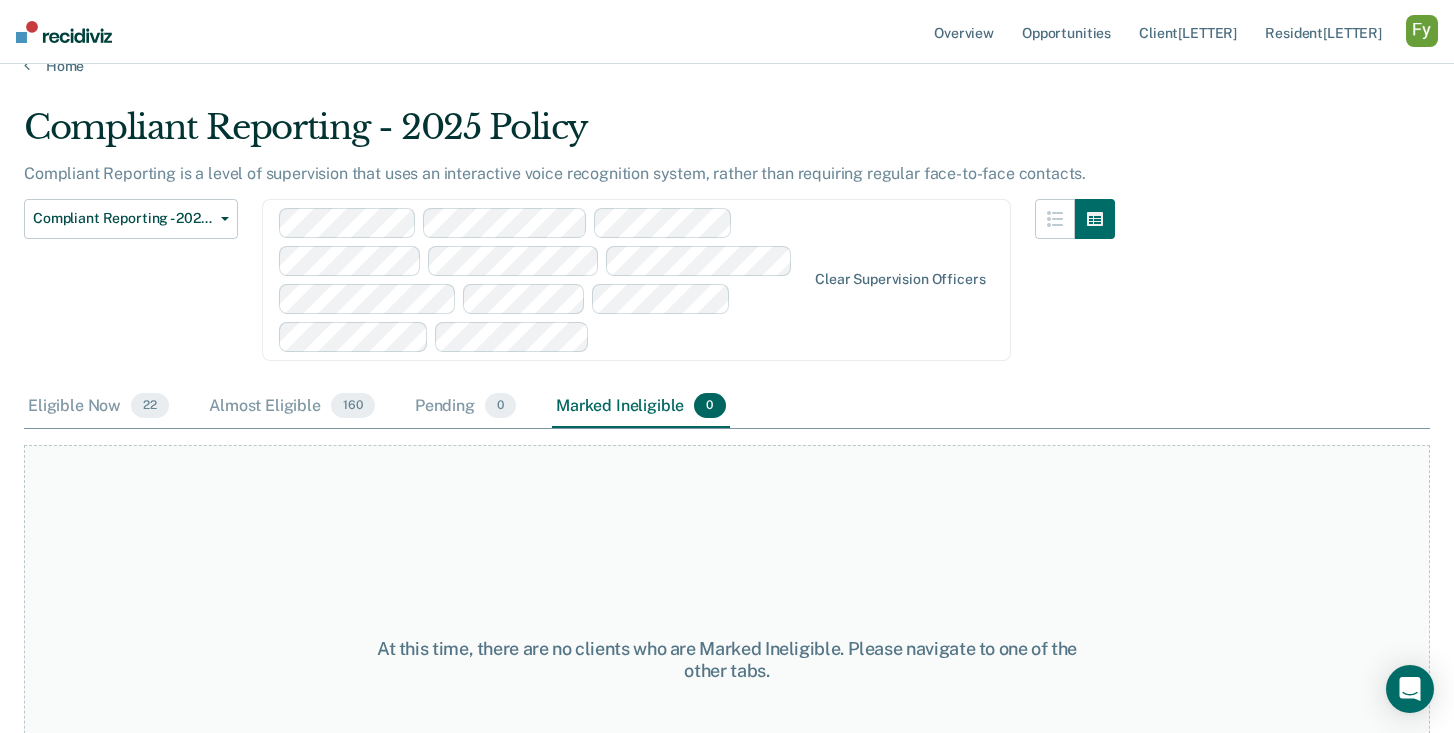 scroll, scrollTop: 0, scrollLeft: 0, axis: both 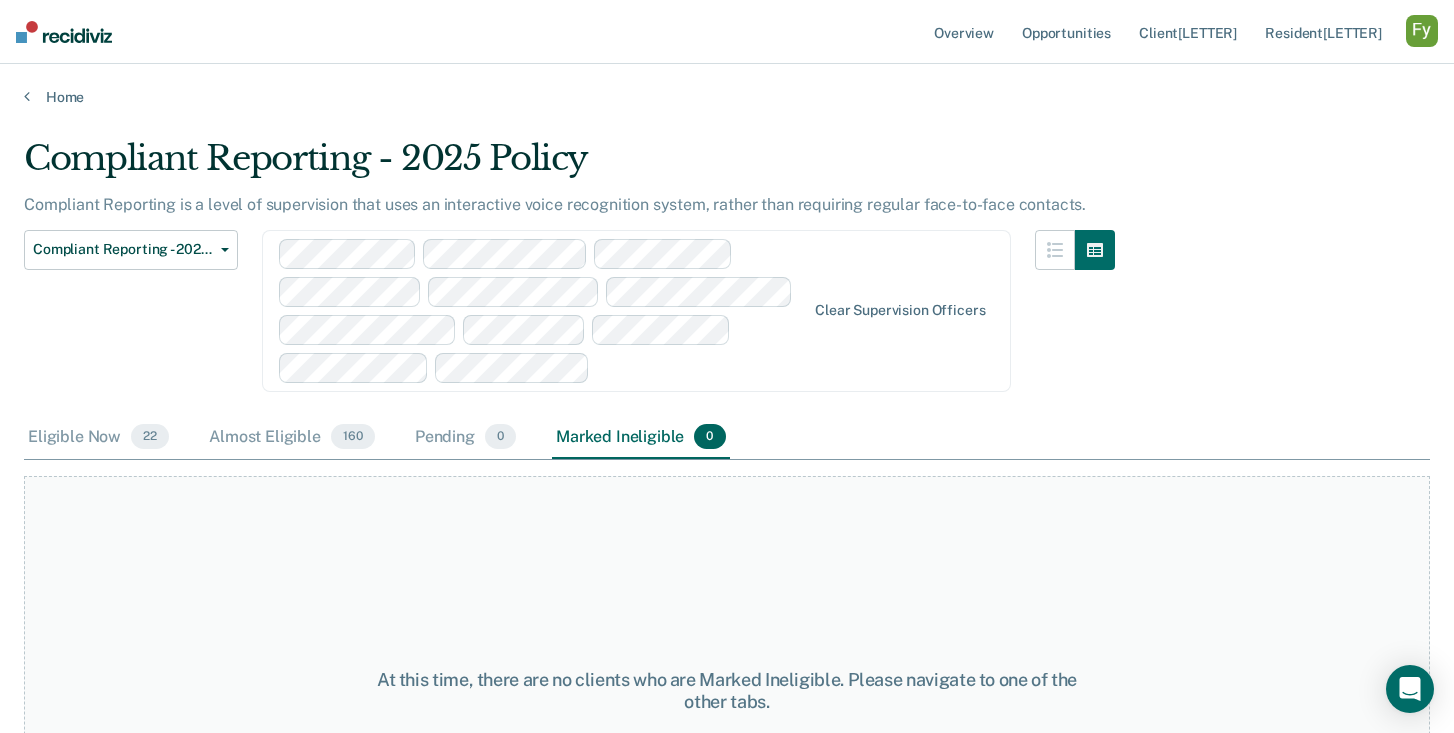 click at bounding box center [701, 367] 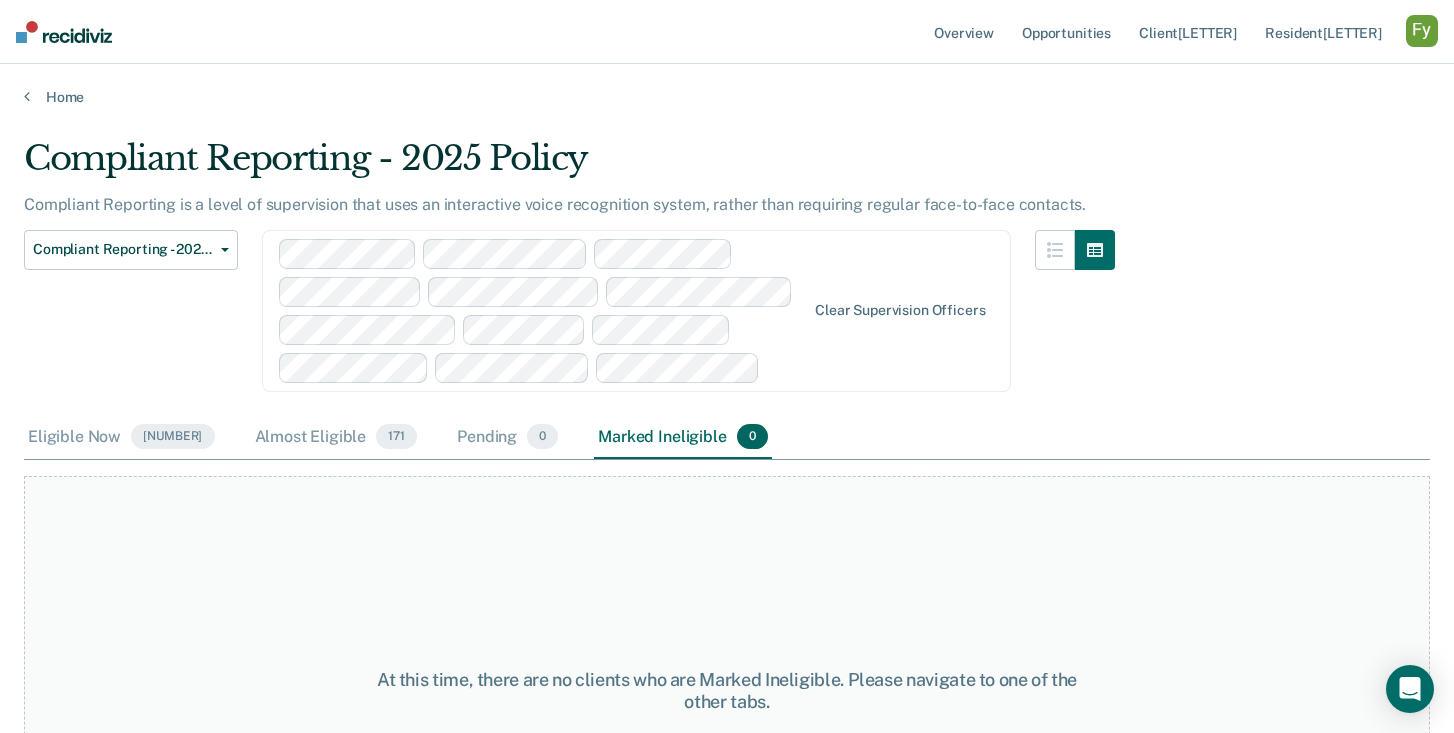 click on "Clear supervision officers" at bounding box center [636, 311] 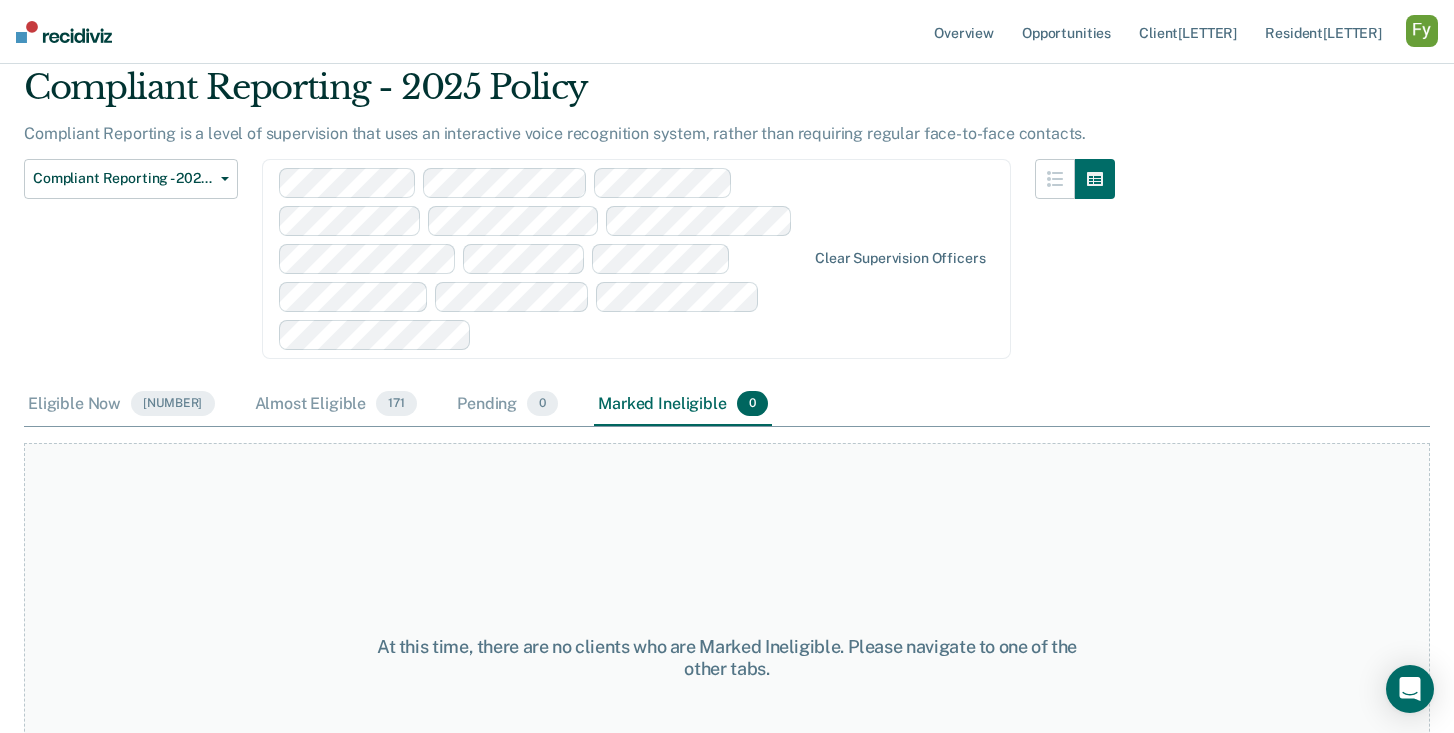 scroll, scrollTop: 0, scrollLeft: 0, axis: both 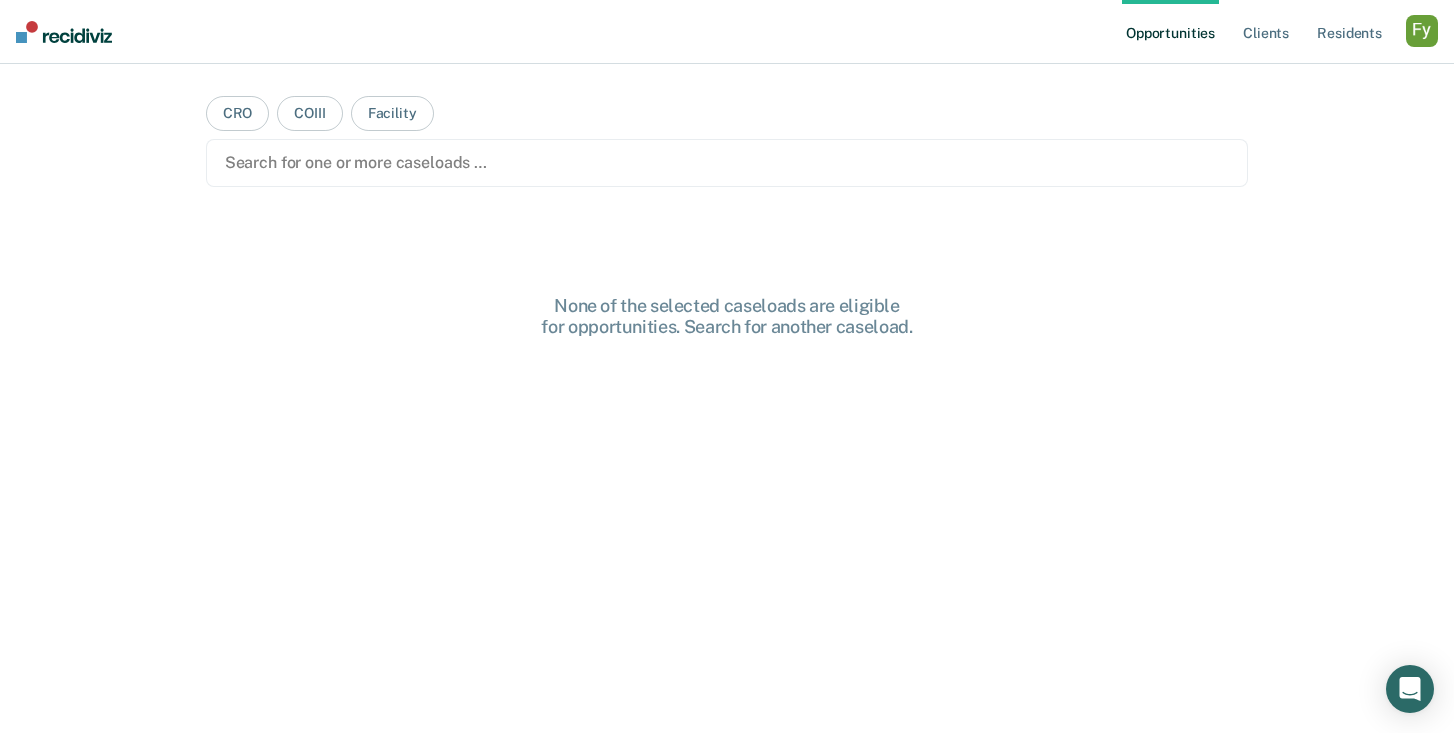 click at bounding box center (1422, 31) 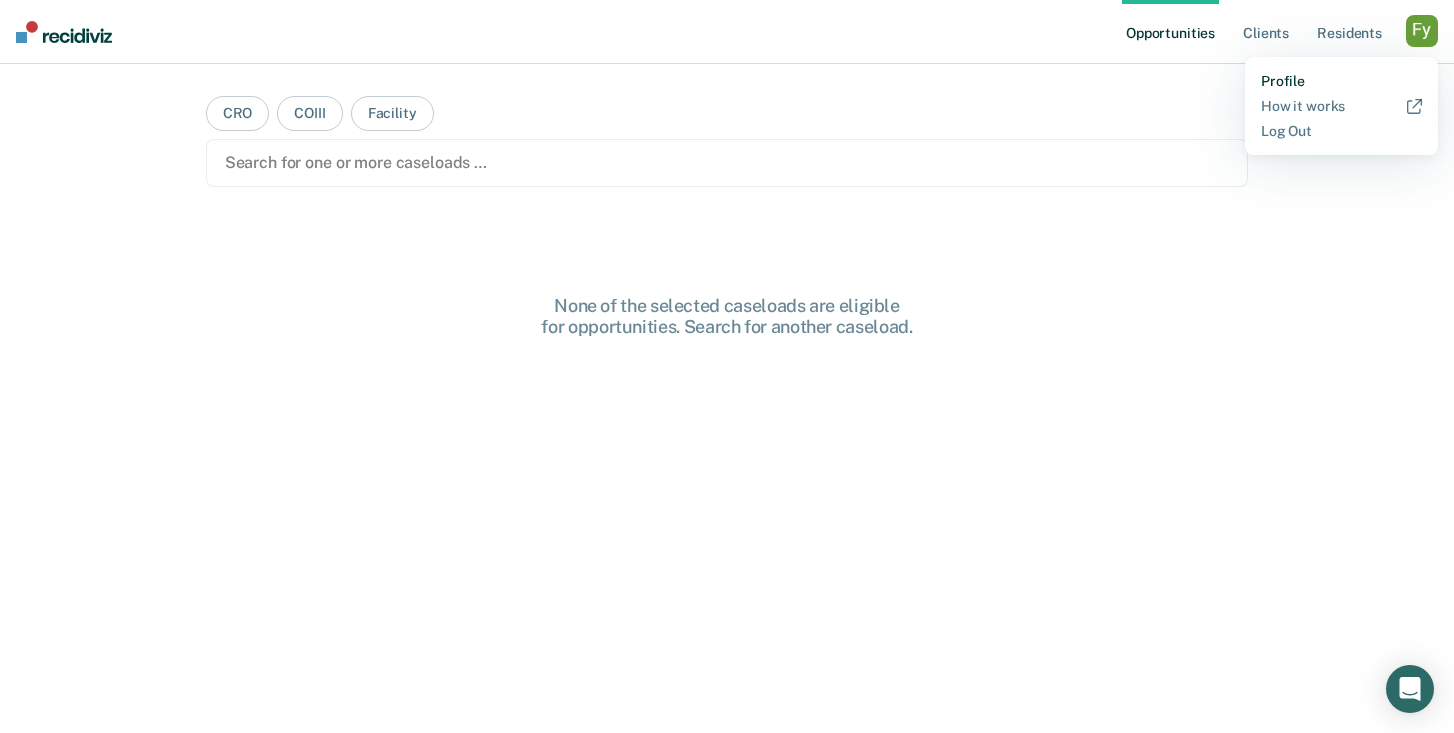 click on "Profile" at bounding box center (1341, 81) 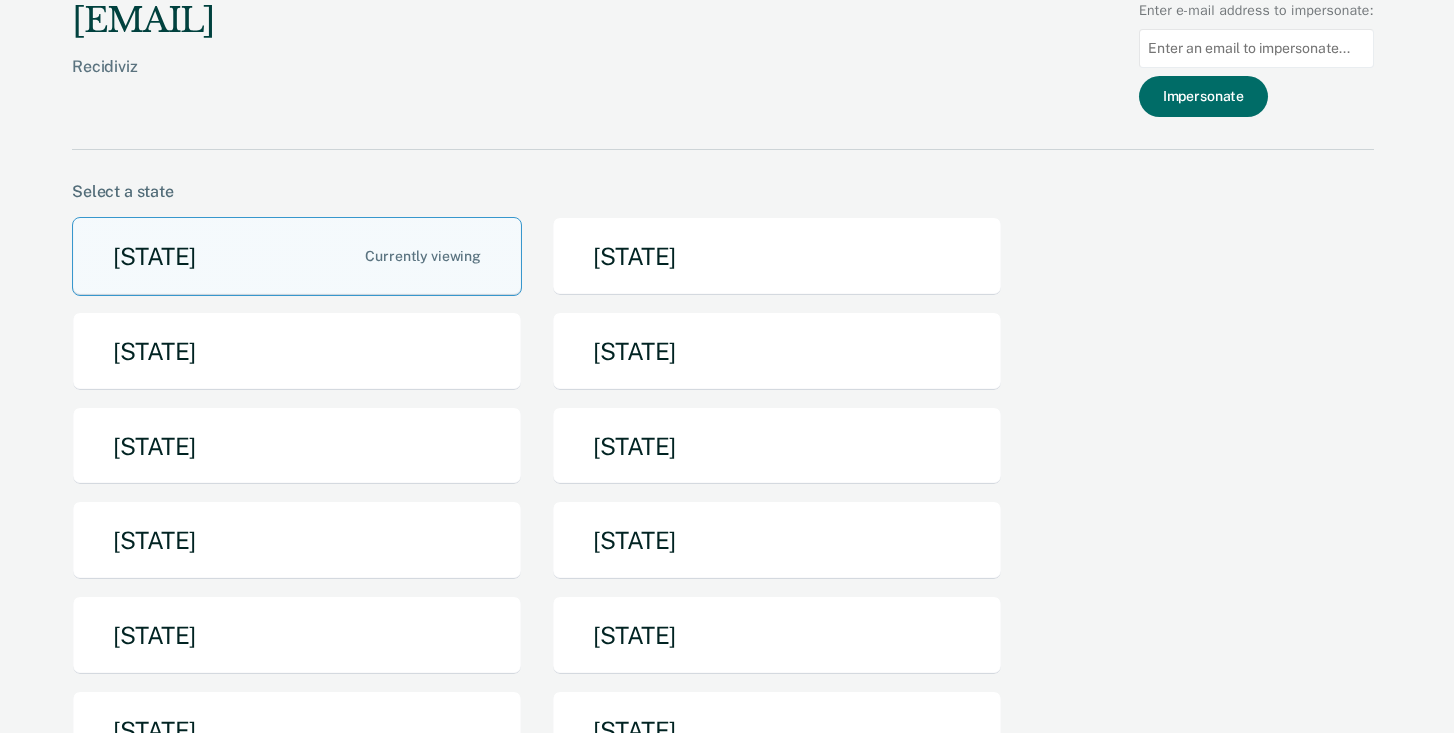 scroll, scrollTop: 48, scrollLeft: 0, axis: vertical 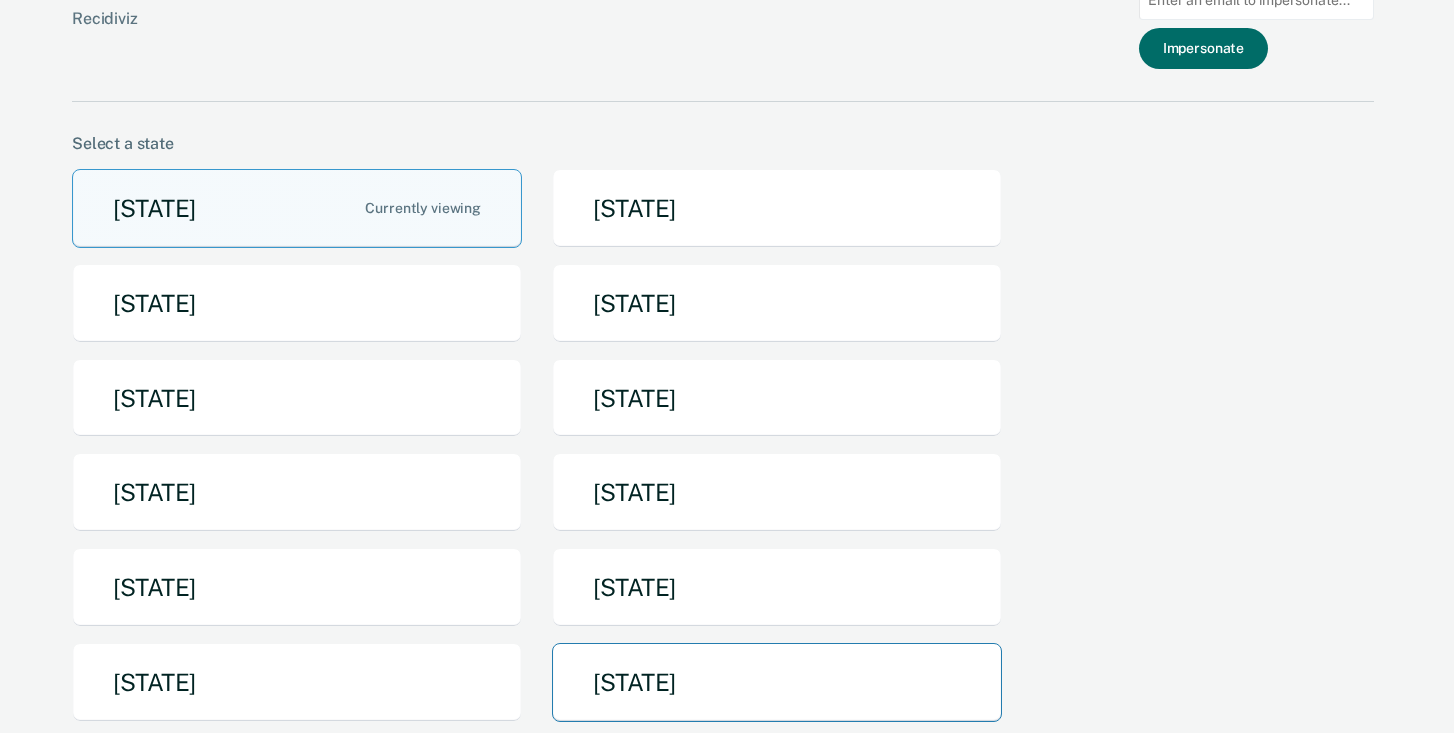 click on "[STATE]" at bounding box center (777, 682) 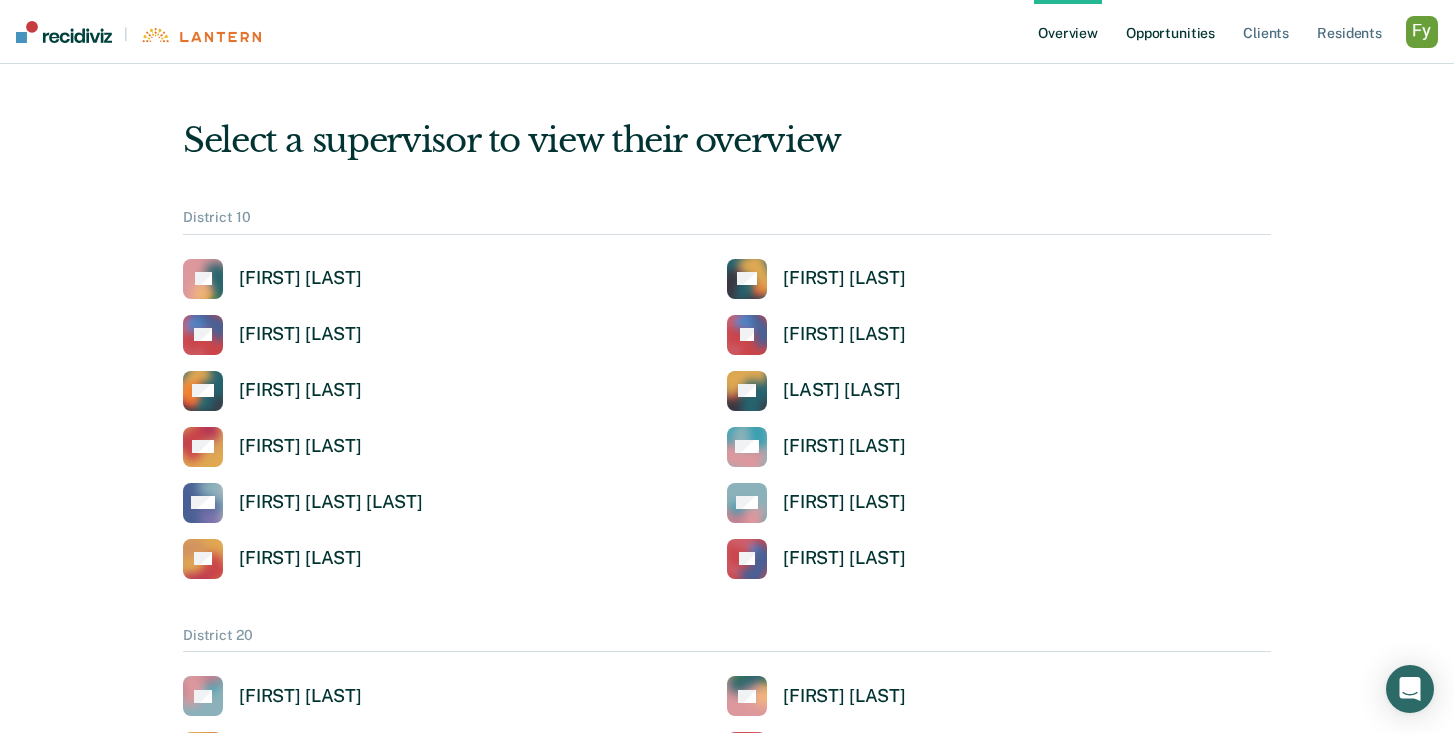 click on "Opportunities" at bounding box center (1170, 32) 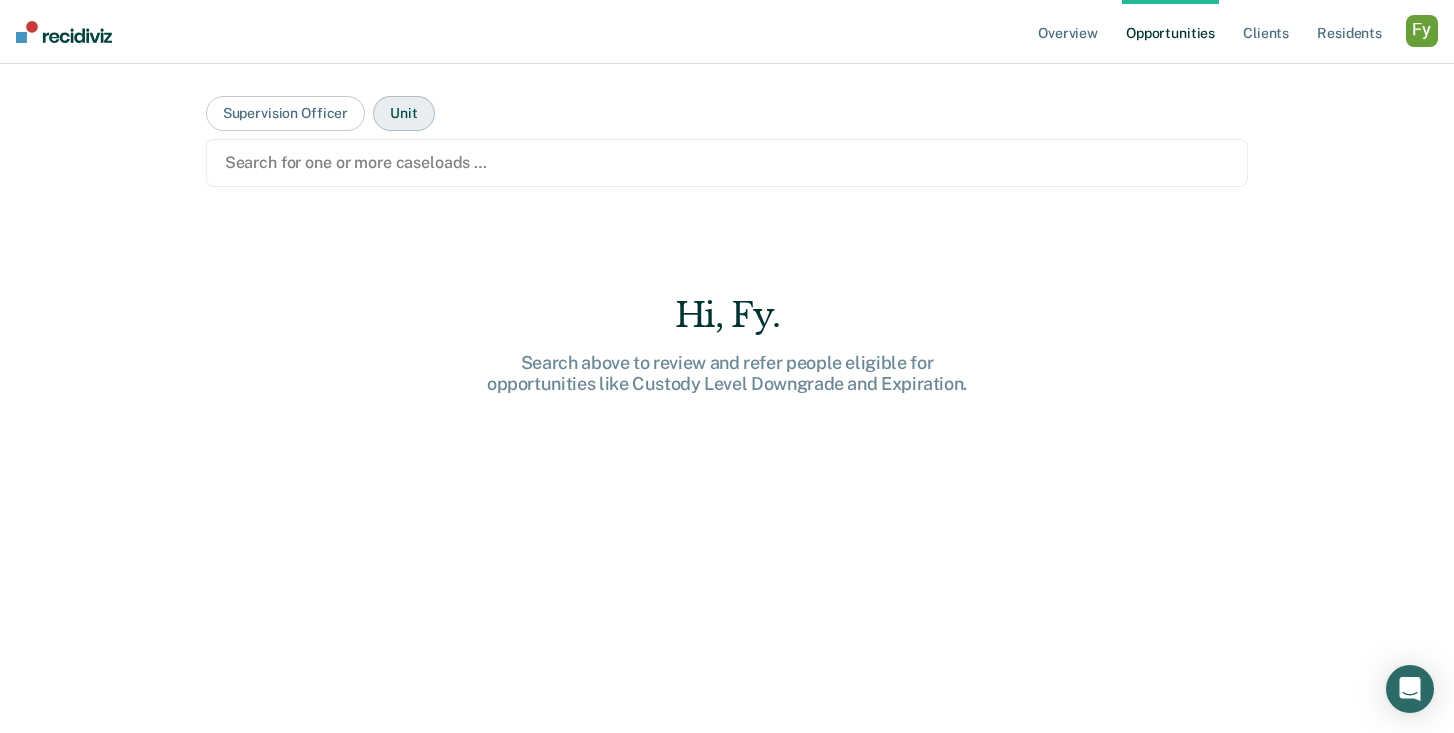 click on "Unit" at bounding box center (403, 113) 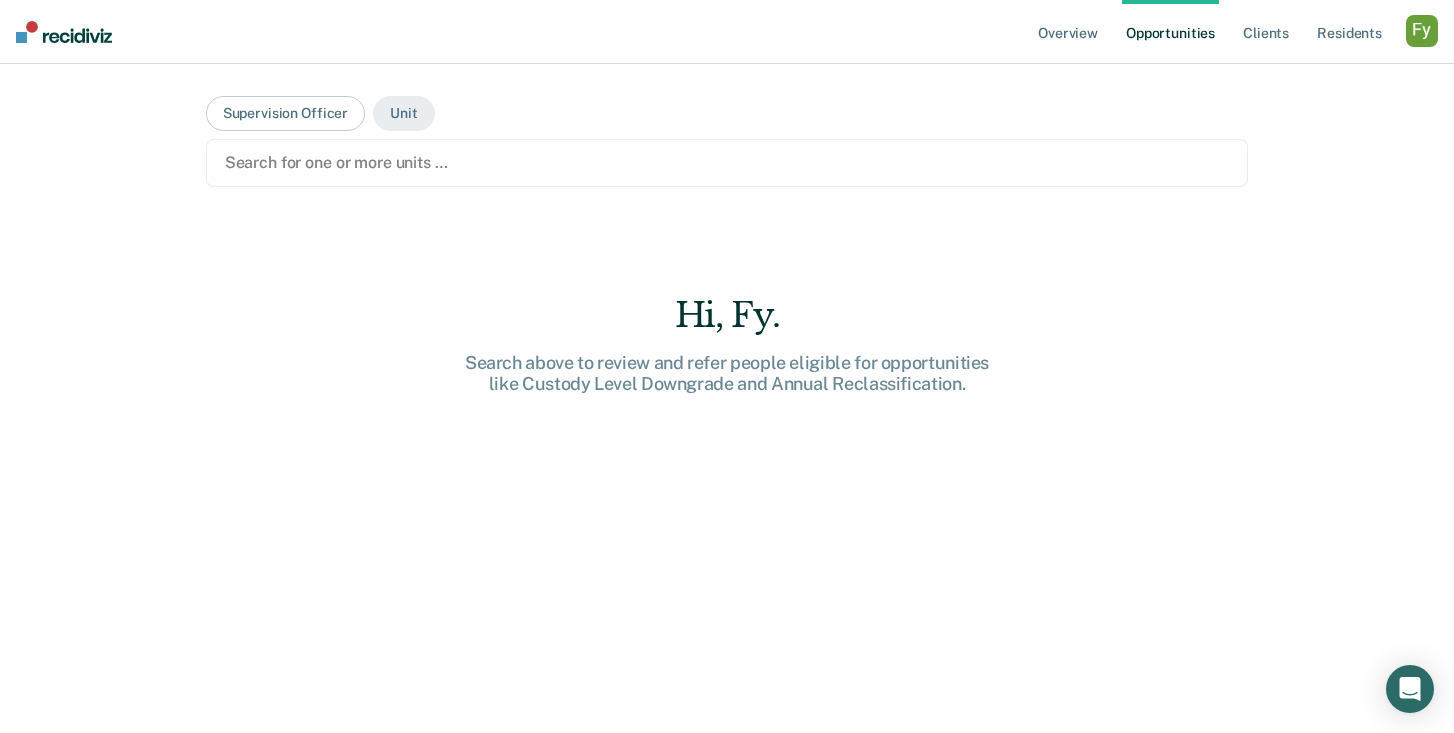 click at bounding box center (727, 162) 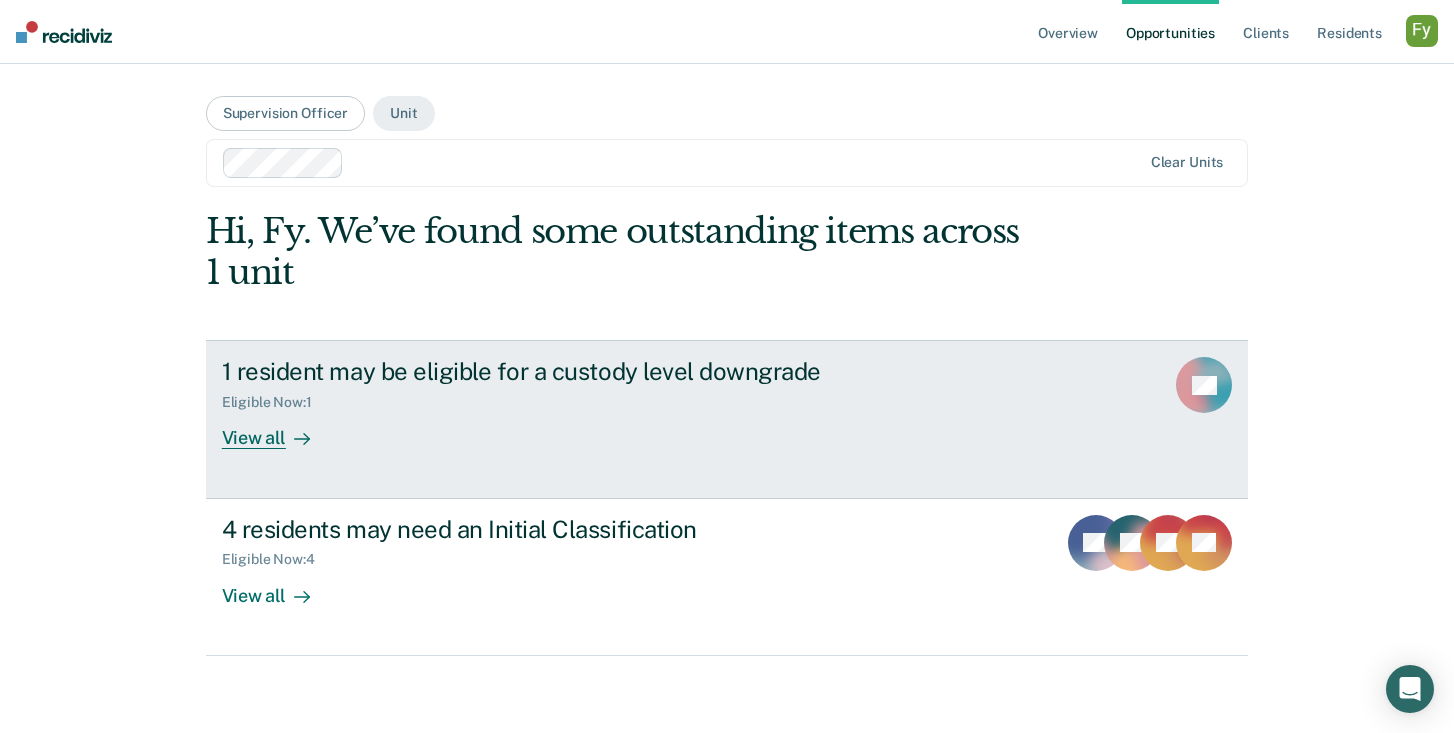 click on "View all" at bounding box center (278, 430) 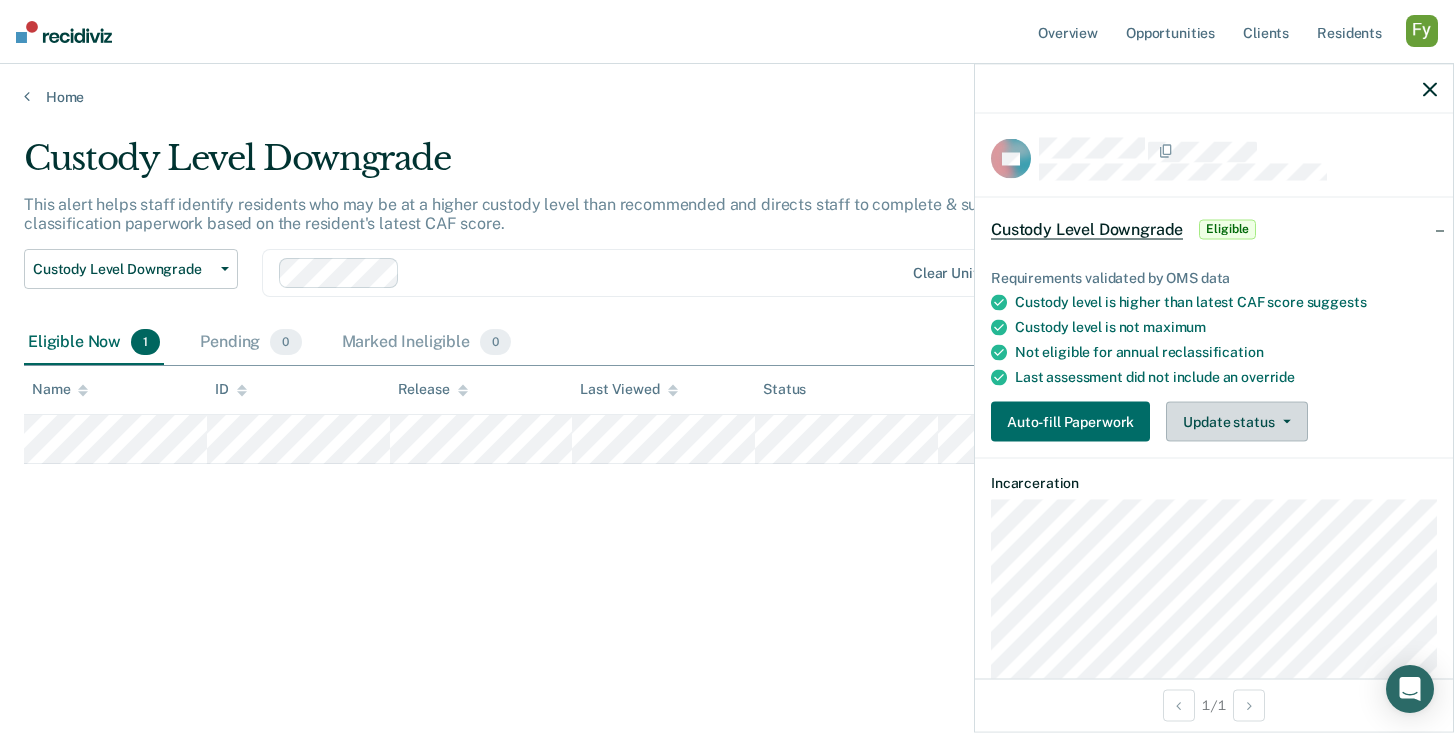 click on "Update status" at bounding box center (1236, 422) 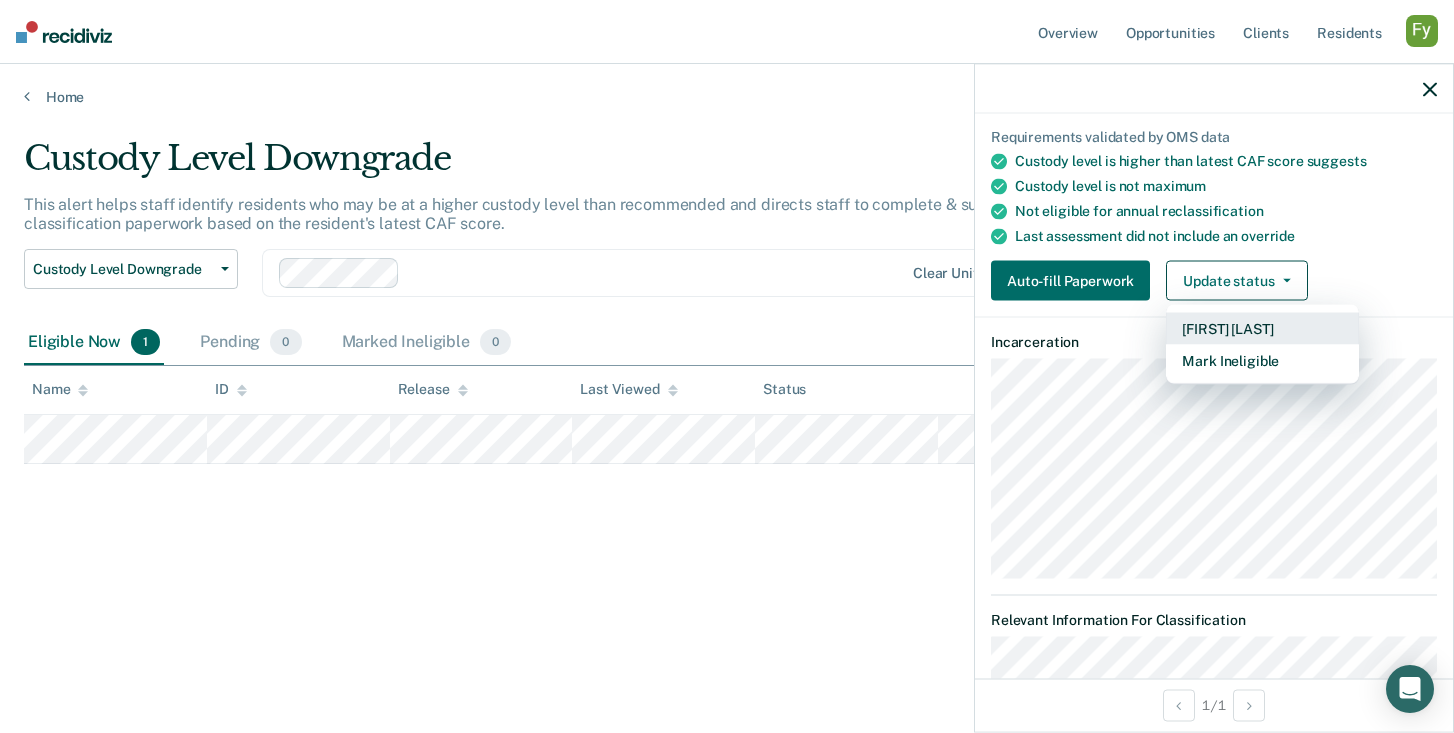 scroll, scrollTop: 0, scrollLeft: 0, axis: both 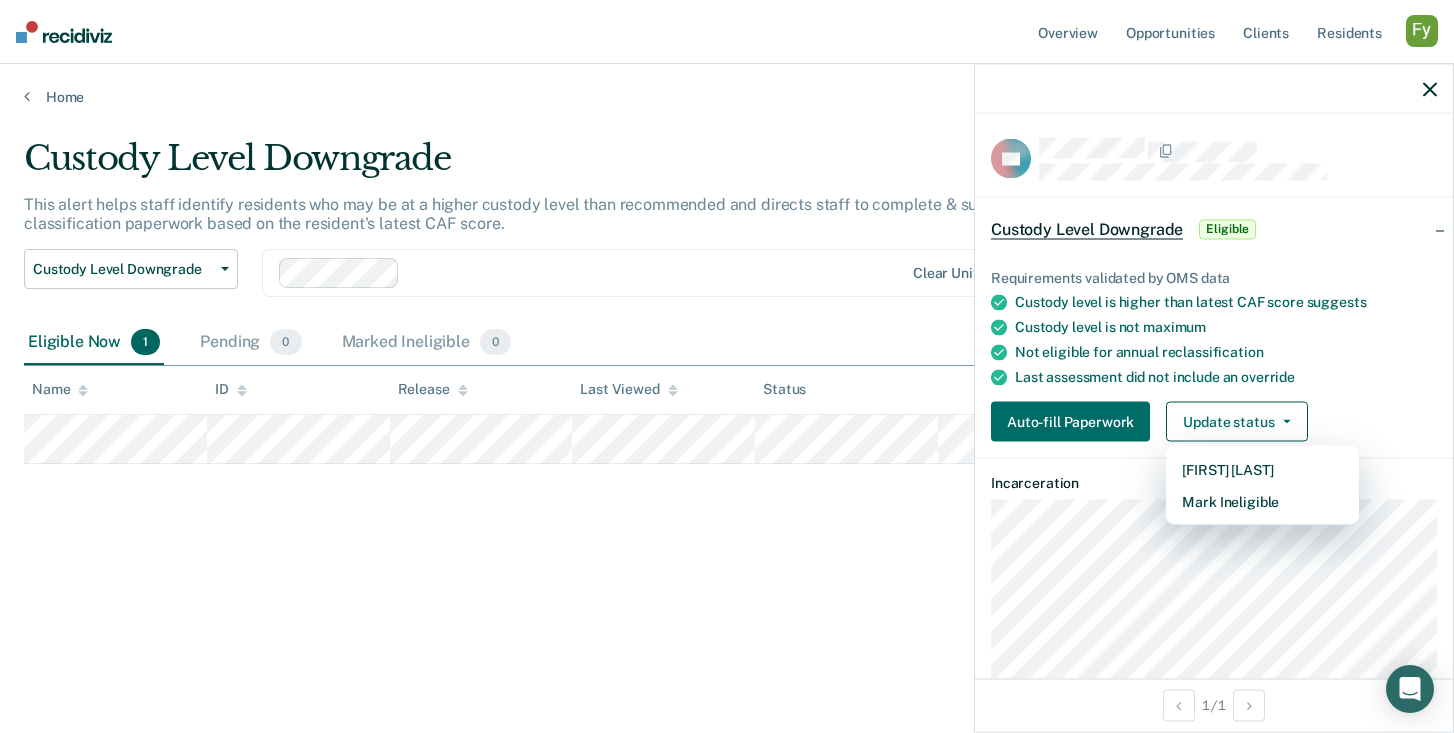 click at bounding box center (1430, 89) 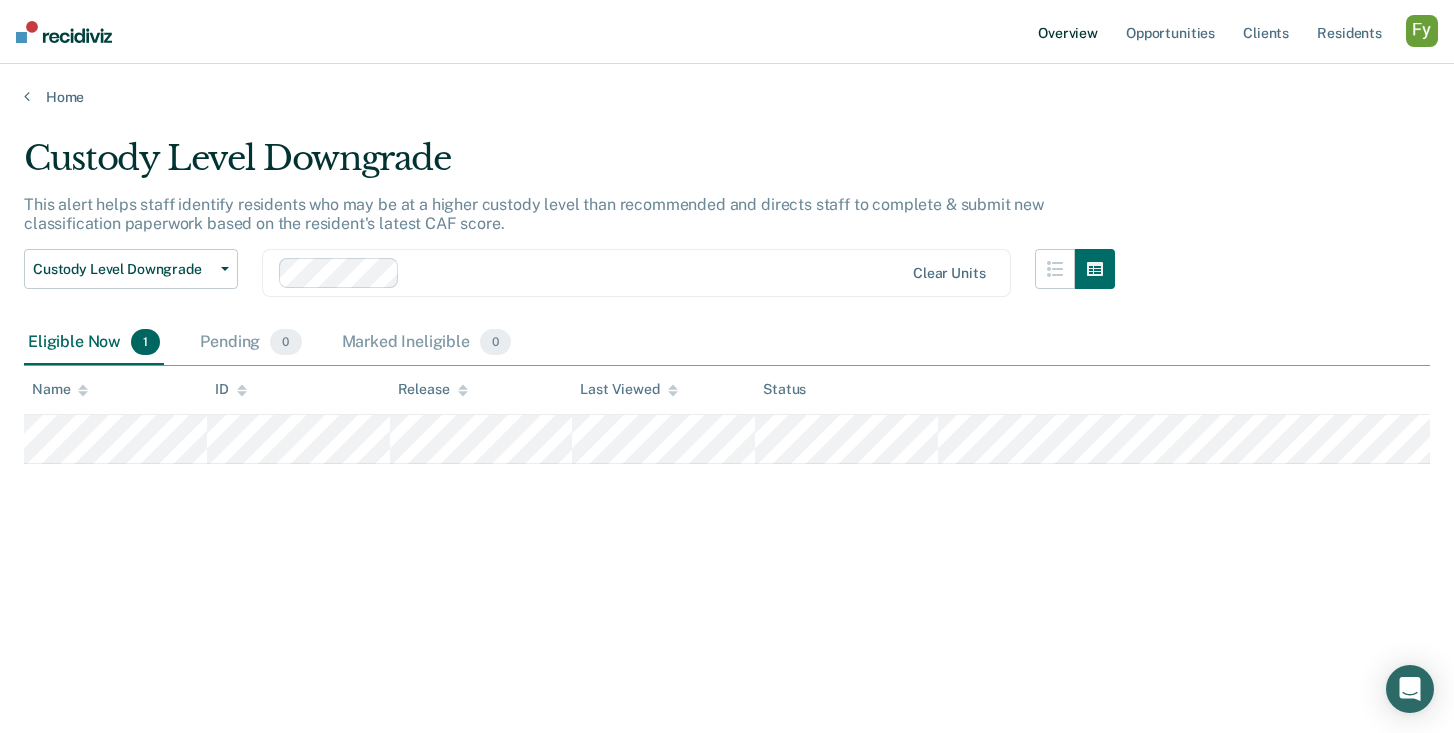 click on "Overview" at bounding box center [1068, 32] 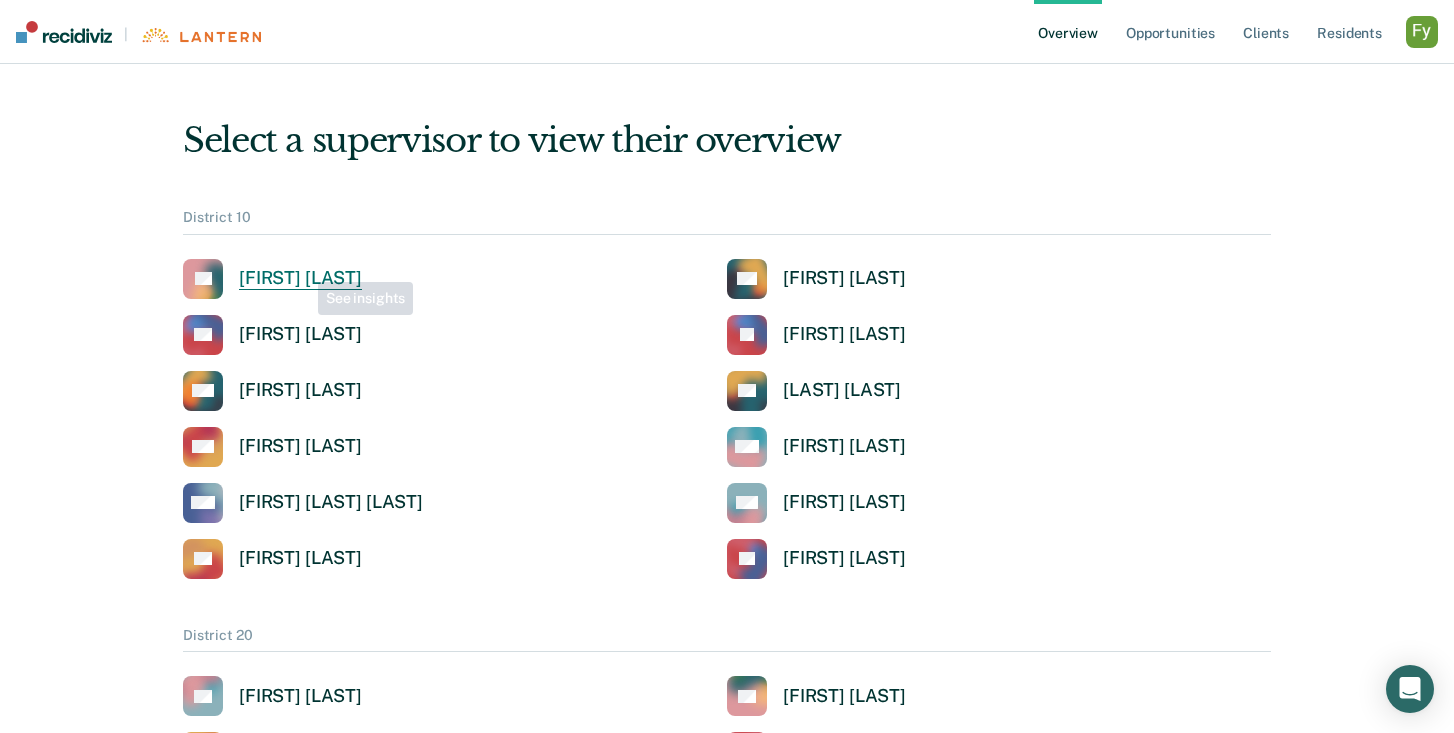 click on "[FIRST] [LAST]" at bounding box center [300, 278] 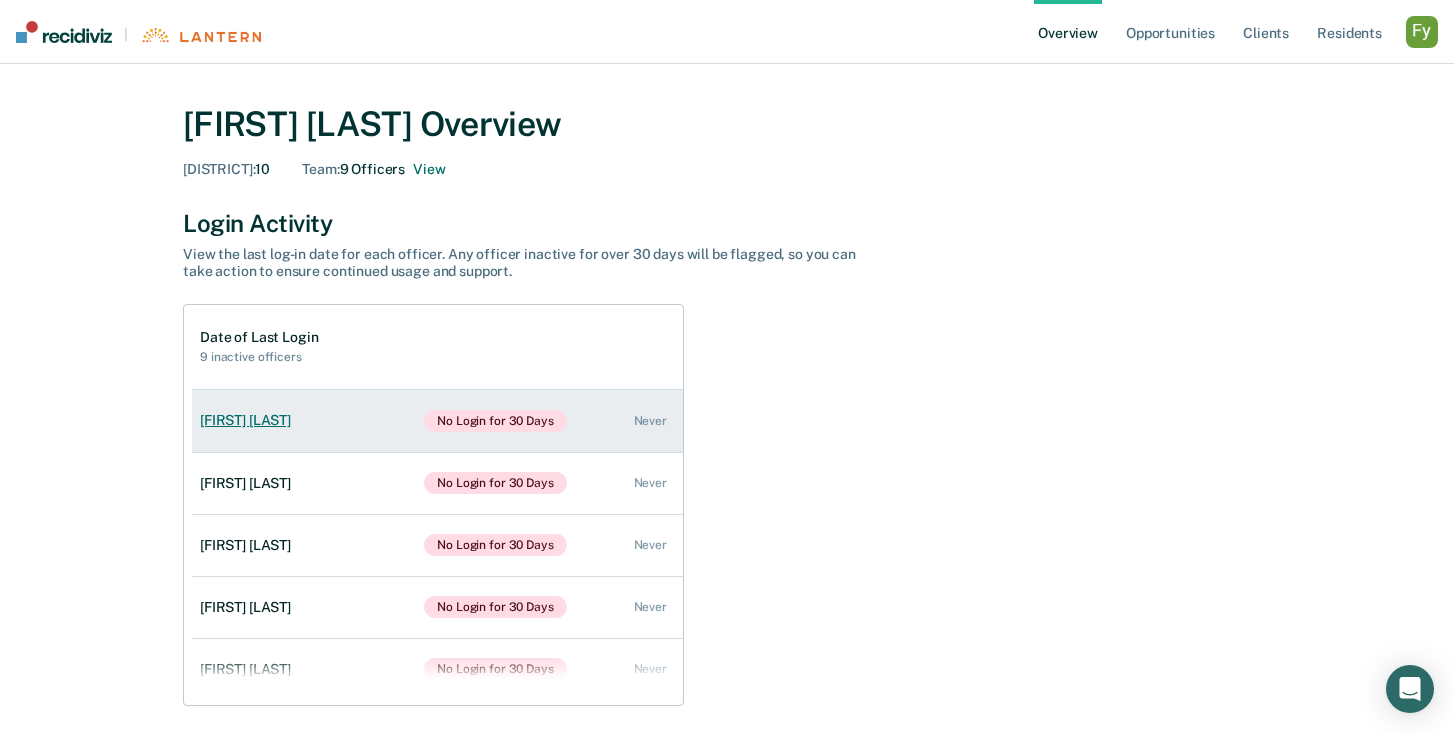 scroll, scrollTop: 0, scrollLeft: 0, axis: both 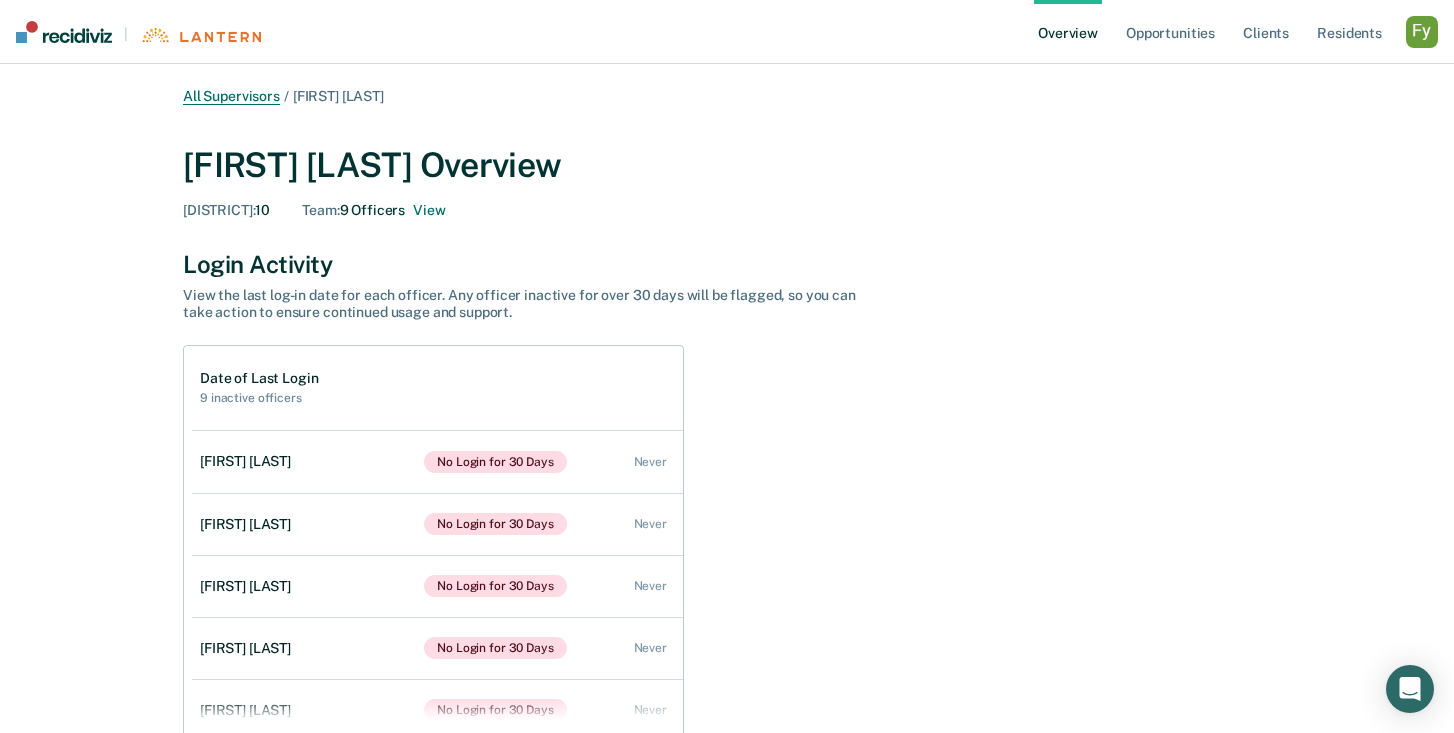 click on "All Supervisors" at bounding box center (231, 96) 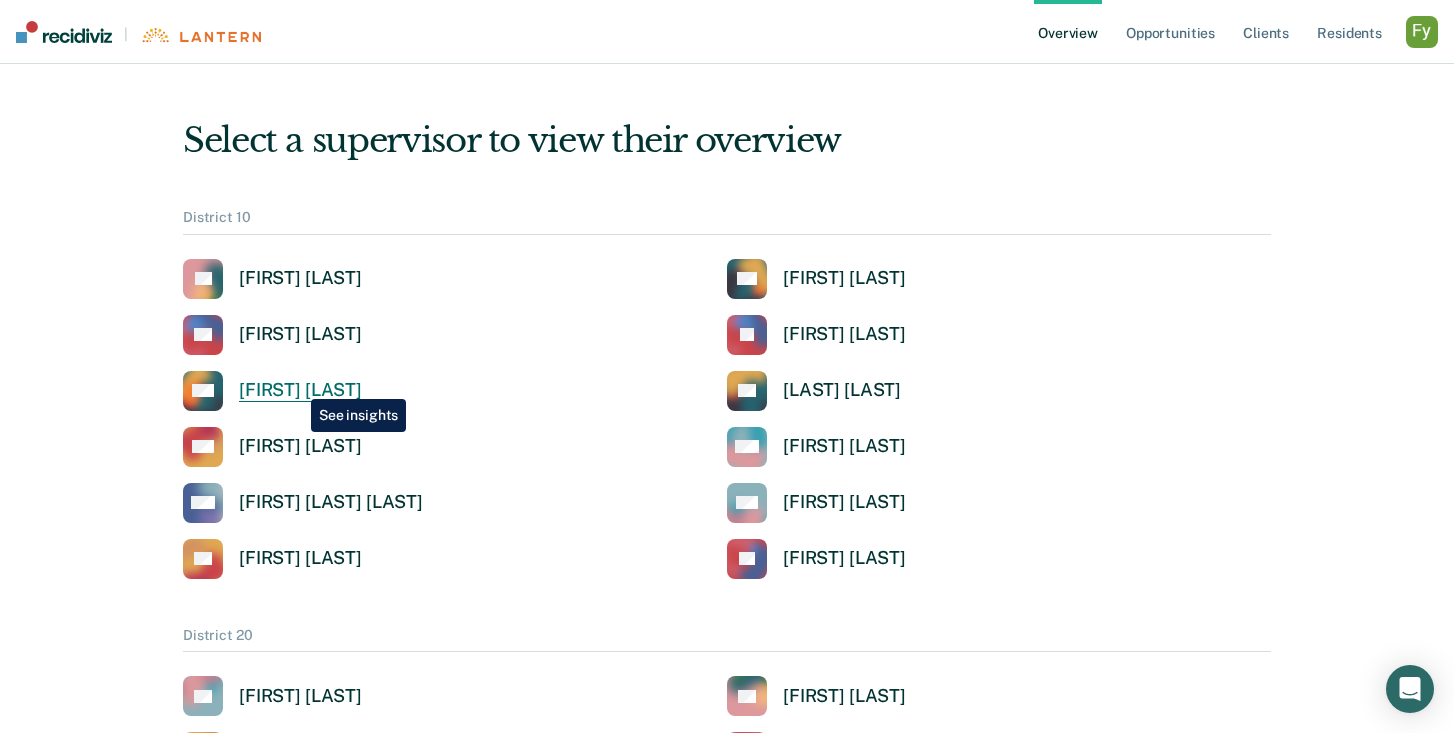 click on "[FIRST] [LAST]" at bounding box center (300, 390) 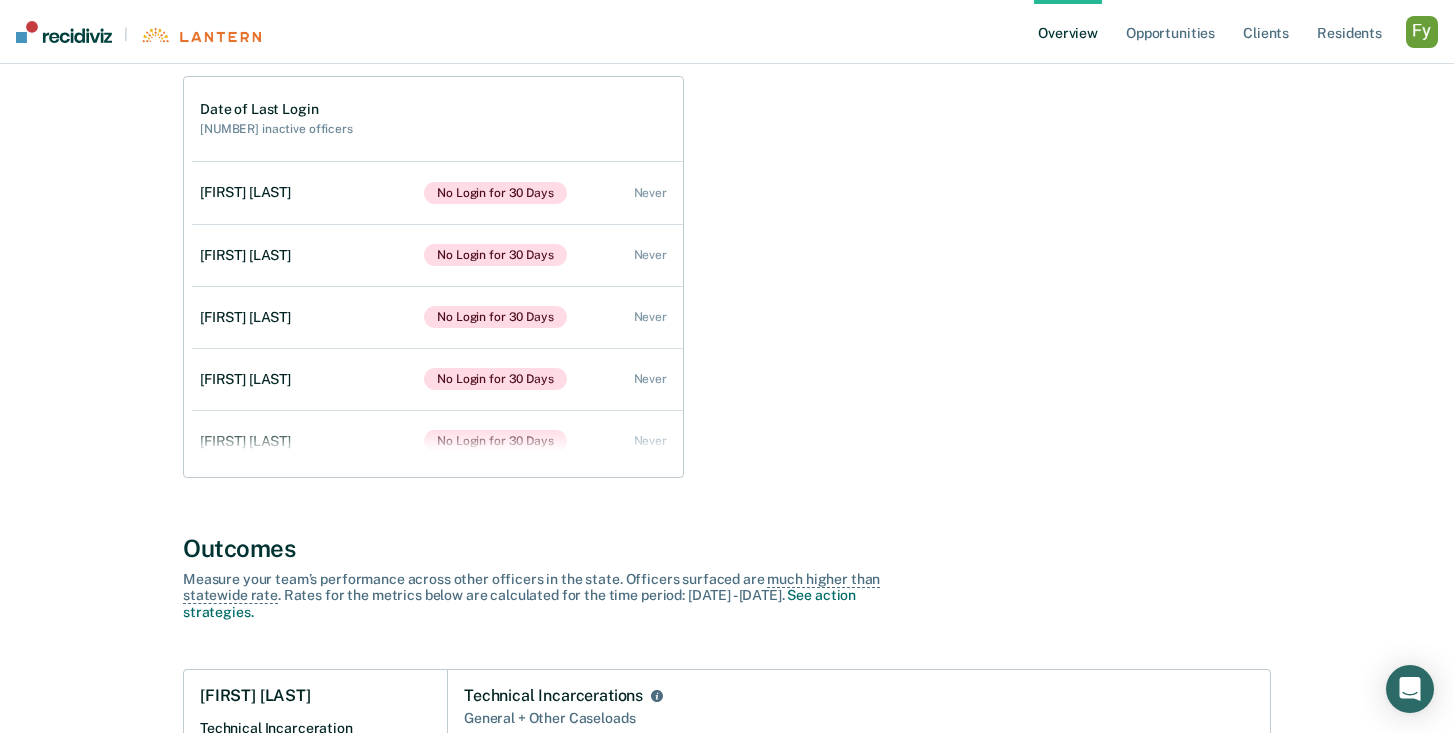 scroll, scrollTop: 272, scrollLeft: 0, axis: vertical 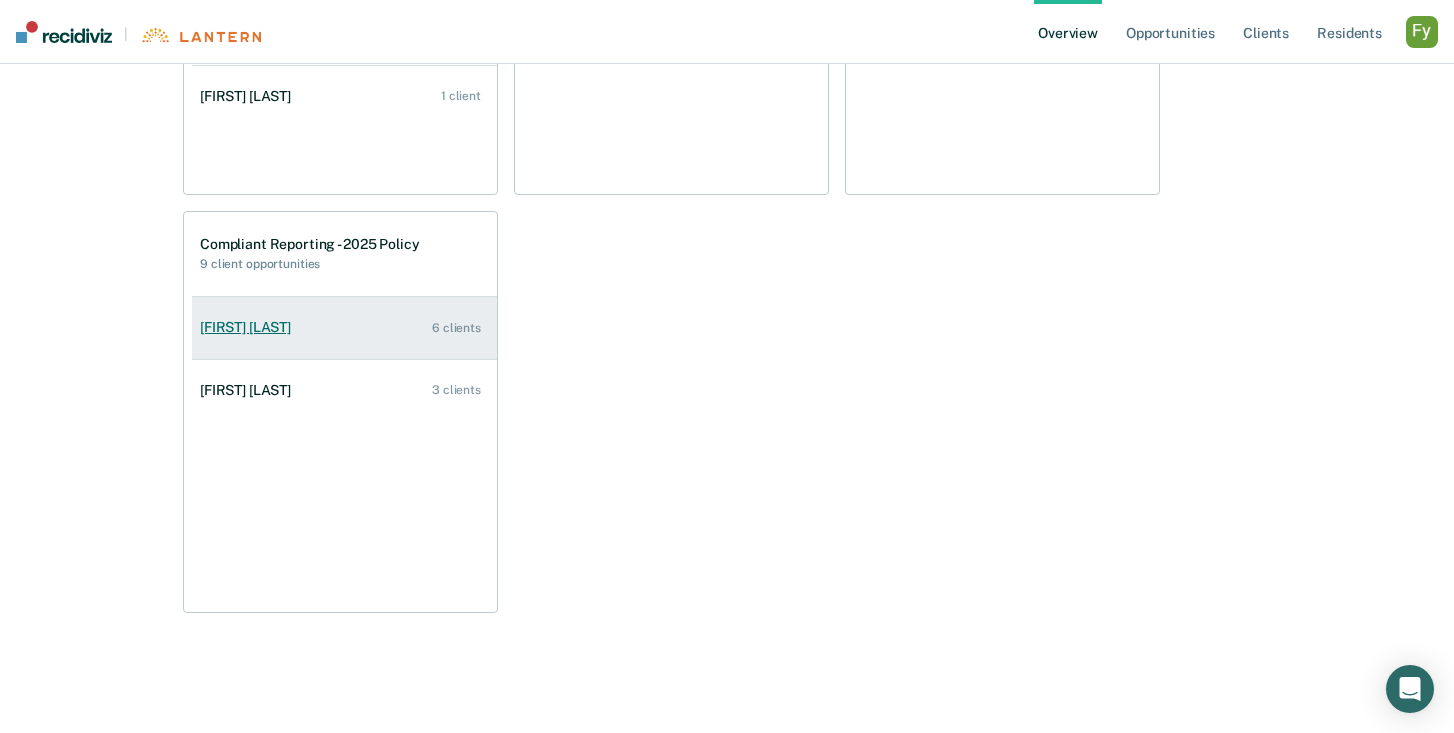 click on "Jeffrey Holt" at bounding box center (249, 96) 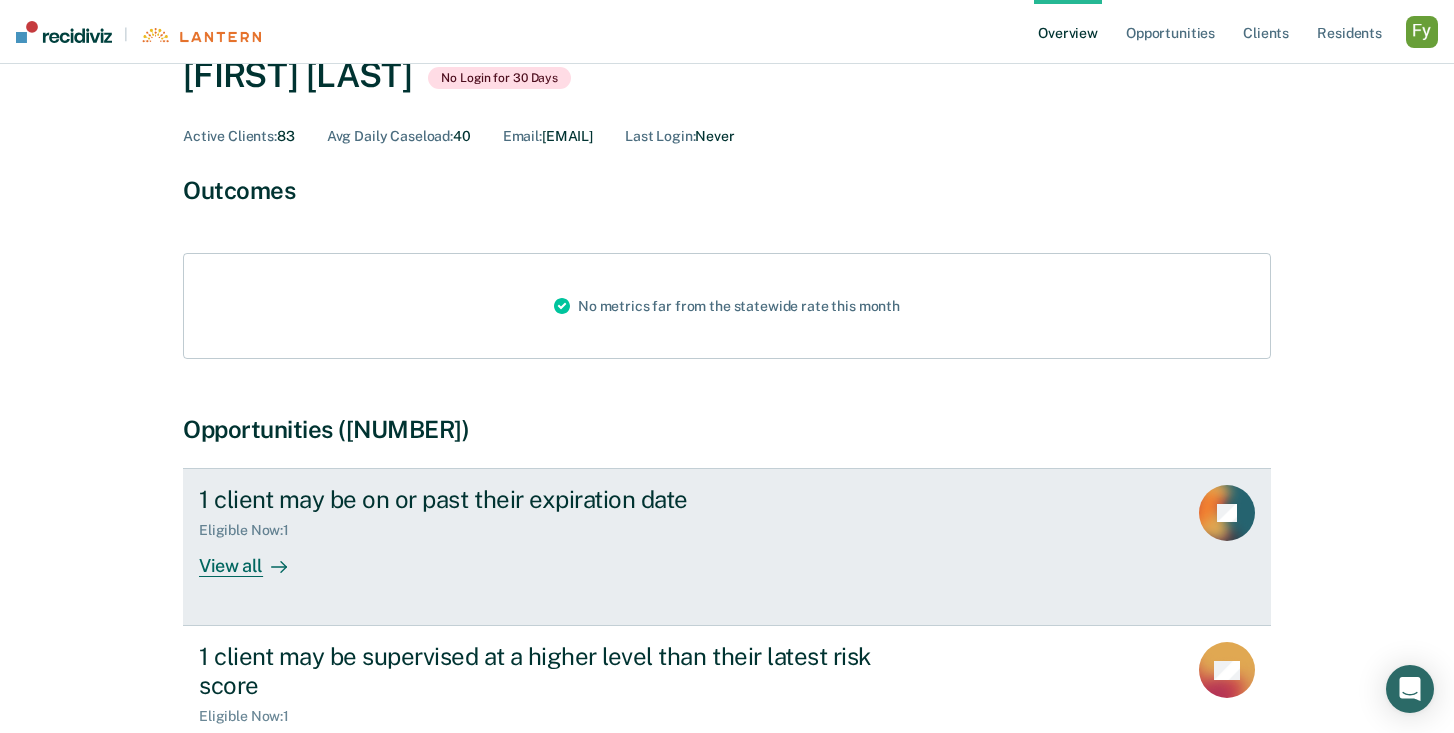 scroll, scrollTop: 121, scrollLeft: 0, axis: vertical 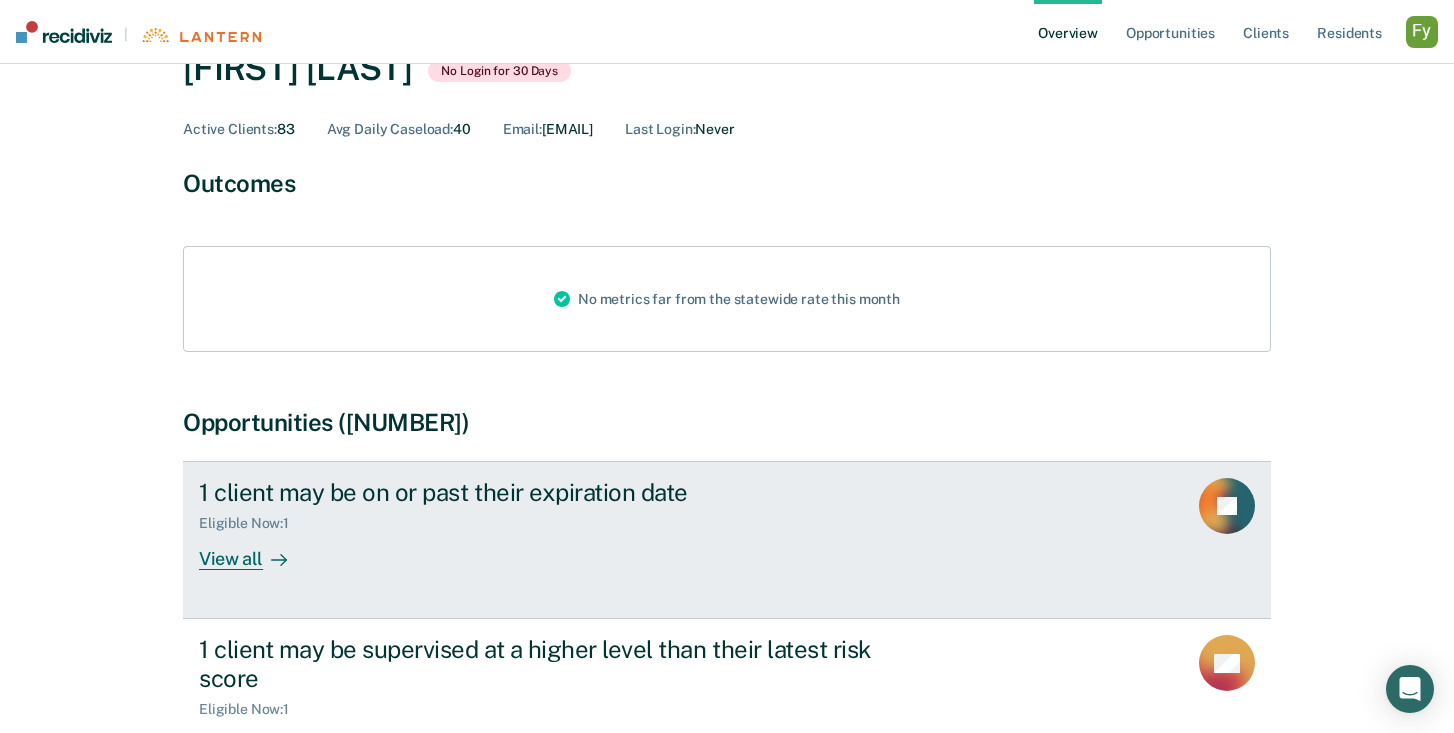 click on "View all" at bounding box center [255, 551] 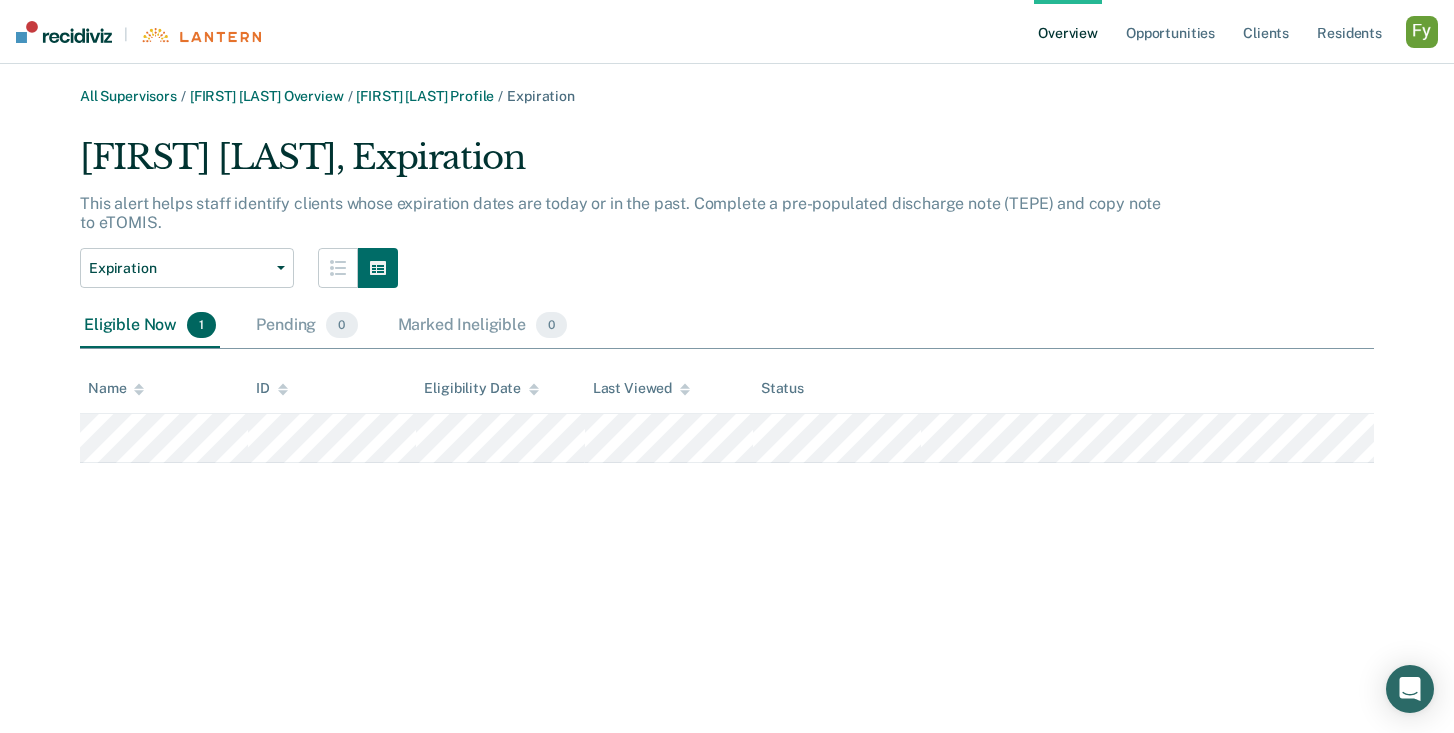 scroll, scrollTop: 0, scrollLeft: 0, axis: both 